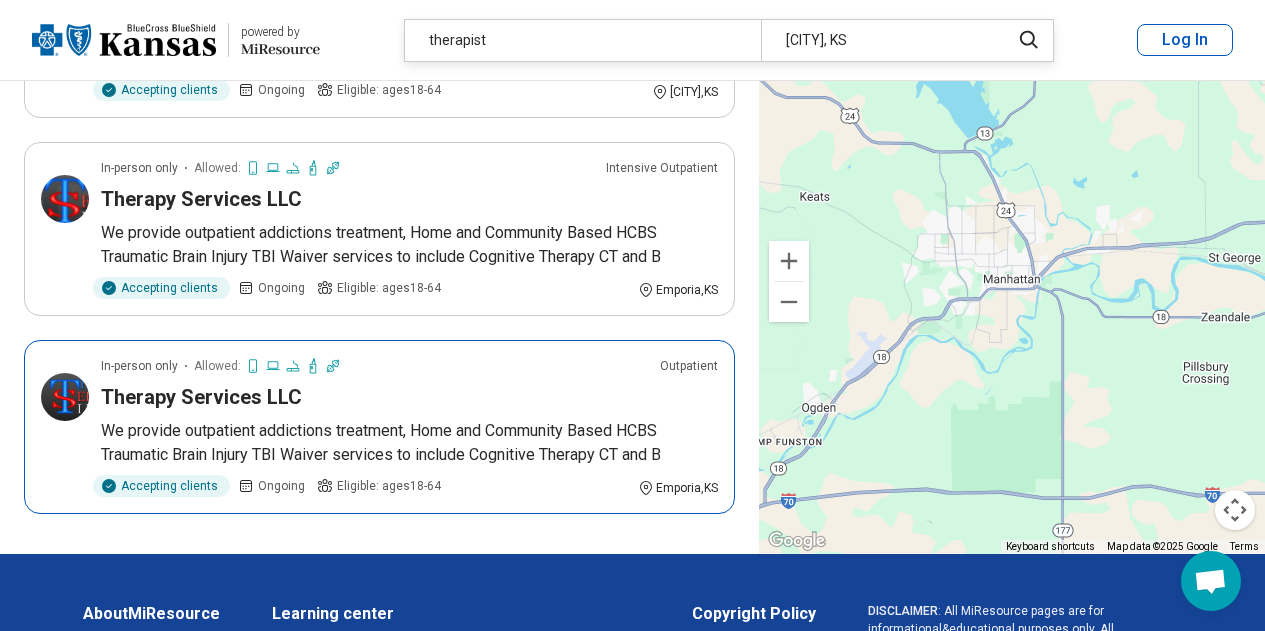 scroll, scrollTop: 0, scrollLeft: 0, axis: both 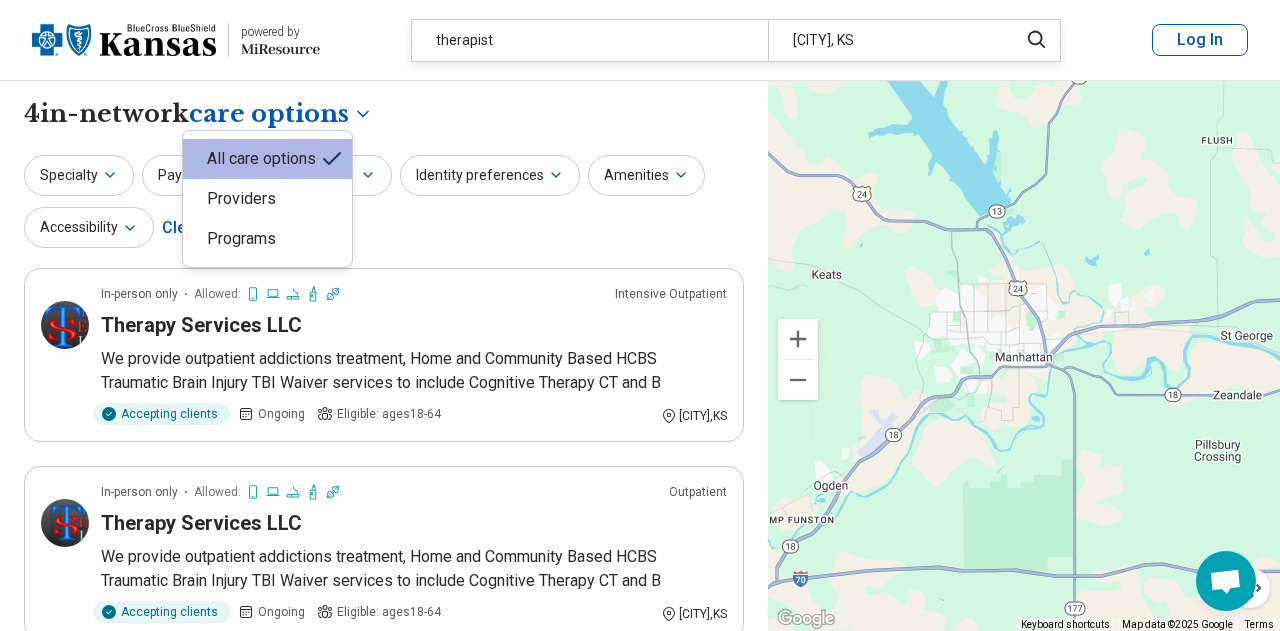 click on "**********" at bounding box center [640, 775] 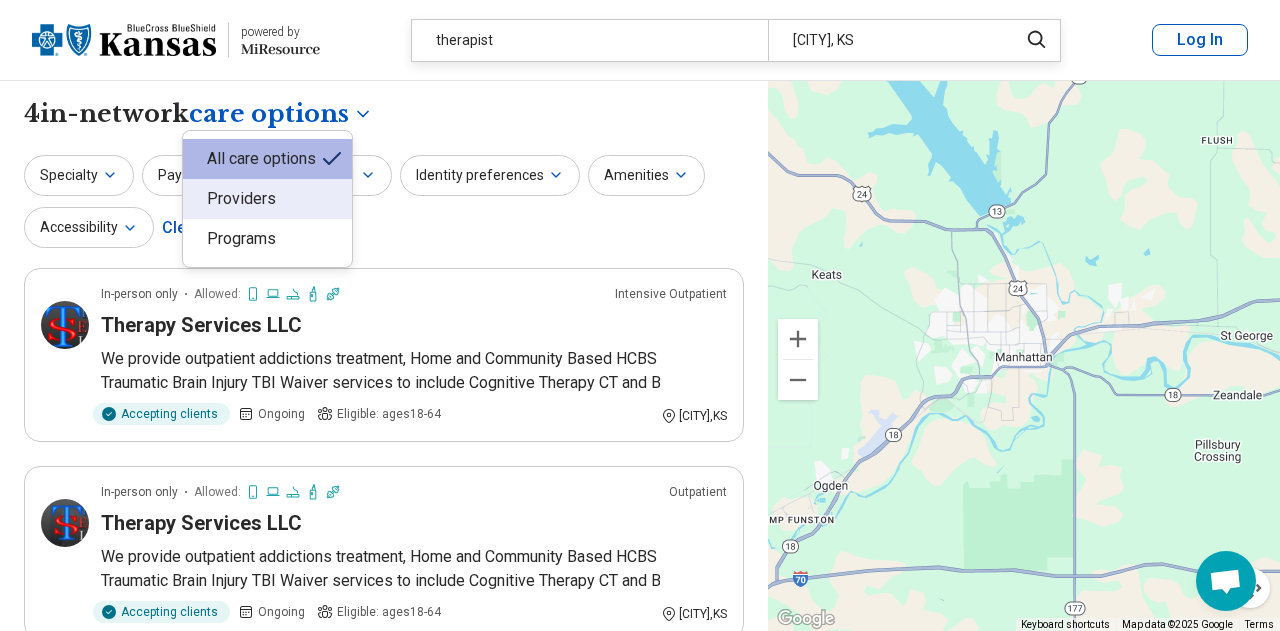click on "Providers" at bounding box center [267, 199] 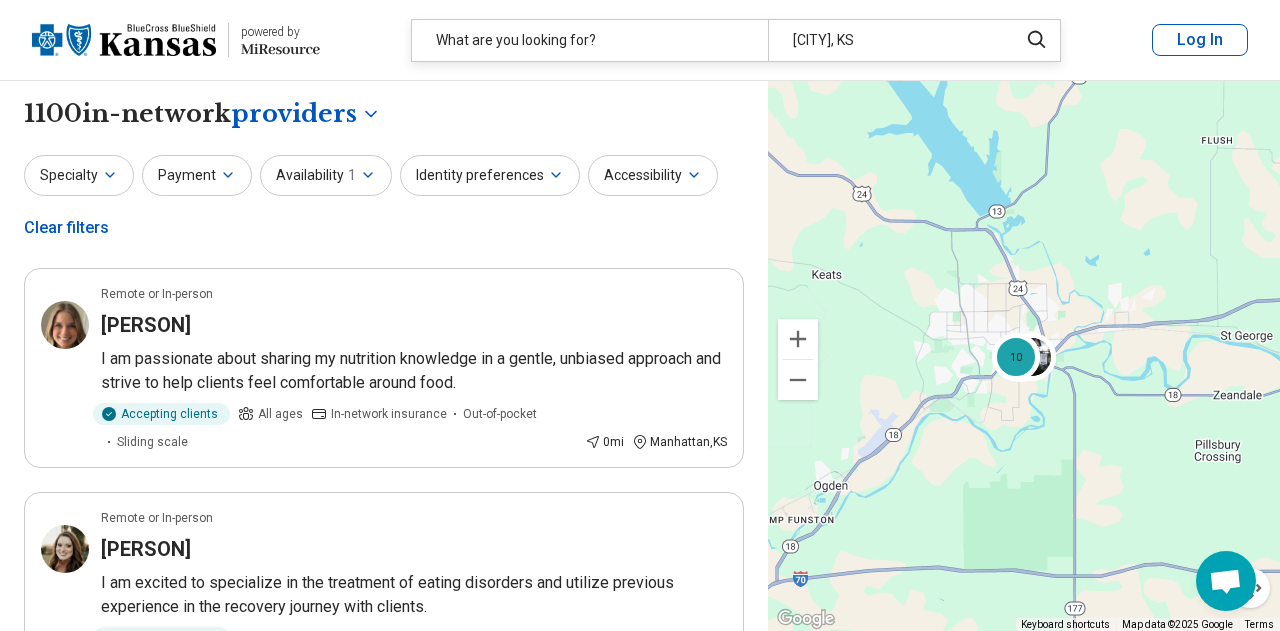 click on "**********" at bounding box center [640, 2685] 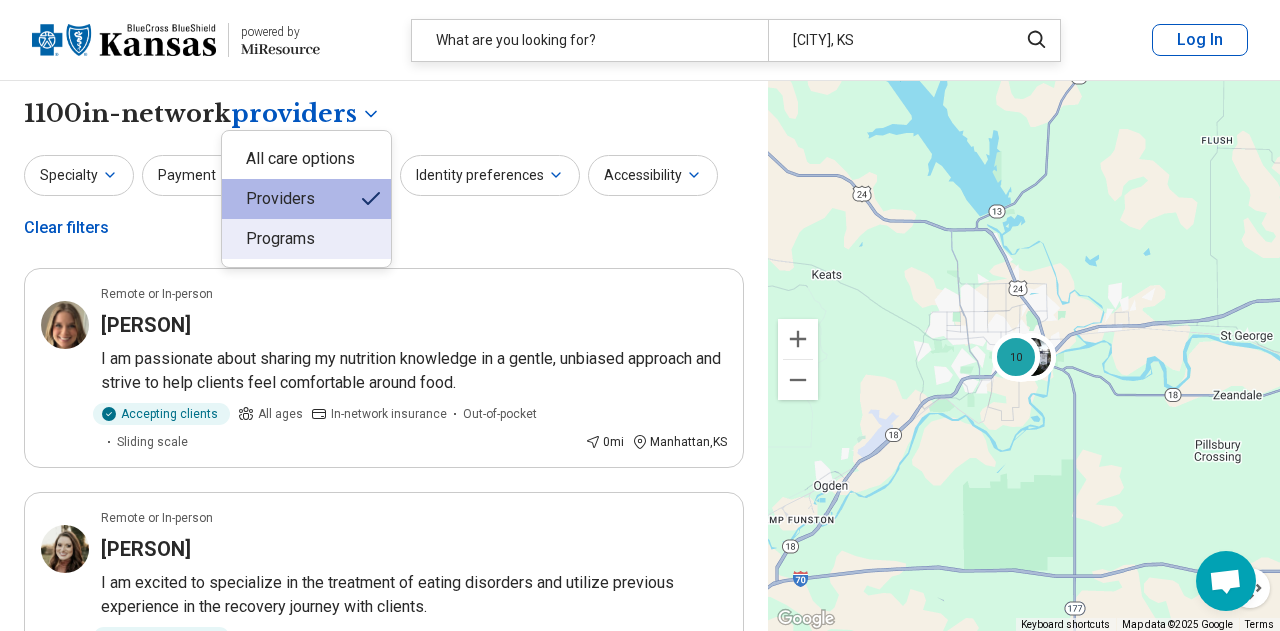 click at bounding box center (640, 315) 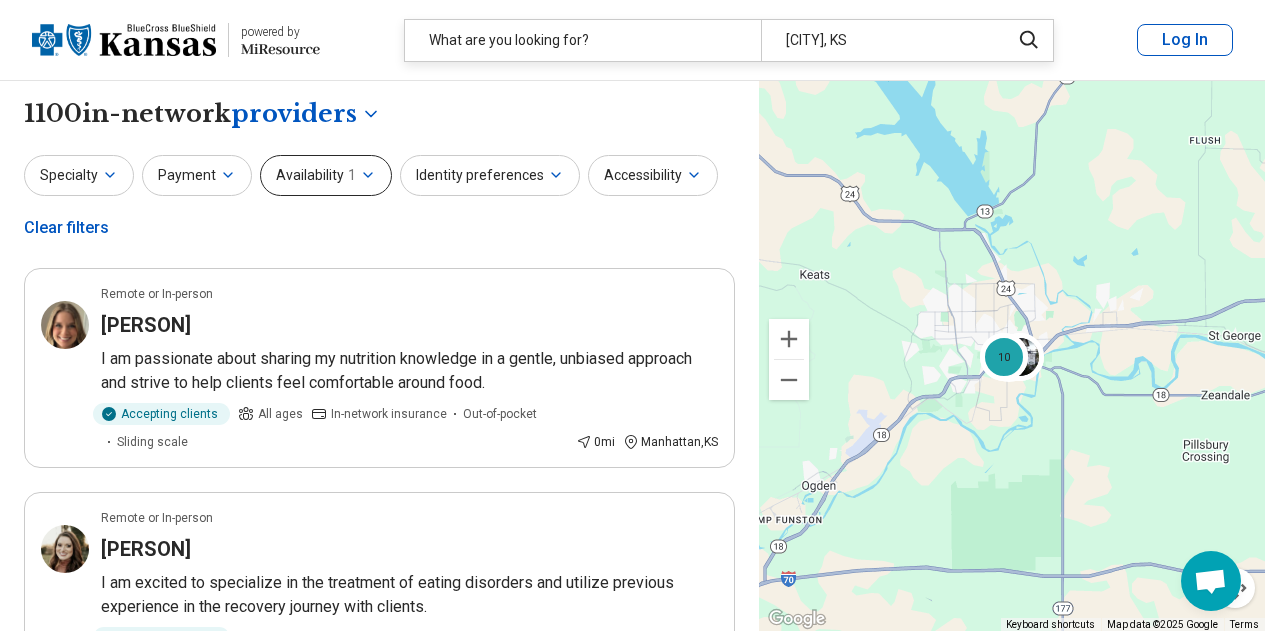 click on "Availability 1" at bounding box center (326, 175) 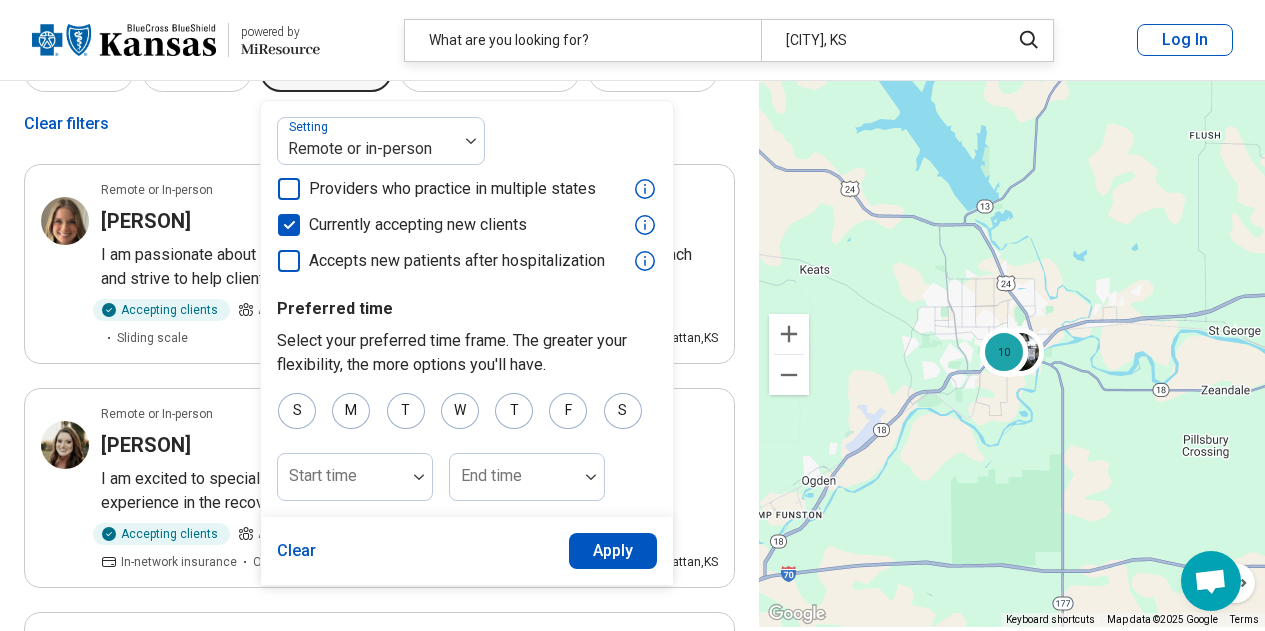 scroll, scrollTop: 126, scrollLeft: 0, axis: vertical 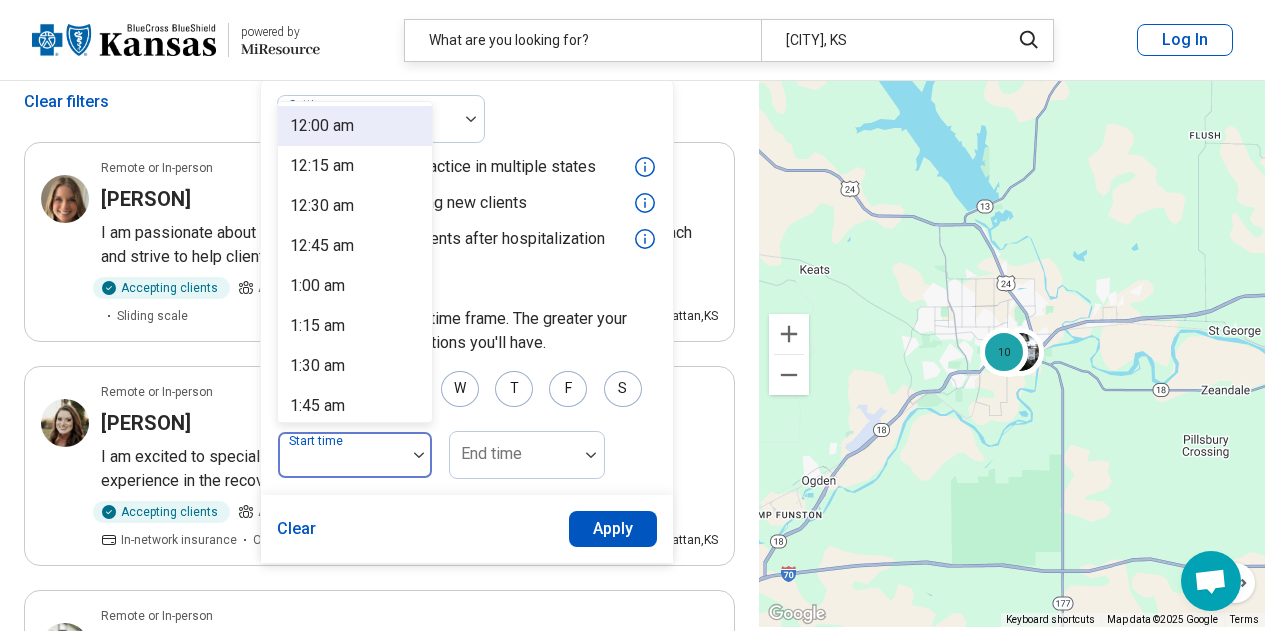 click at bounding box center (342, 455) 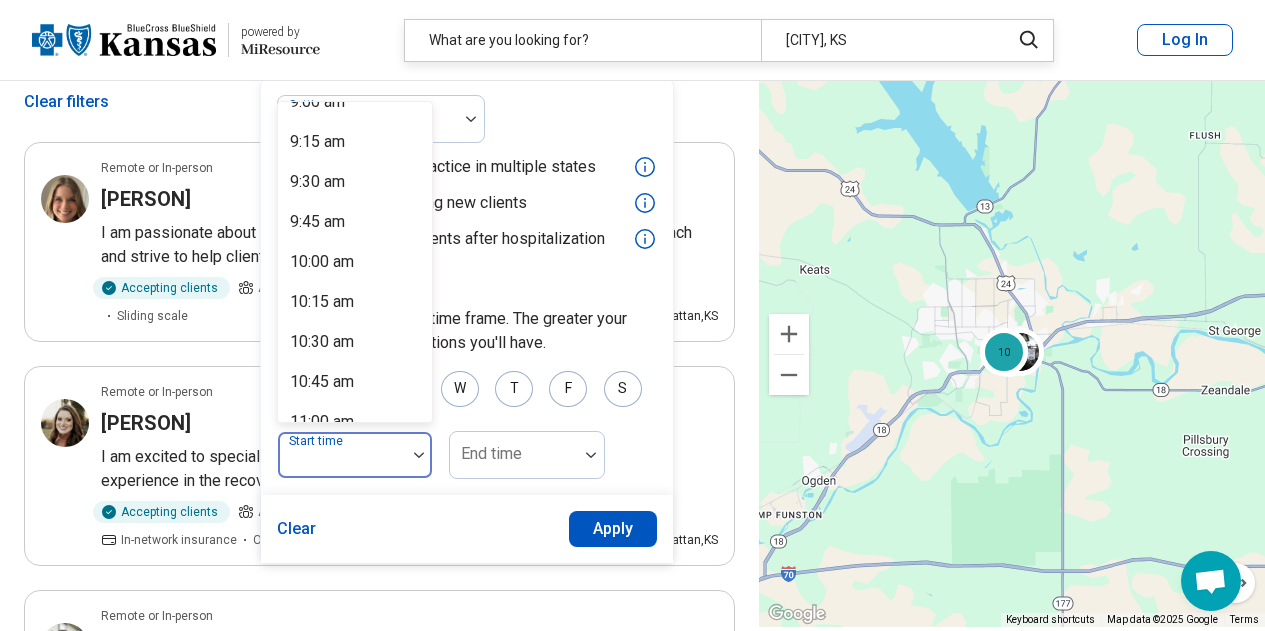 scroll, scrollTop: 1488, scrollLeft: 0, axis: vertical 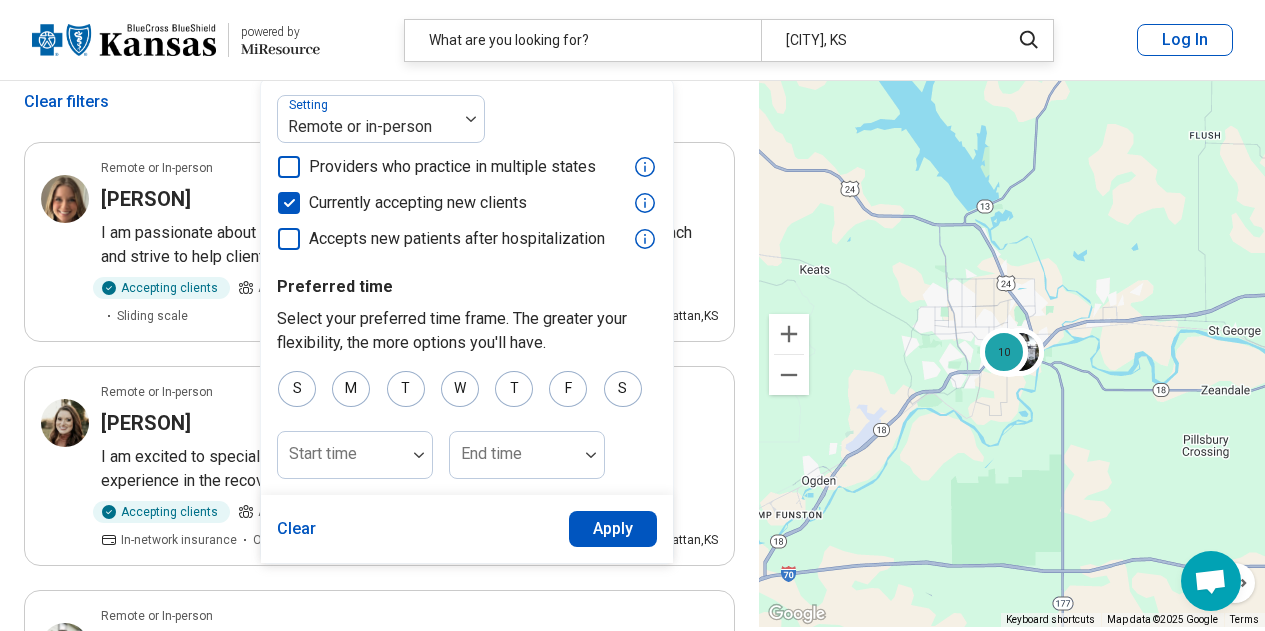 click on "Clear" at bounding box center [297, 529] 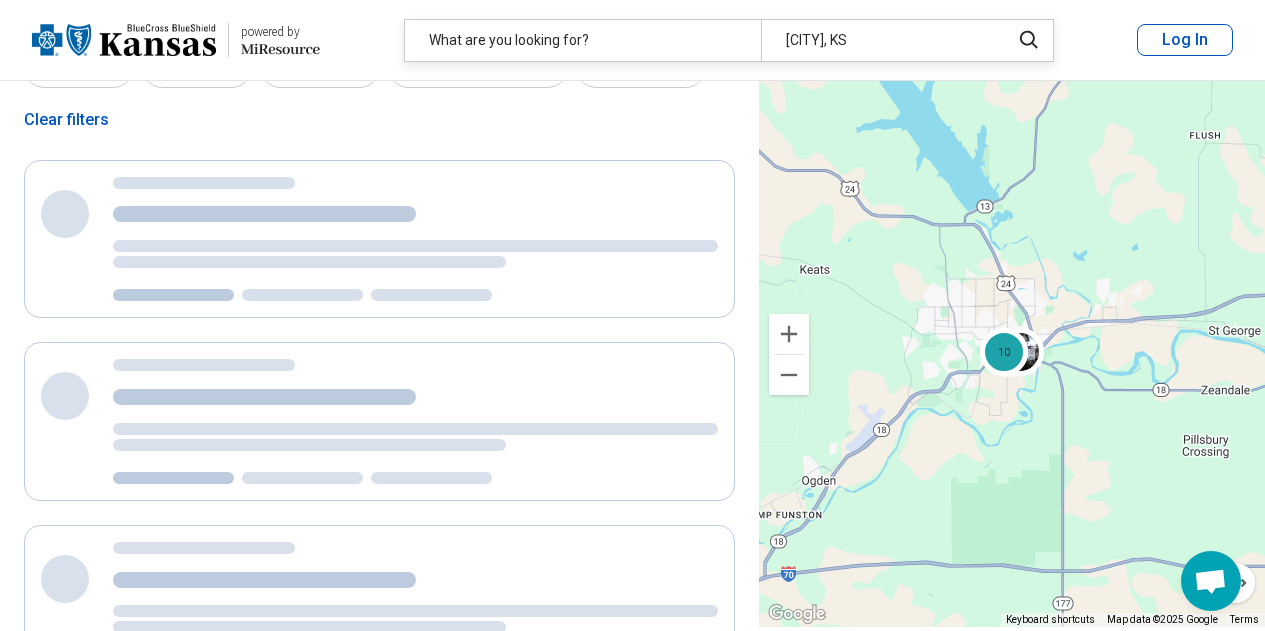 scroll, scrollTop: 44, scrollLeft: 0, axis: vertical 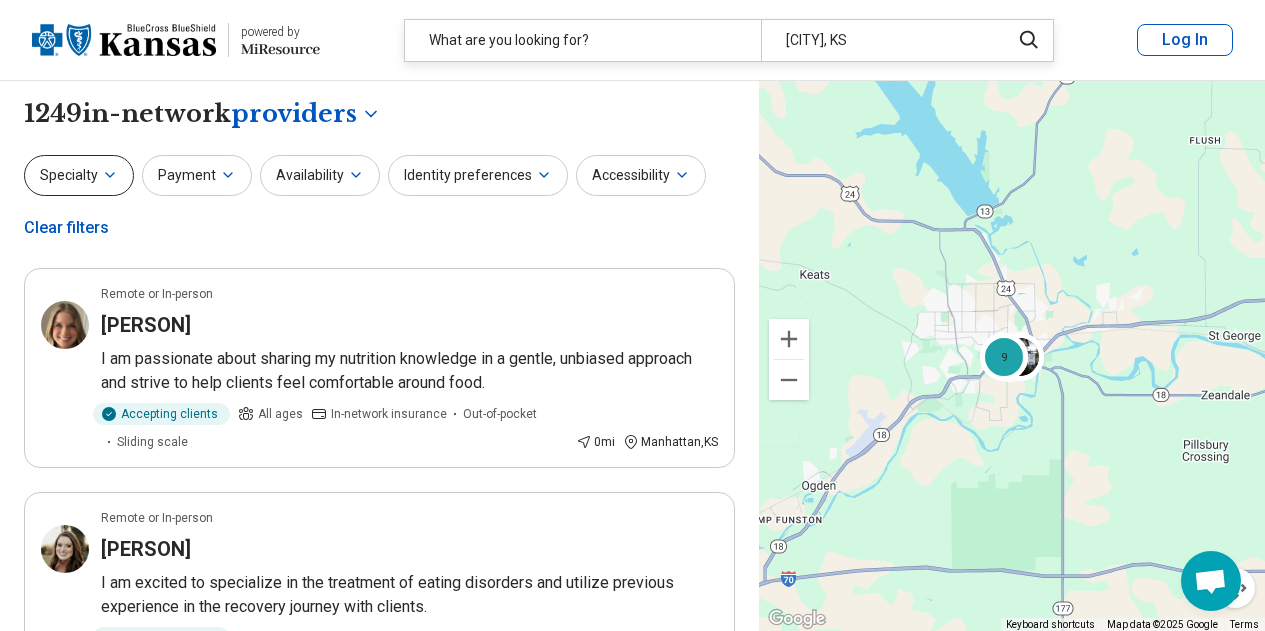 click 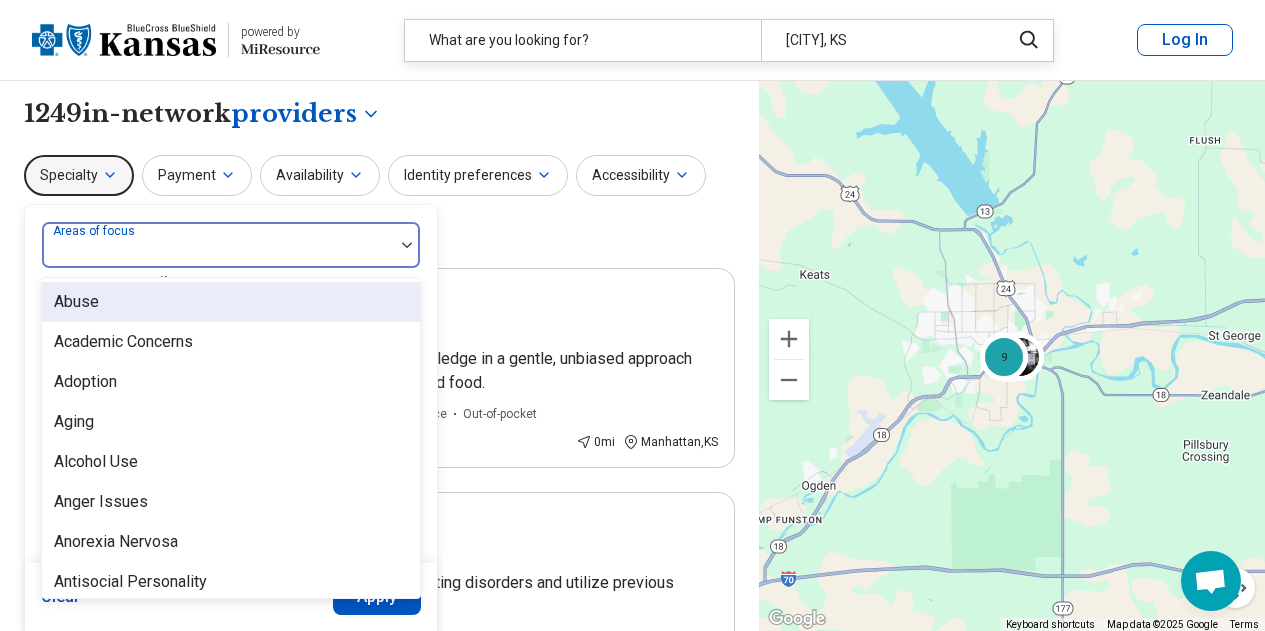 click at bounding box center [218, 253] 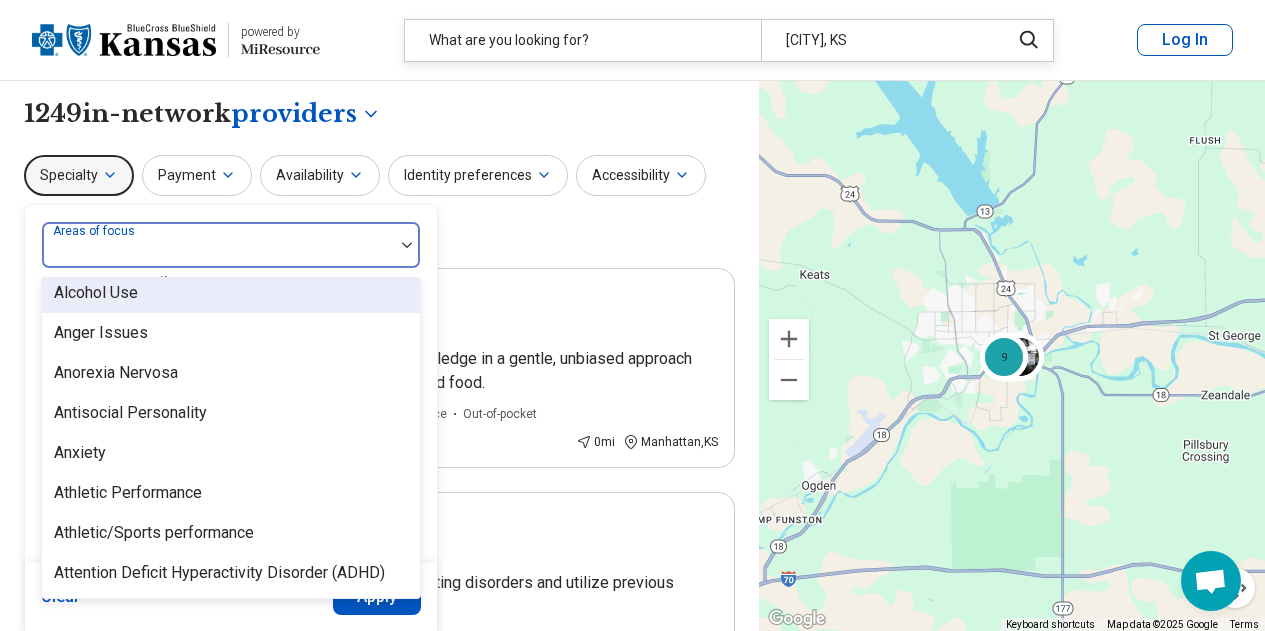 scroll, scrollTop: 170, scrollLeft: 0, axis: vertical 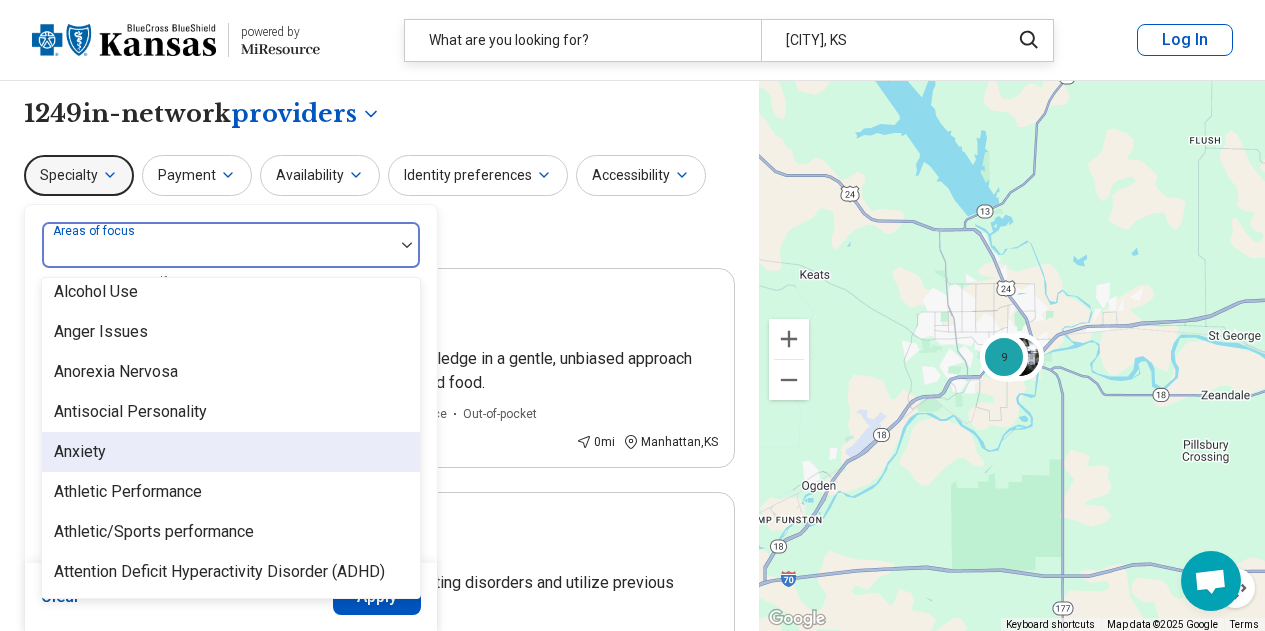 click on "Anxiety" at bounding box center (80, 452) 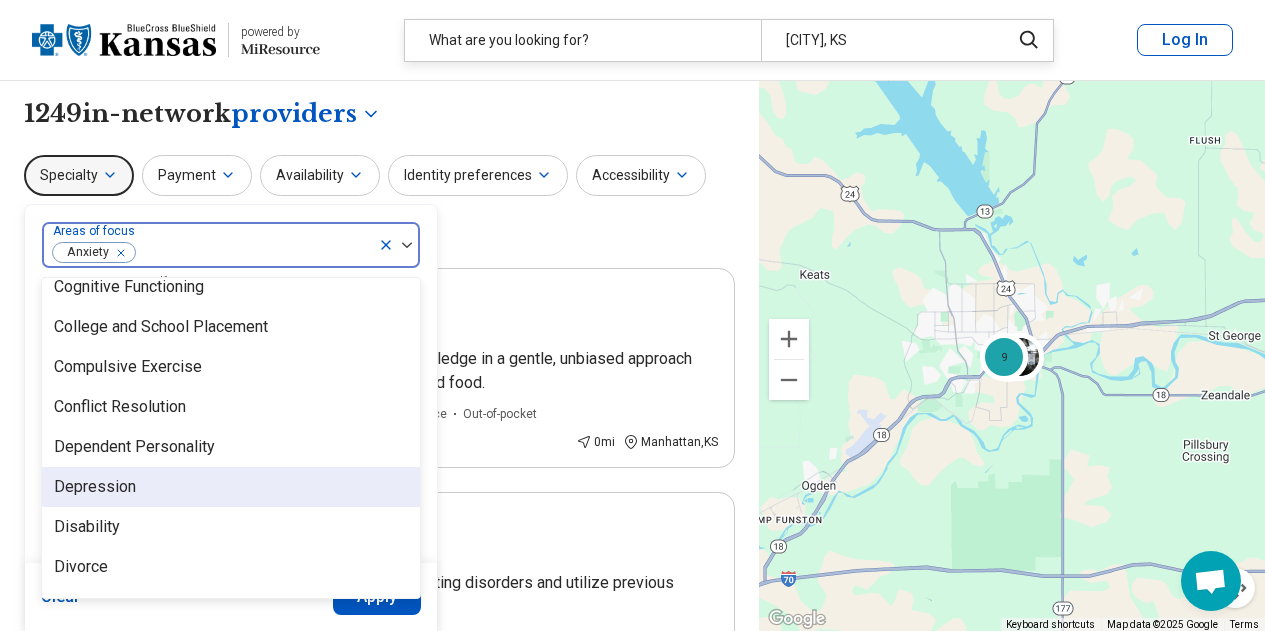 scroll, scrollTop: 1001, scrollLeft: 0, axis: vertical 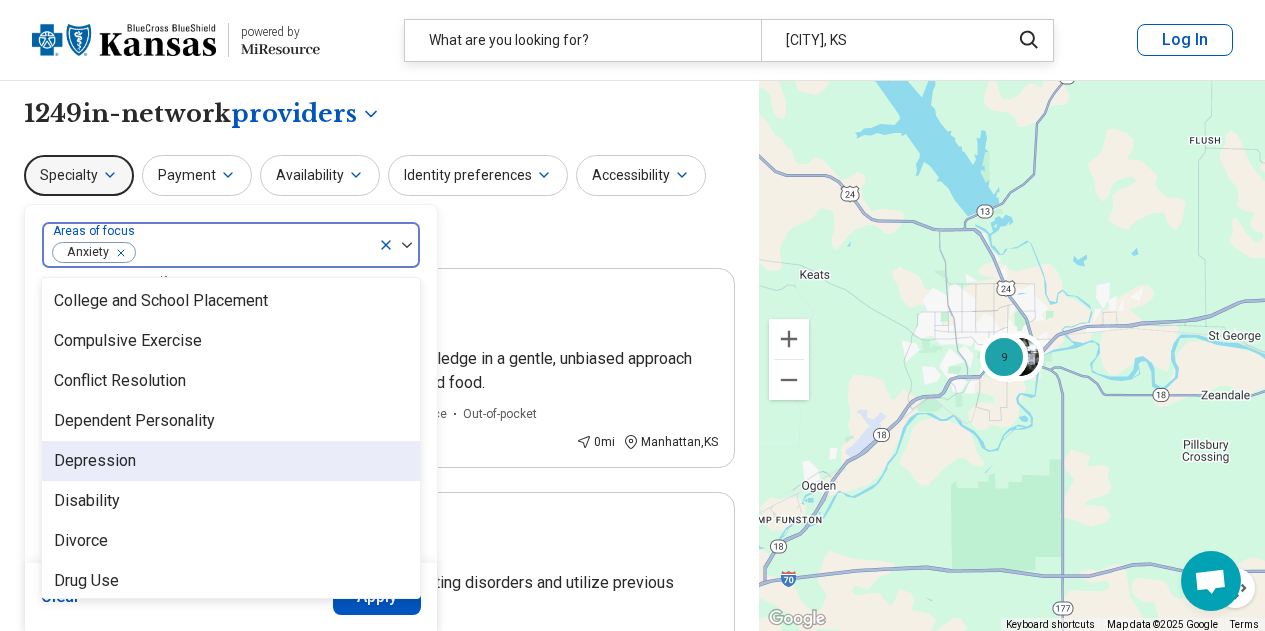 click on "Depression" at bounding box center [231, 461] 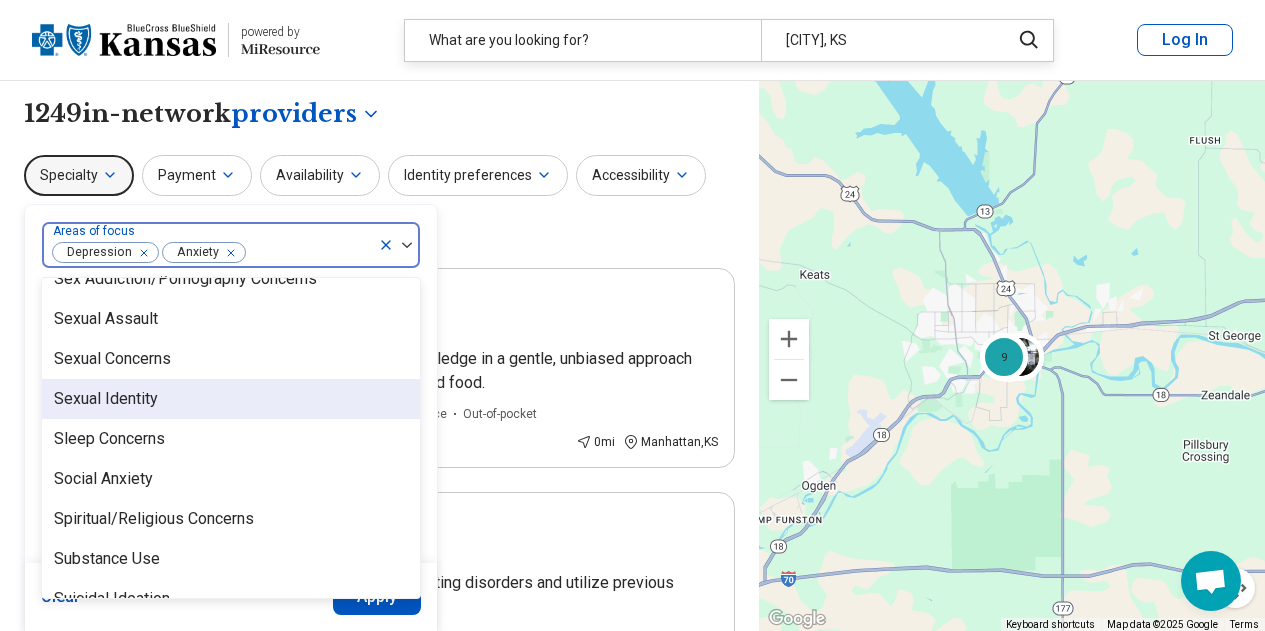 scroll, scrollTop: 3526, scrollLeft: 0, axis: vertical 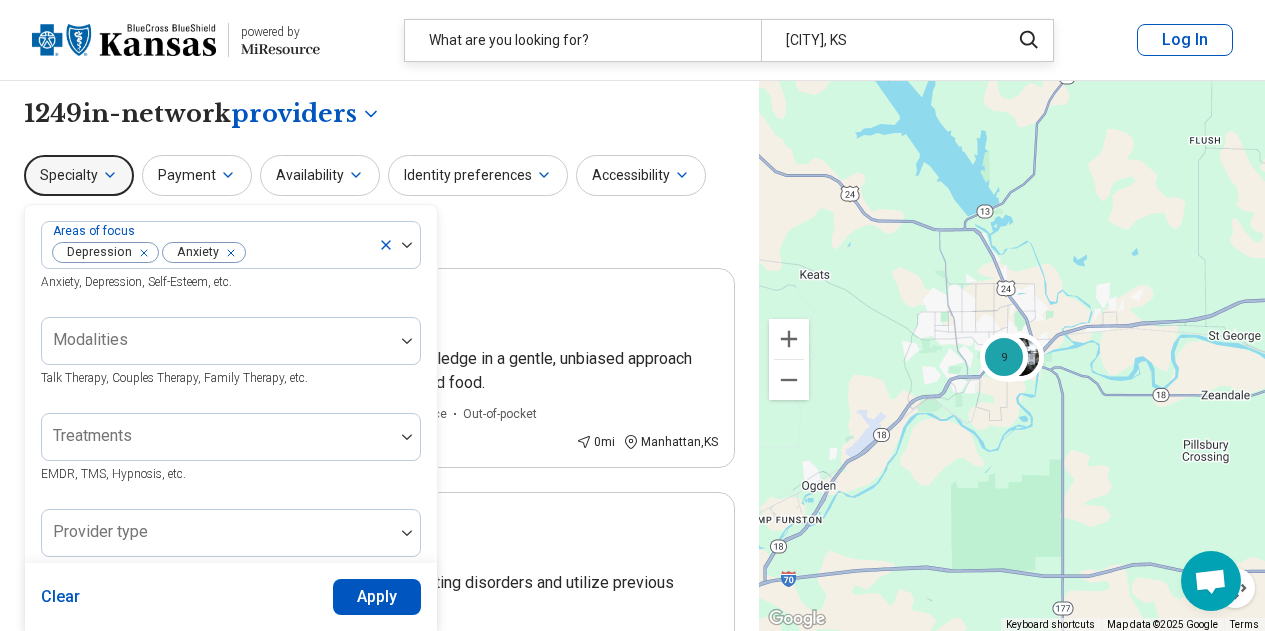 click on "Apply" at bounding box center [377, 597] 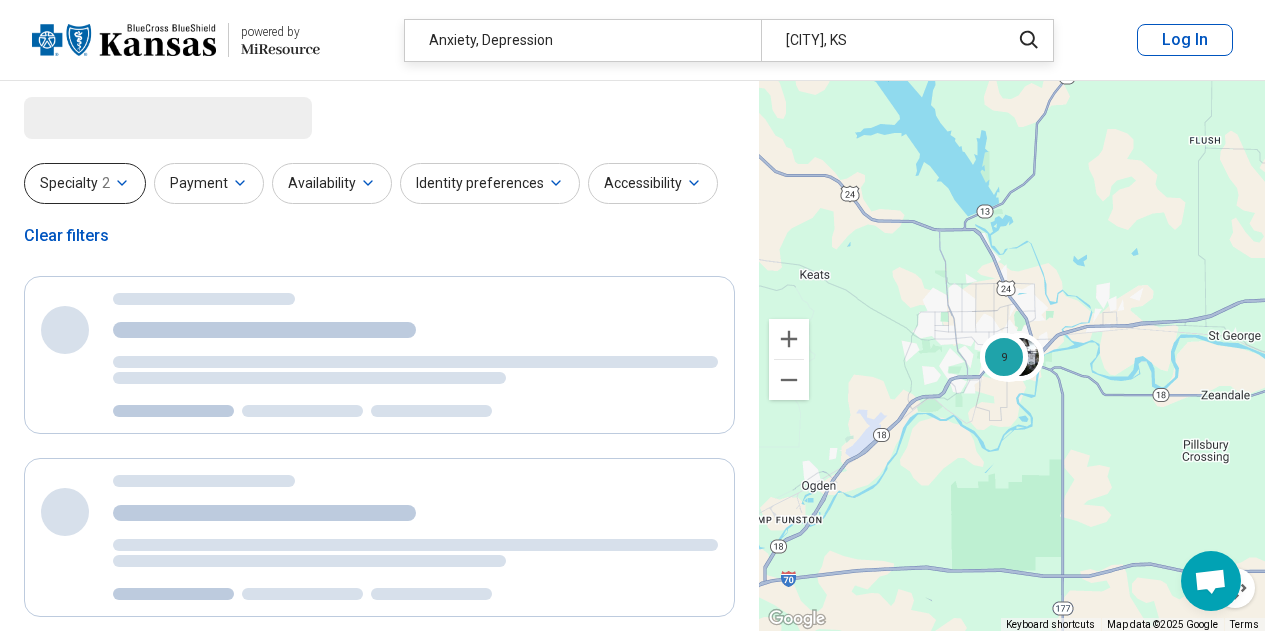 click on "Specialty 2" at bounding box center (85, 183) 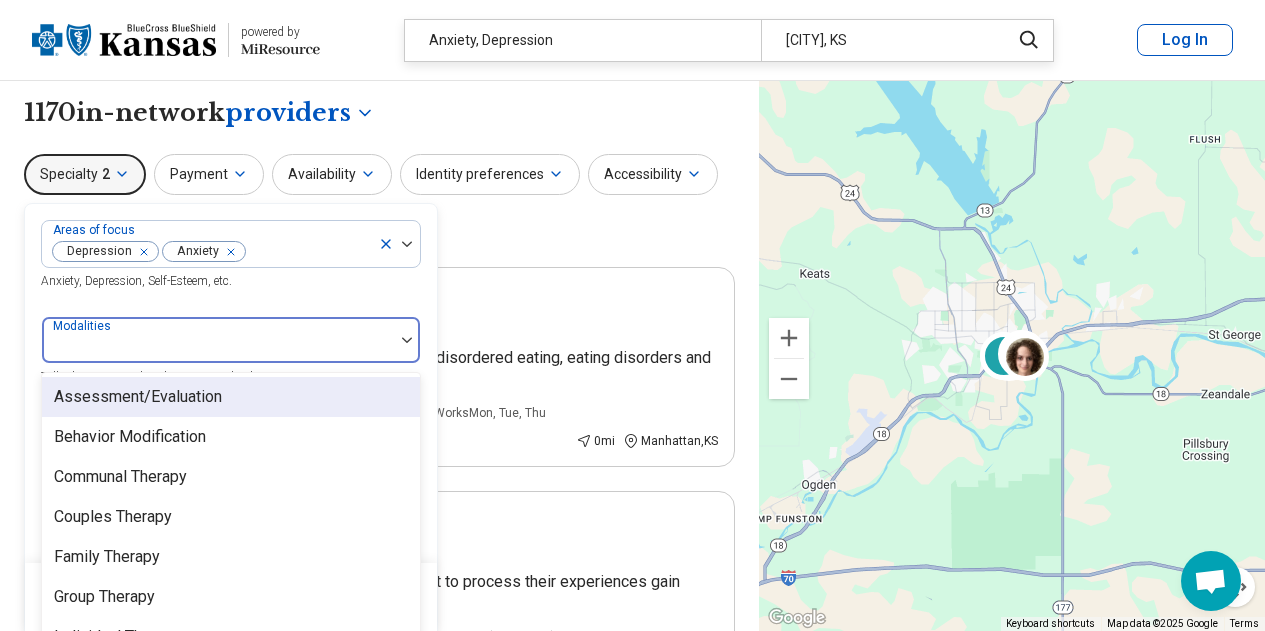 click at bounding box center [218, 348] 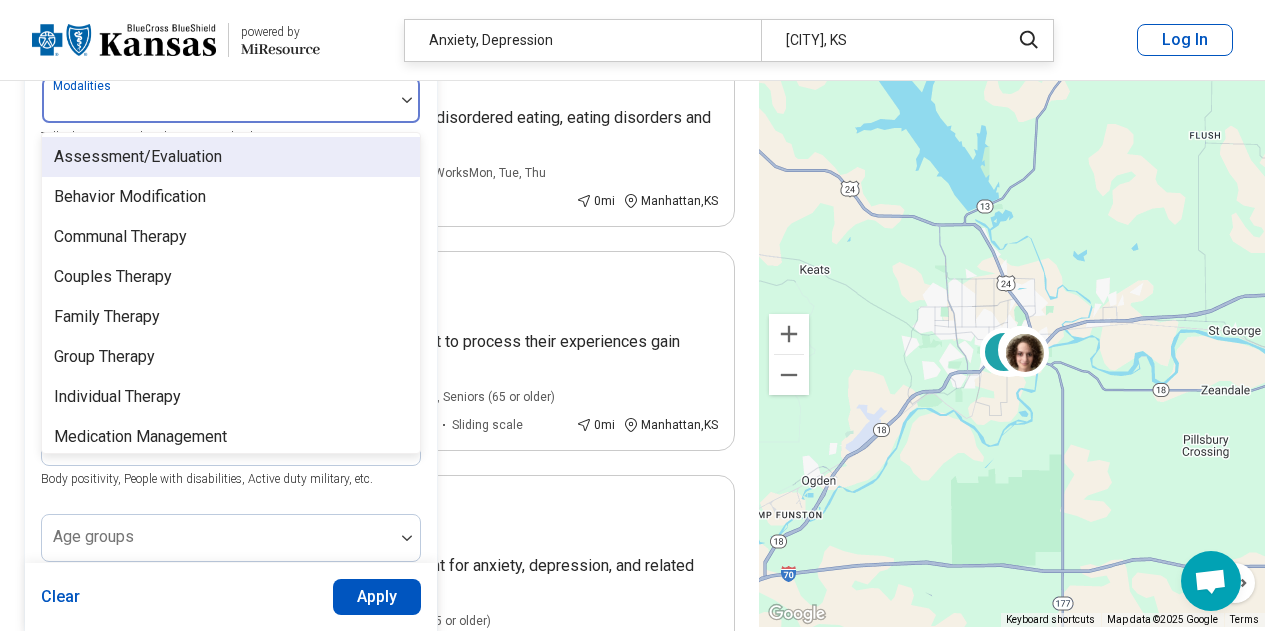 scroll, scrollTop: 236, scrollLeft: 0, axis: vertical 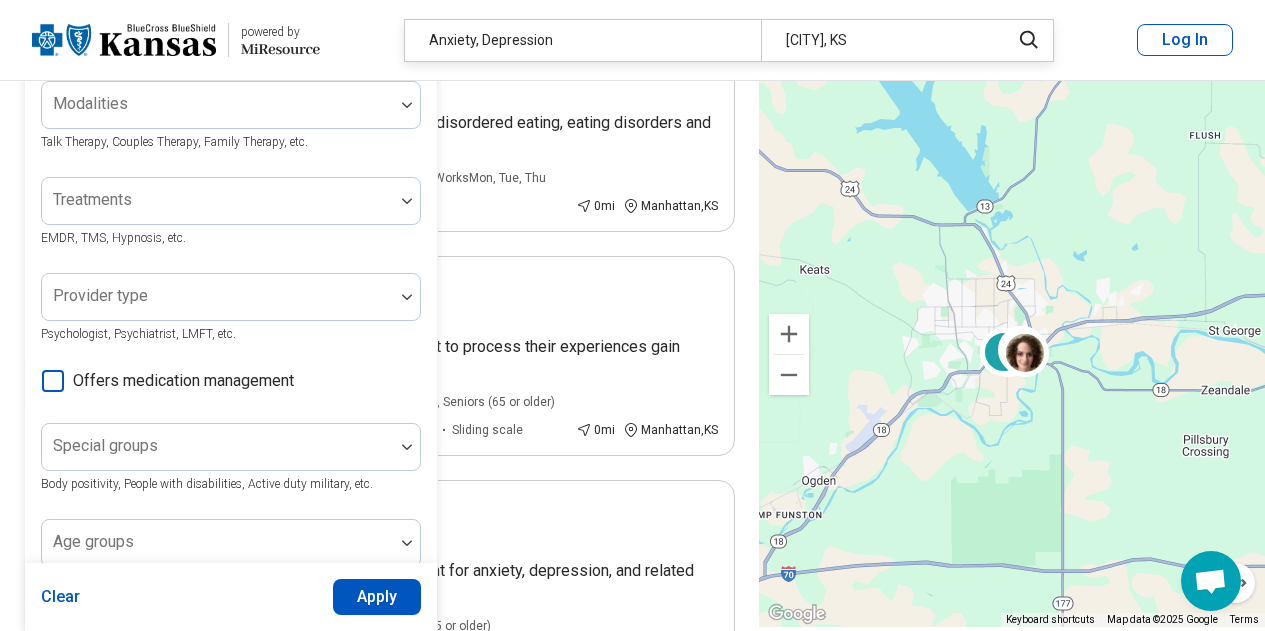 click on "Areas of focus Depression Anxiety Anxiety, Depression, Self-Esteem, etc. Modalities Talk Therapy, Couples Therapy, Family Therapy, etc. Treatments EMDR, TMS, Hypnosis, etc. Provider type Psychologist, Psychiatrist, LMFT, etc. Offers medication management Special groups Body positivity, People with disabilities, Active duty military, etc. Age groups Clear Apply" at bounding box center [231, 310] 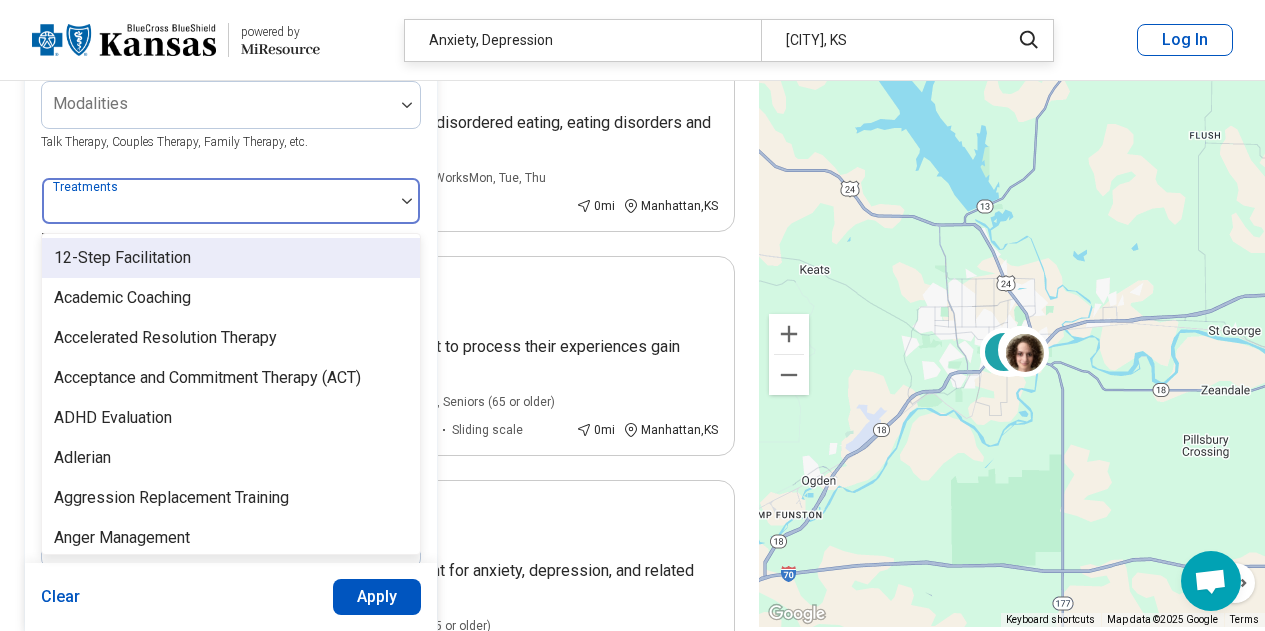 click on "Treatments" at bounding box center (231, 201) 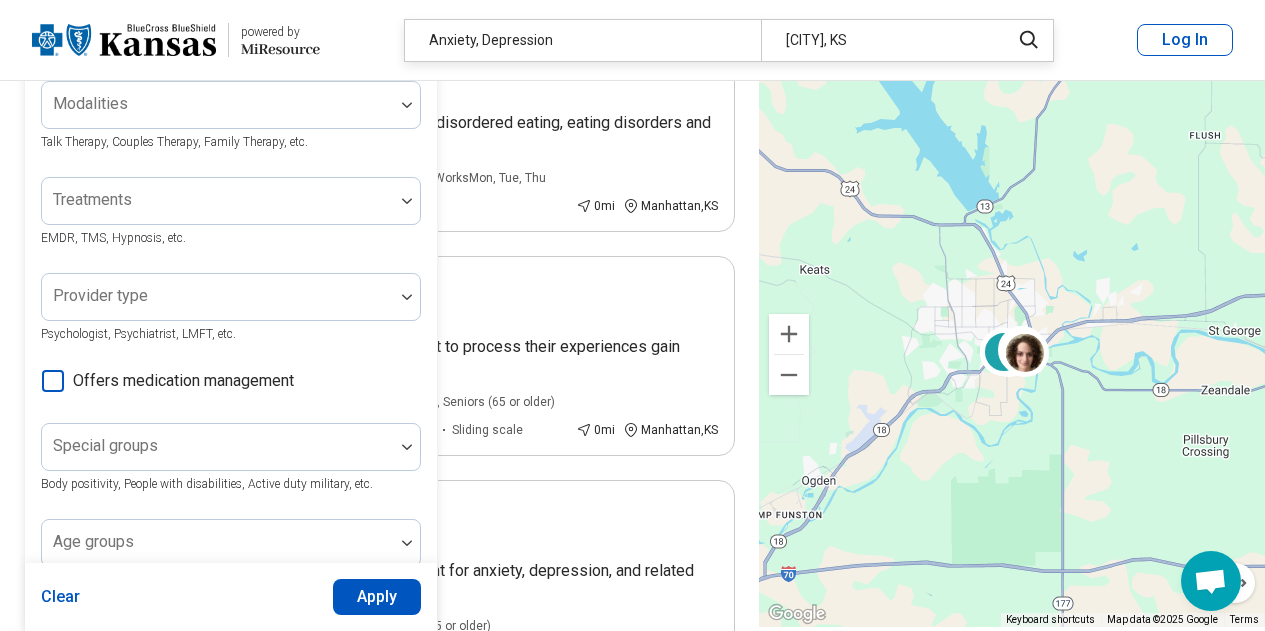 click on "**********" at bounding box center (379, 2305) 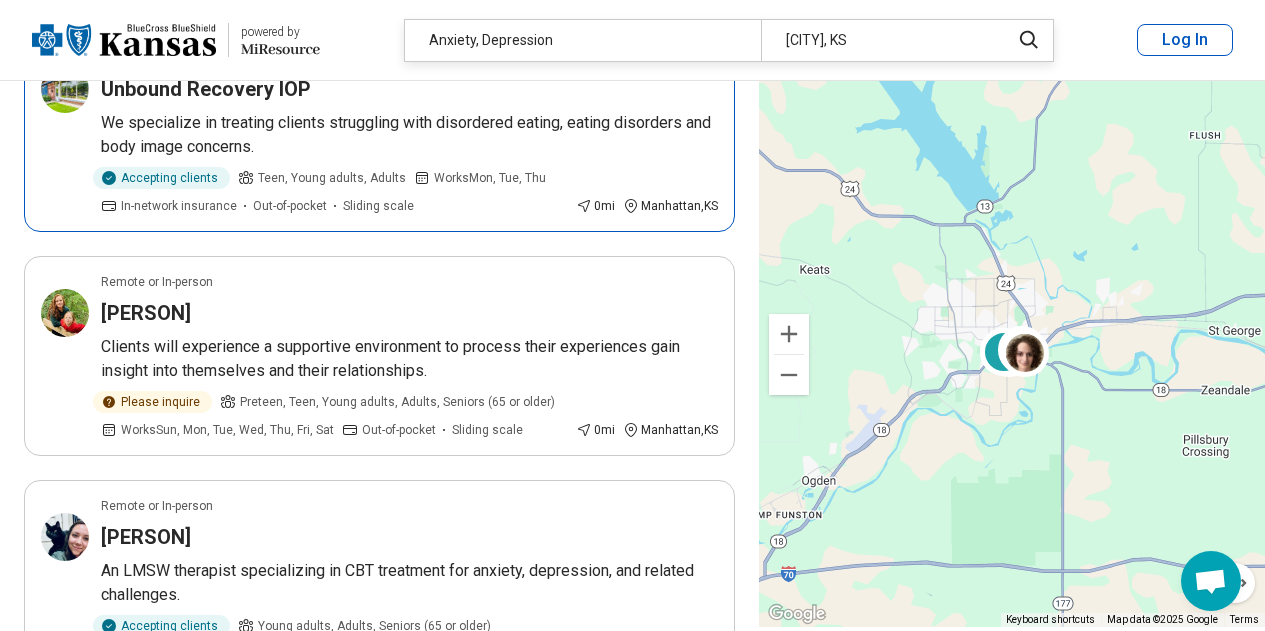 scroll, scrollTop: 0, scrollLeft: 0, axis: both 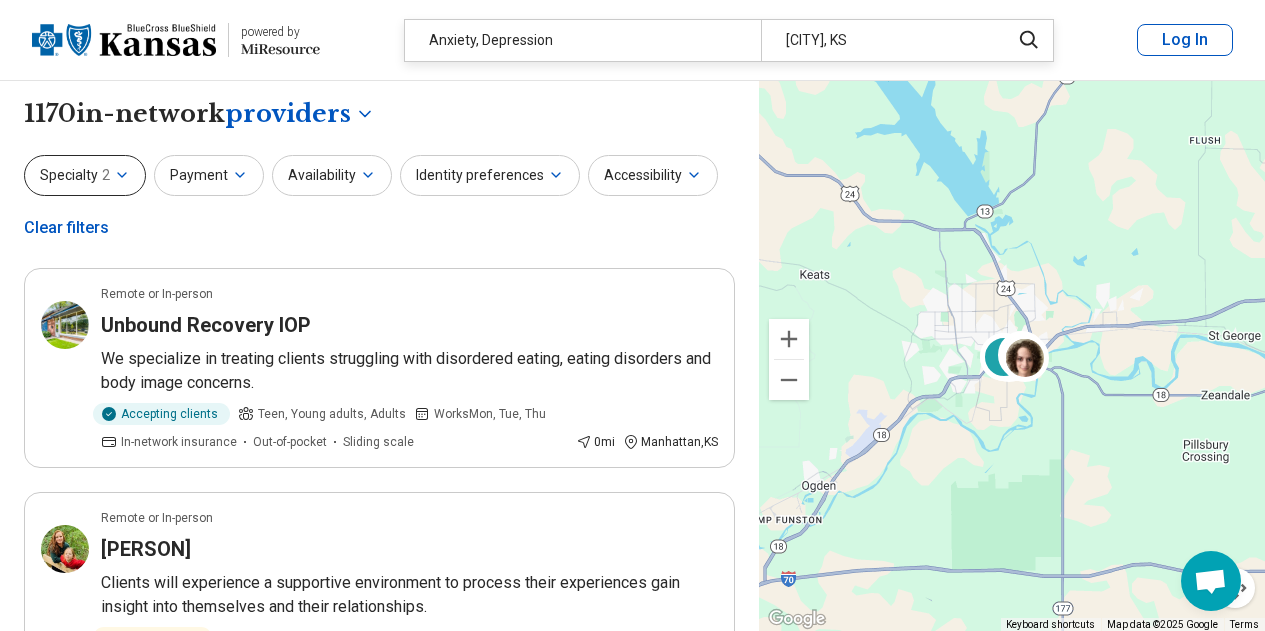 click on "Specialty 2" at bounding box center (85, 175) 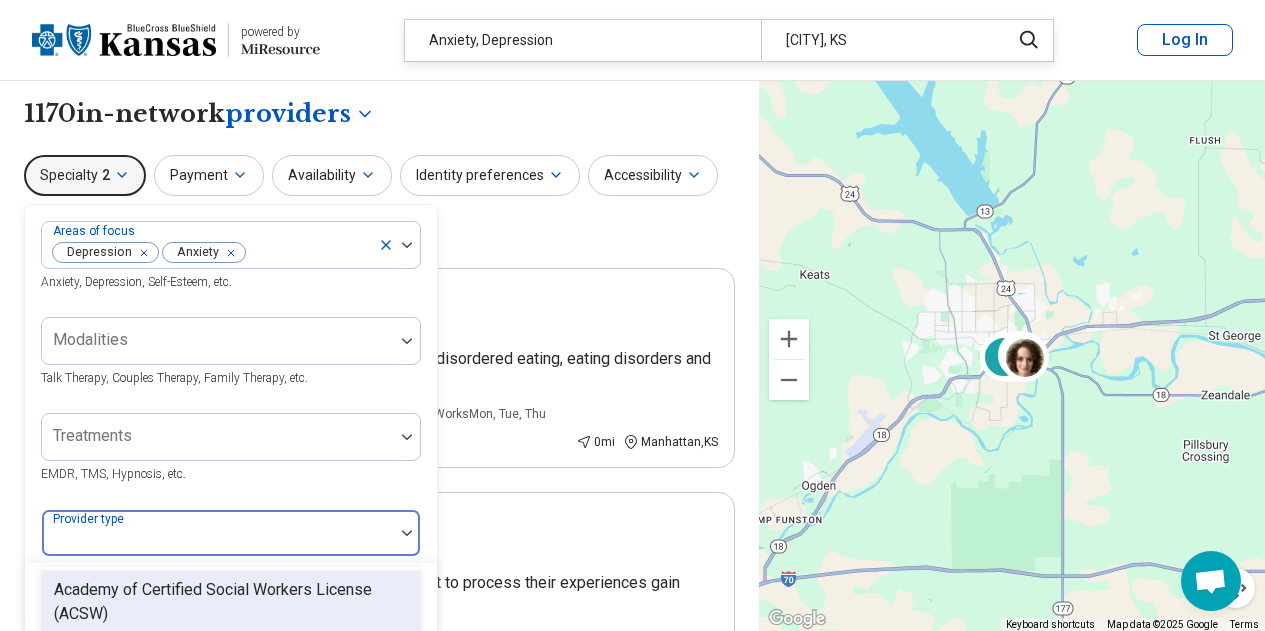 click at bounding box center (218, 541) 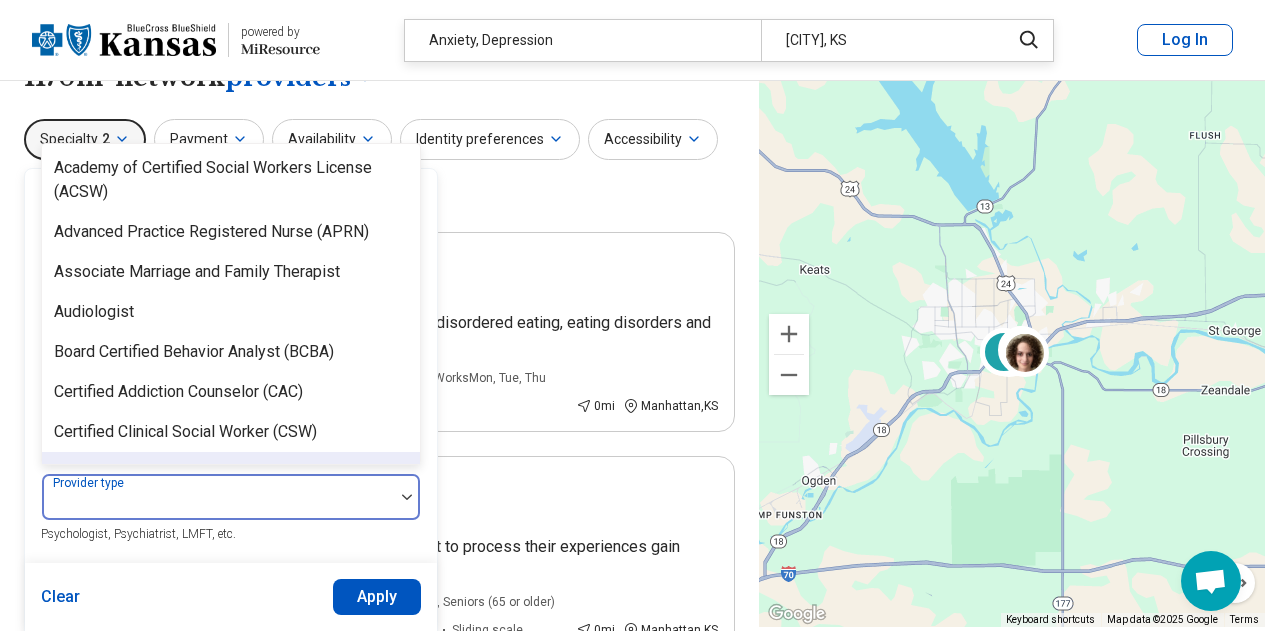 scroll, scrollTop: 31, scrollLeft: 0, axis: vertical 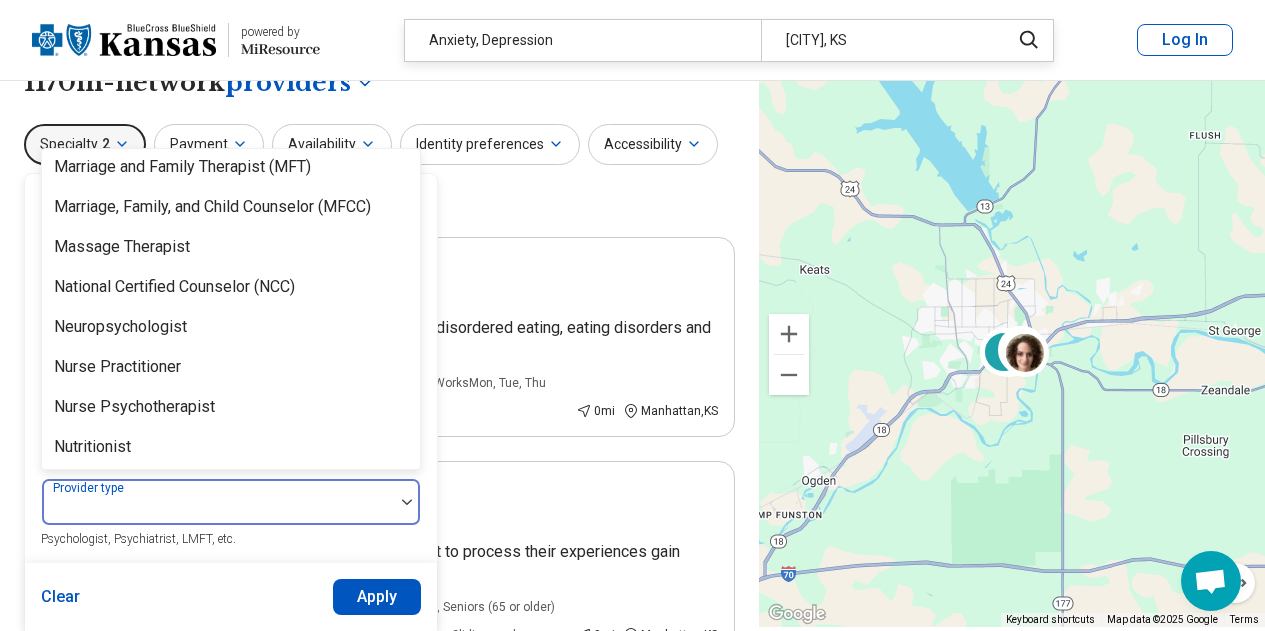 click on "Areas of focus Depression Anxiety Anxiety, Depression, Self-Esteem, etc. Modalities Talk Therapy, Couples Therapy, Family Therapy, etc. Treatments EMDR, TMS, Hypnosis, etc. Provider type Academy of Certified Social Workers License (ACSW) Advanced Practice Registered Nurse (APRN) Associate Marriage and Family Therapist Audiologist Board Certified Behavior Analyst (BCBA) Certified Addiction Counselor (CAC) Certified Clinical Social Worker (CSW) Certified Eating Disorder Specialist Certified Group Psychotherapist (CGP) Certified Mental Performance Consultant Certified Social Worker (CSW) Certified Trauma Professional Community Resource Counselor Credentialed Sexual Abuse Youth Clinician (CSAYC) Diplomate in Clinical Social Work (DCSW) Education Specialist (EdS) Executive Function Coach Hypnotherapist Massage Therapist Other" at bounding box center [231, 515] 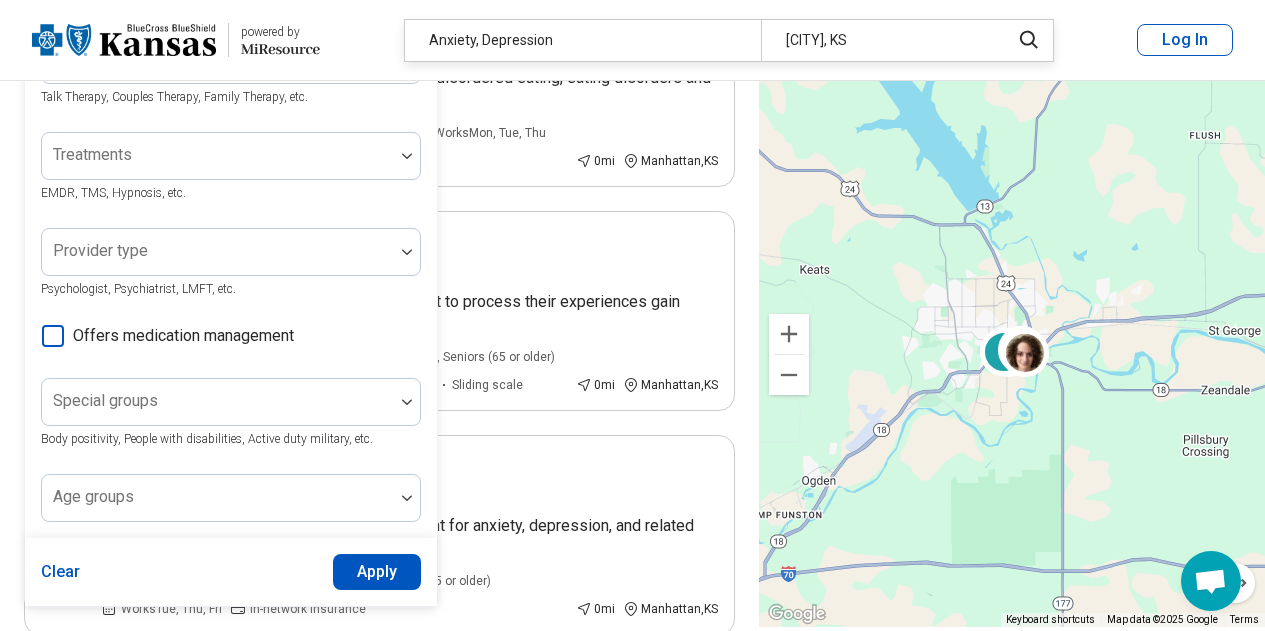 scroll, scrollTop: 289, scrollLeft: 0, axis: vertical 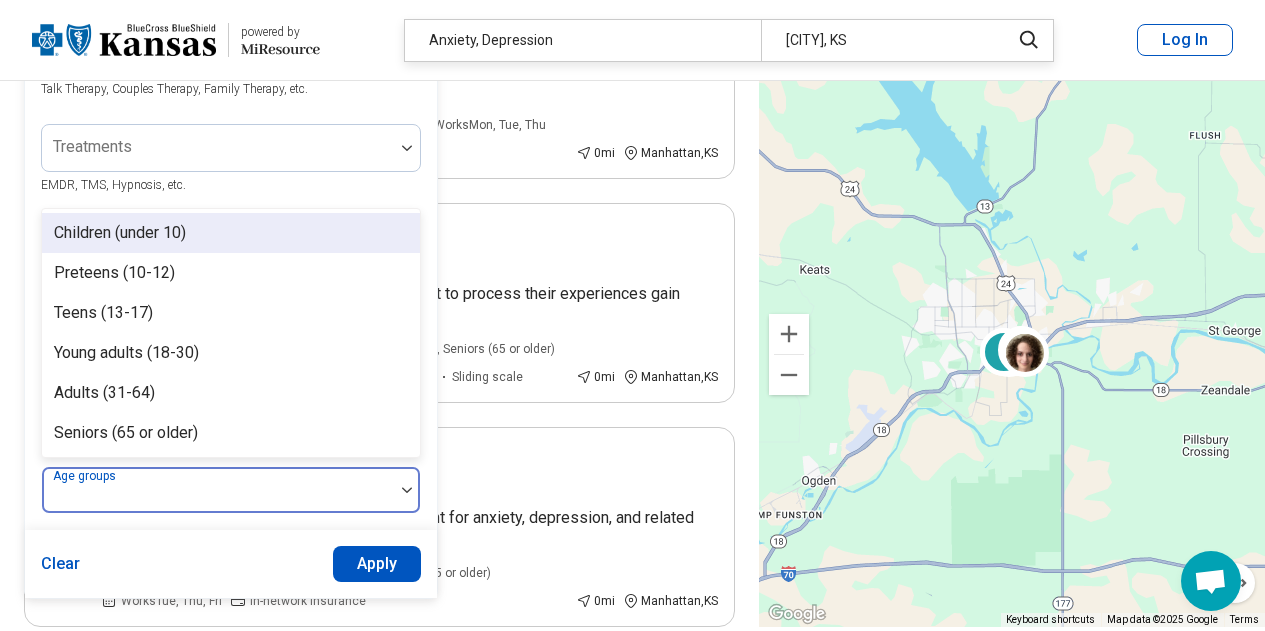 click at bounding box center [218, 498] 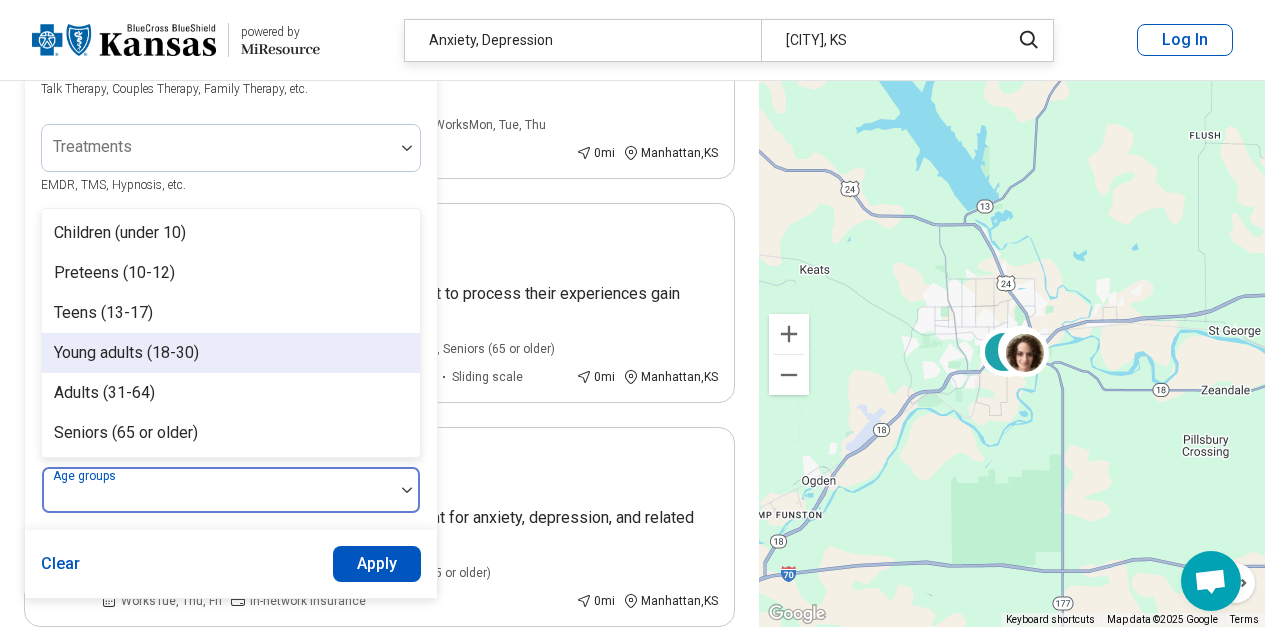 click on "Young adults (18-30)" at bounding box center [126, 353] 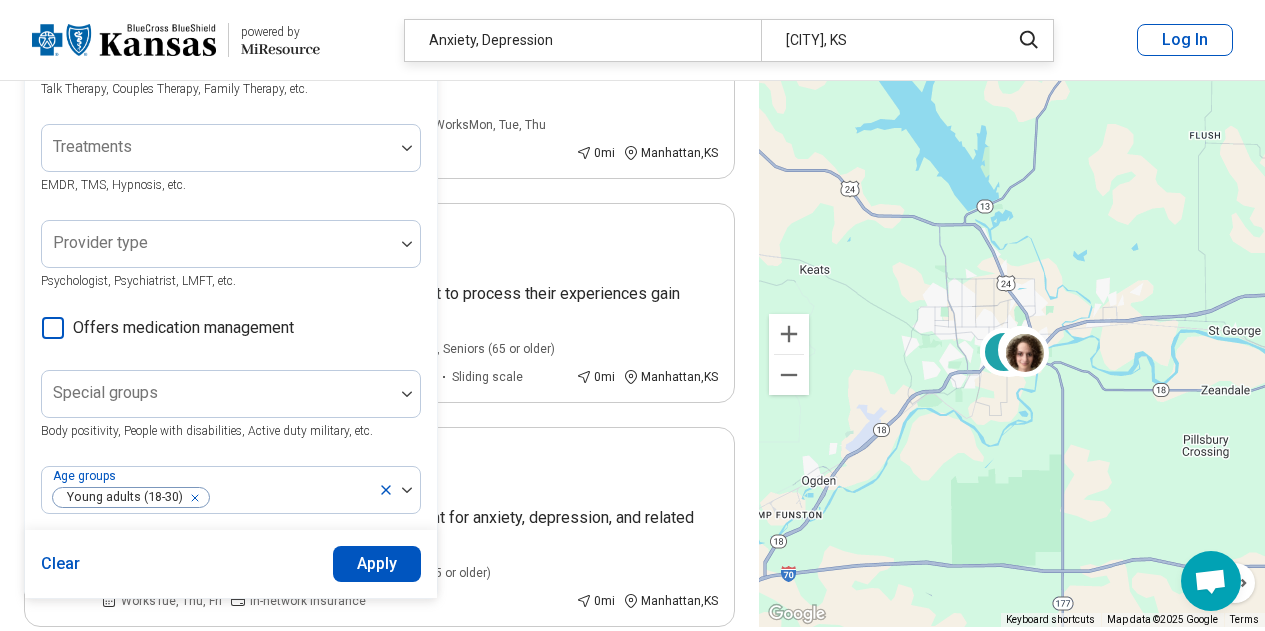 click on "Apply" at bounding box center (377, 564) 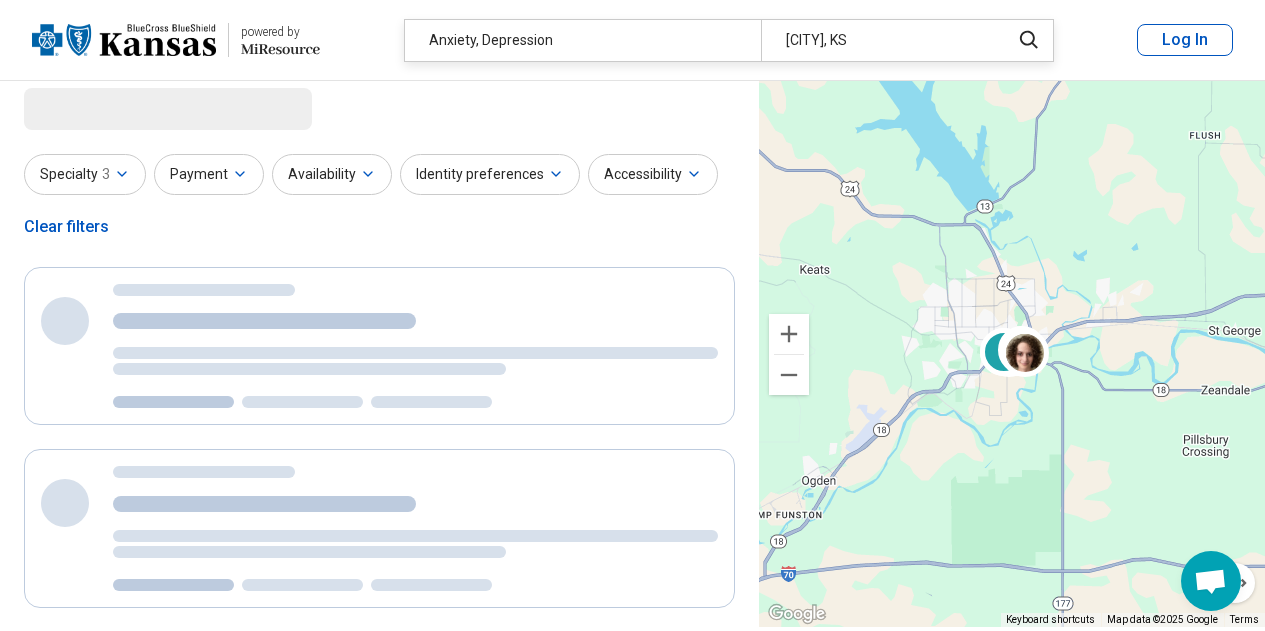 scroll, scrollTop: 0, scrollLeft: 0, axis: both 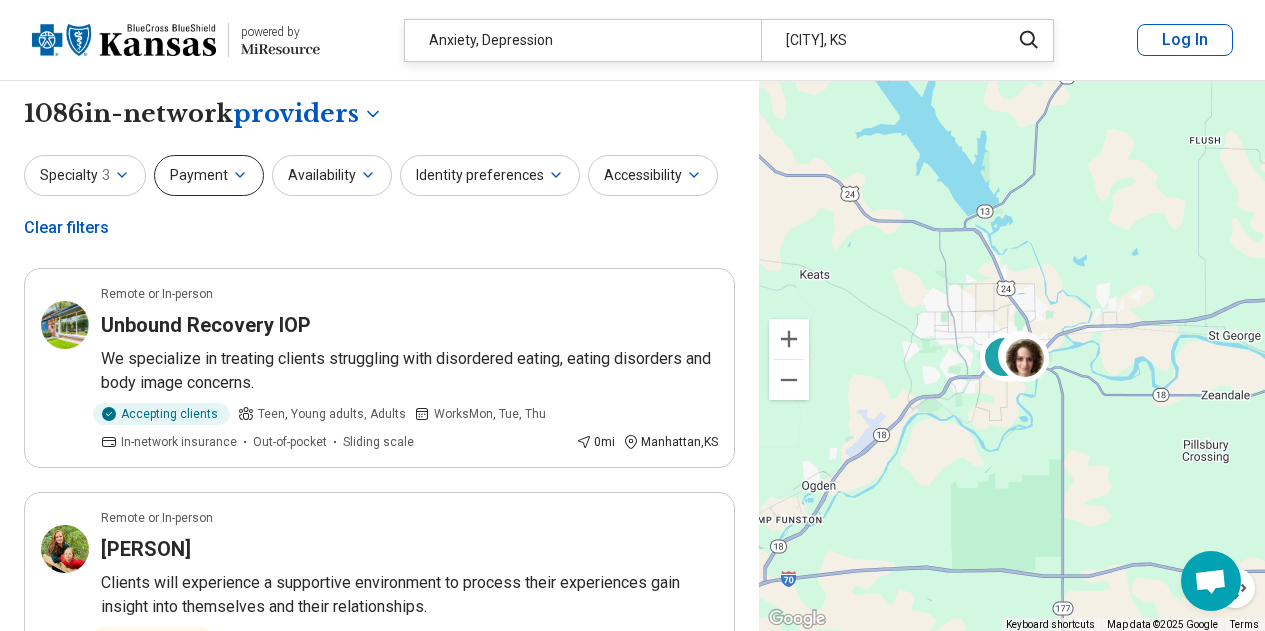 click 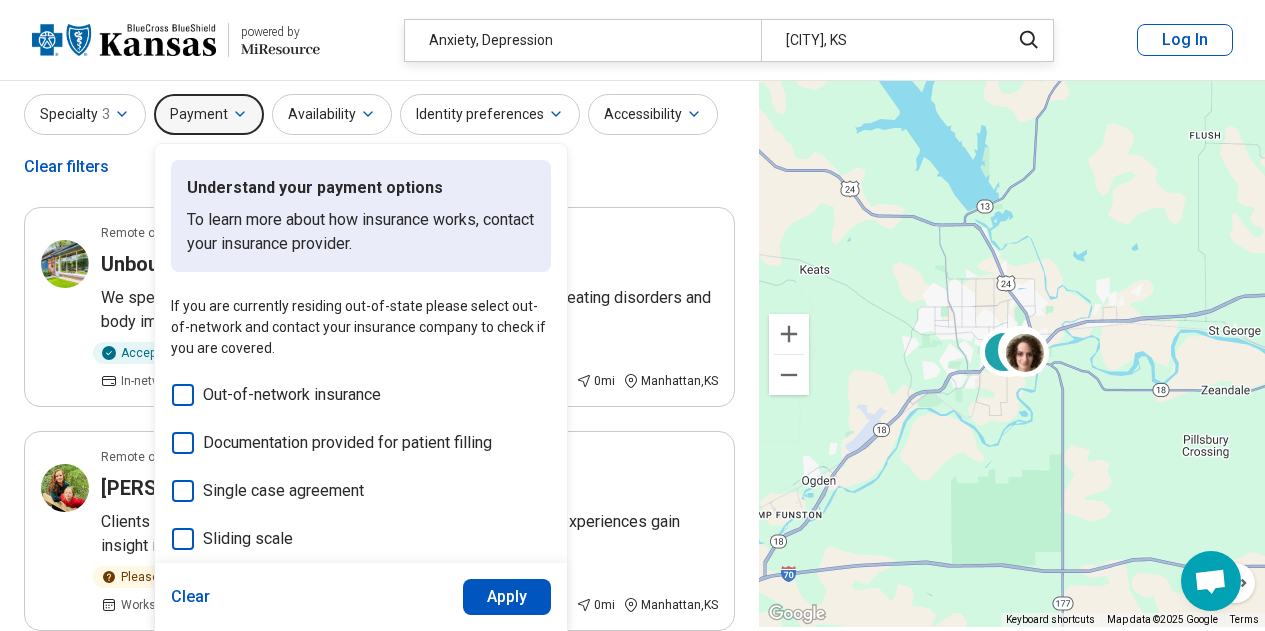 scroll, scrollTop: 0, scrollLeft: 0, axis: both 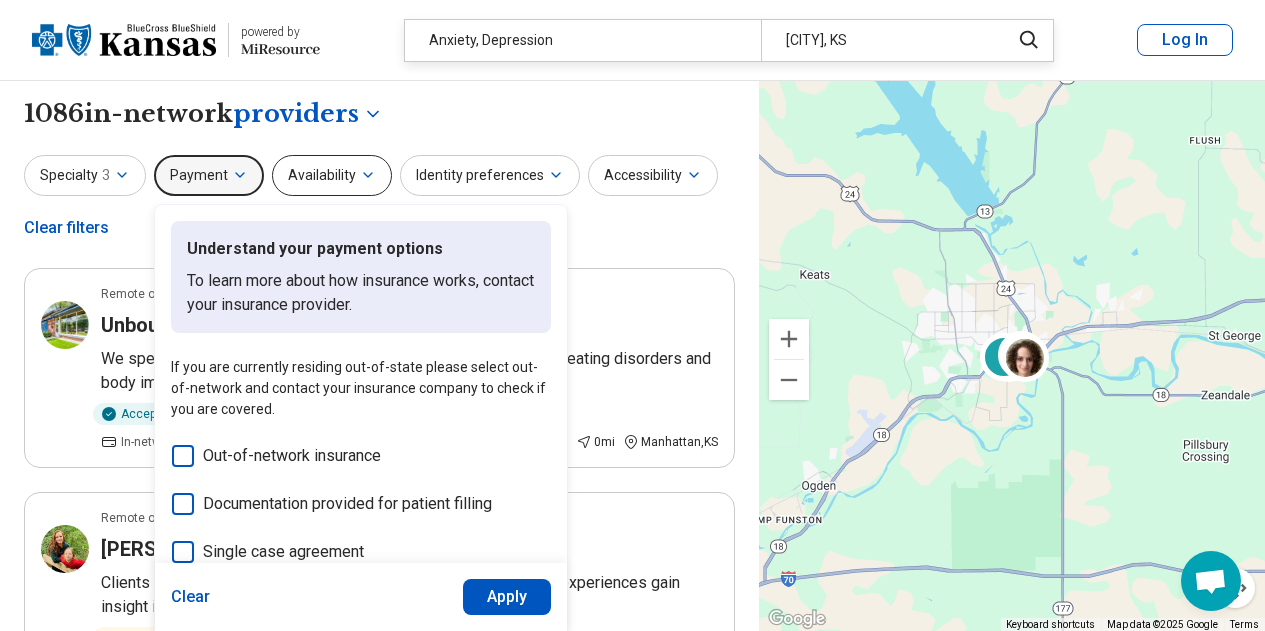 click 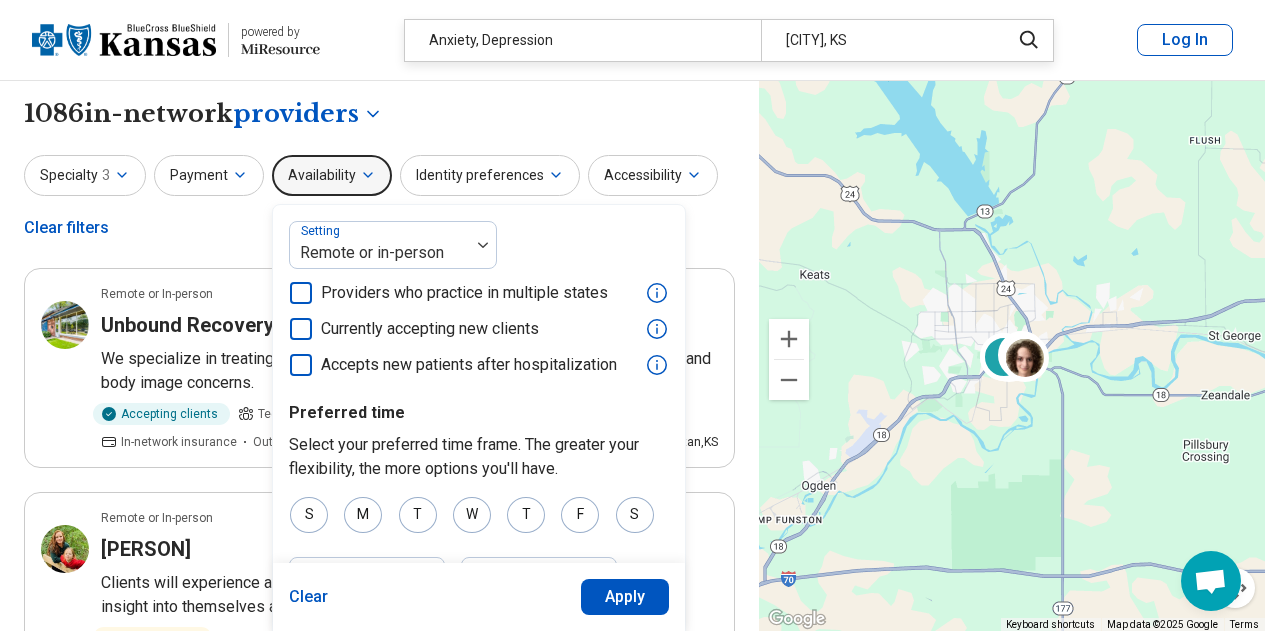click on "Currently accepting new clients" at bounding box center [430, 329] 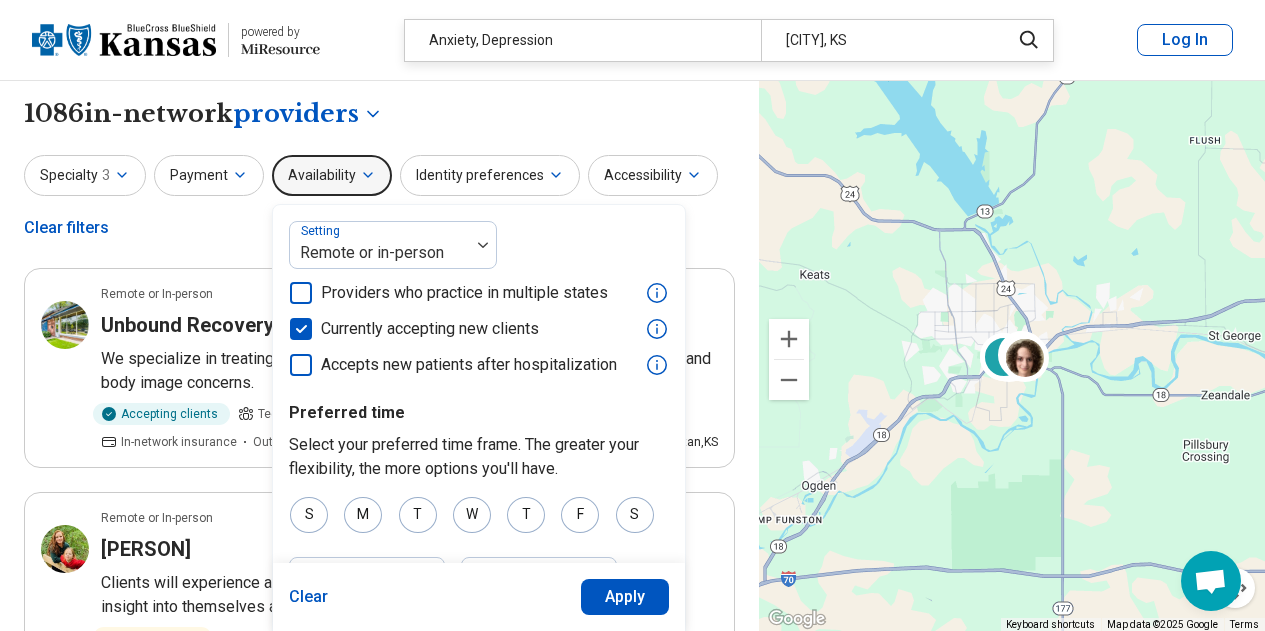 scroll, scrollTop: 9, scrollLeft: 0, axis: vertical 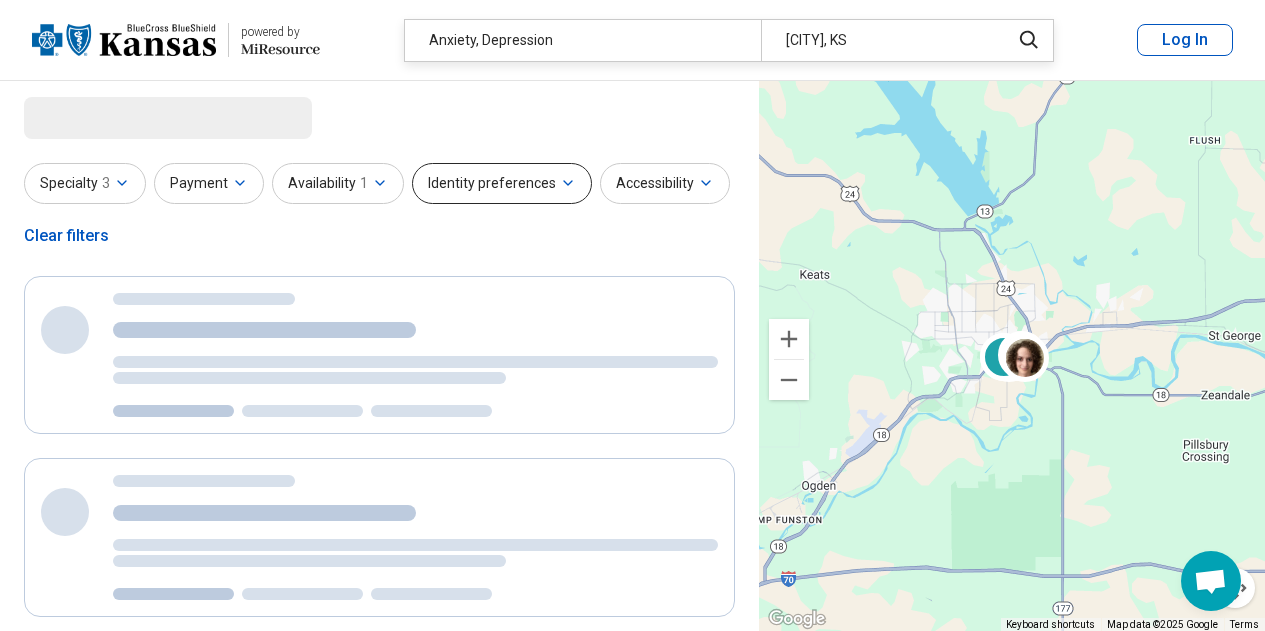 click on "Identity preferences" at bounding box center (502, 183) 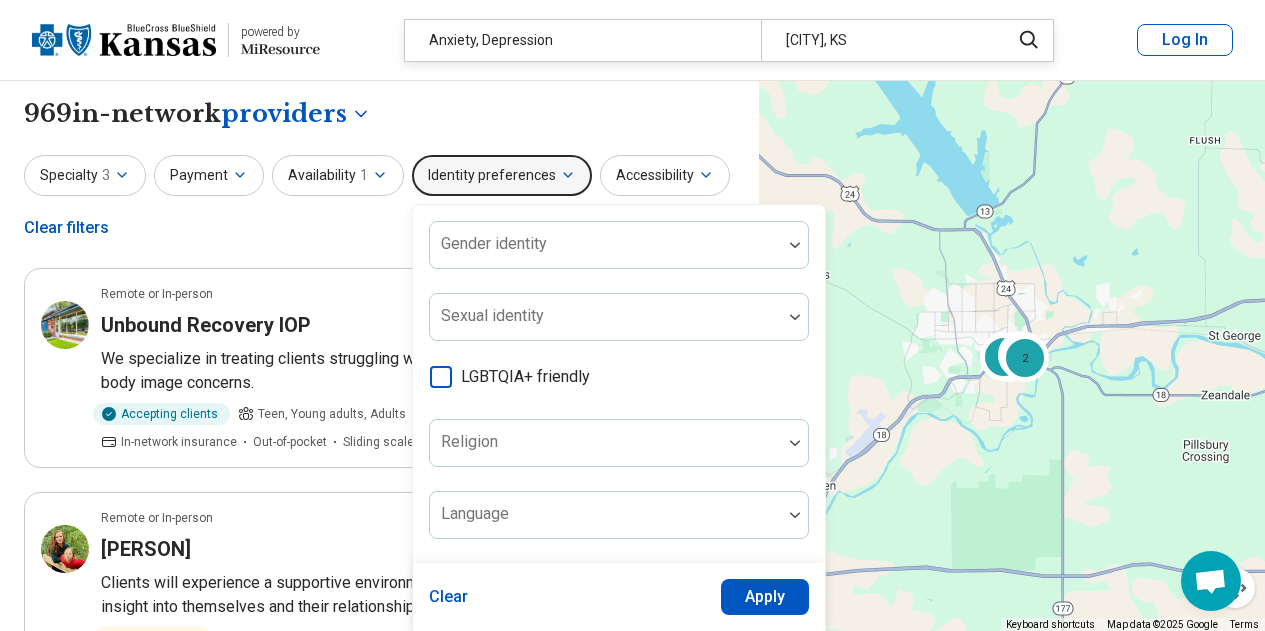 click 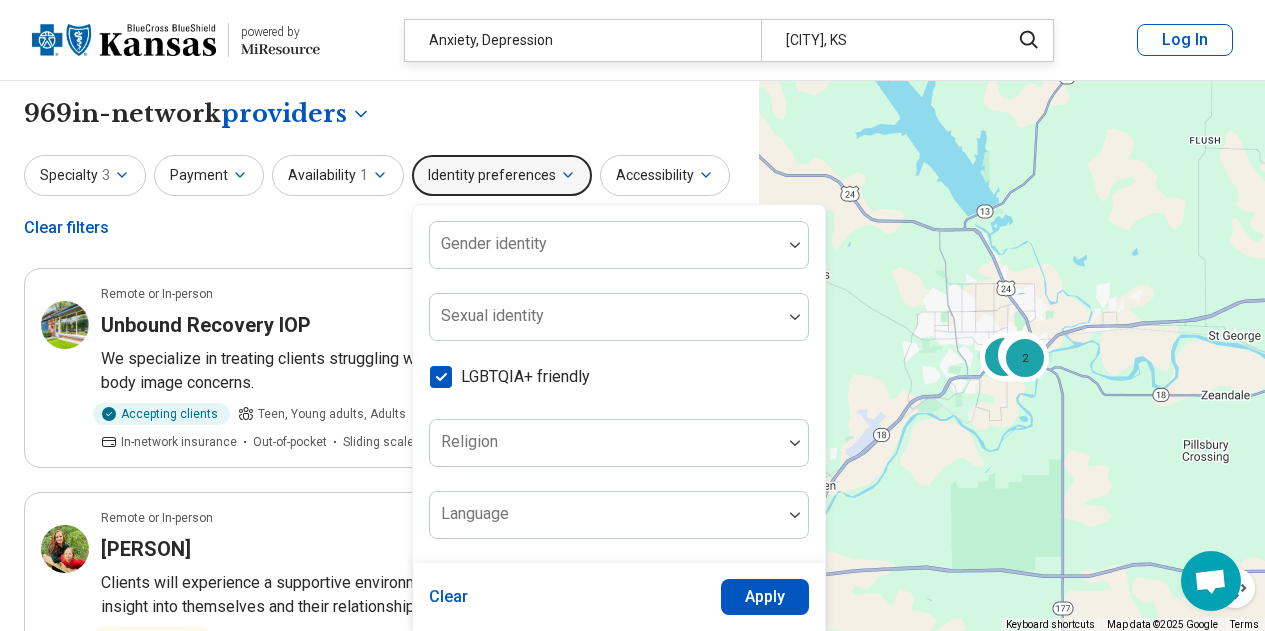 scroll, scrollTop: 9, scrollLeft: 0, axis: vertical 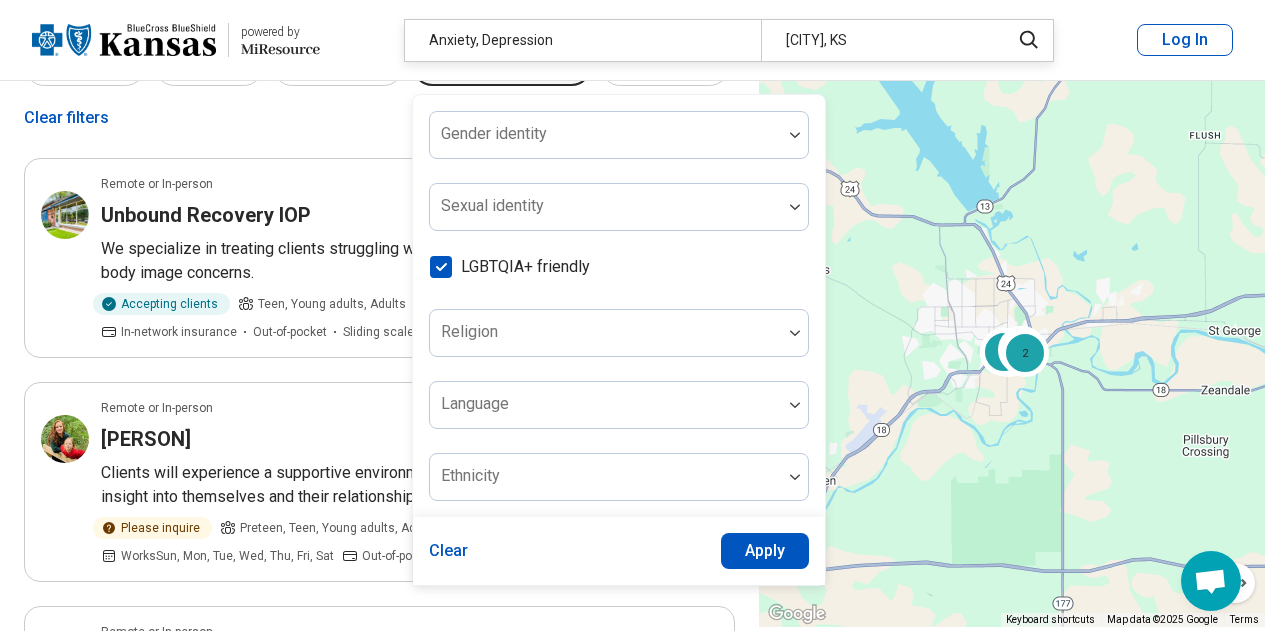 click on "Apply" at bounding box center (765, 551) 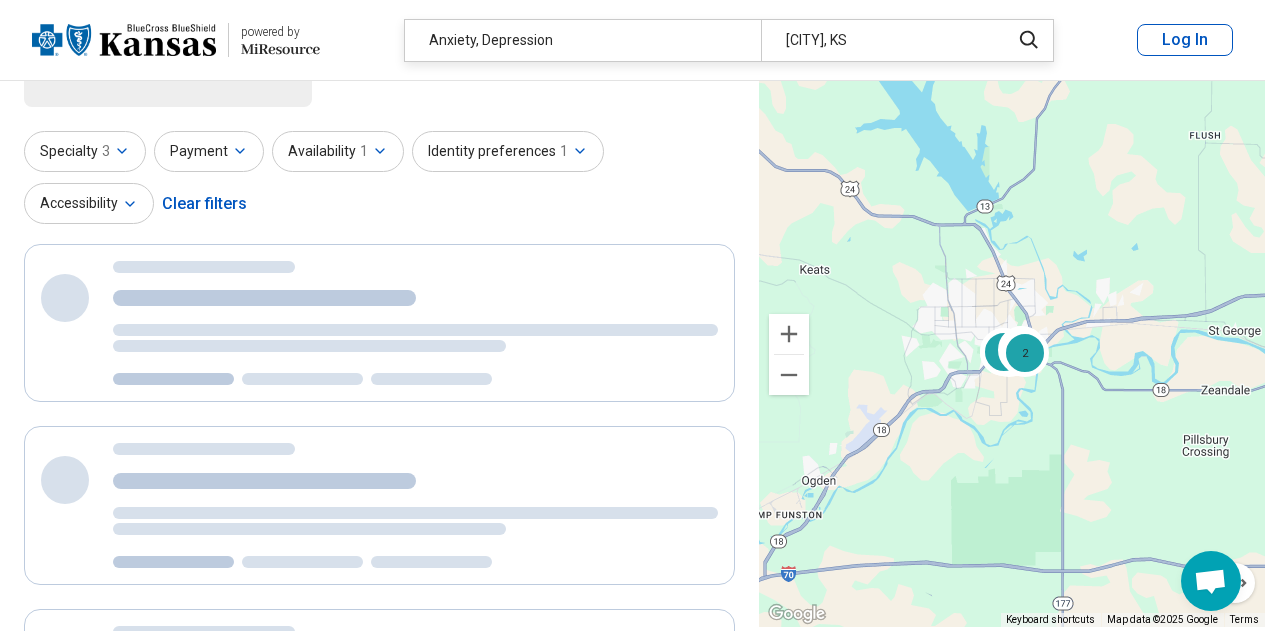 scroll, scrollTop: 0, scrollLeft: 0, axis: both 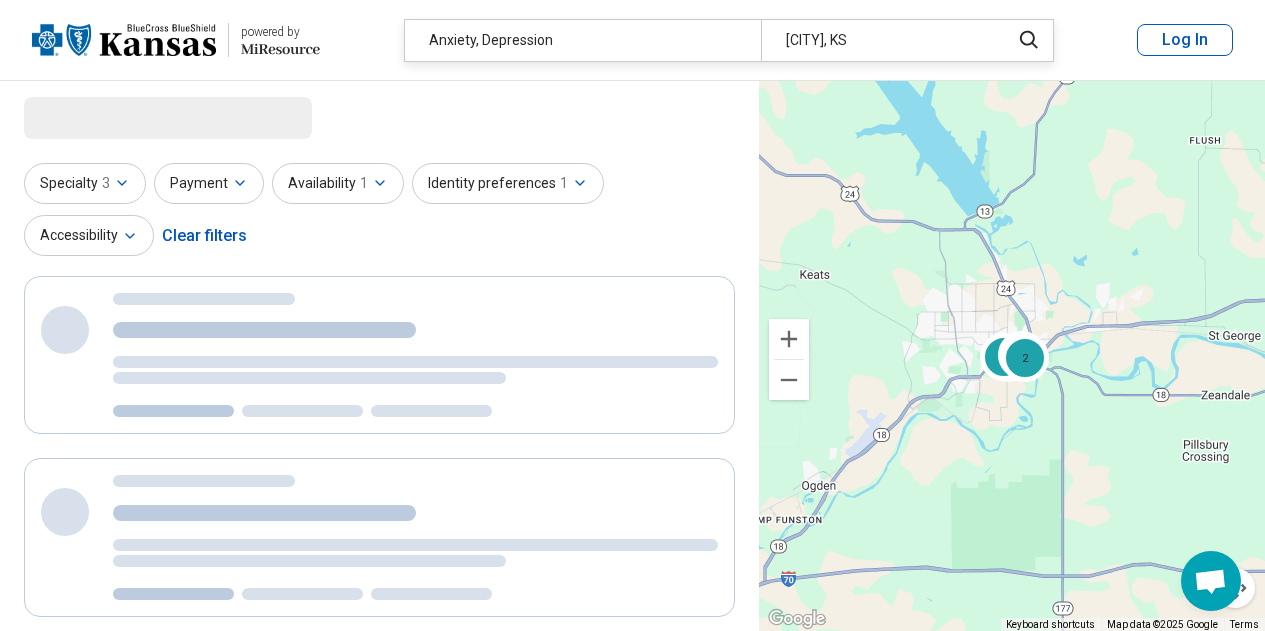 select on "********" 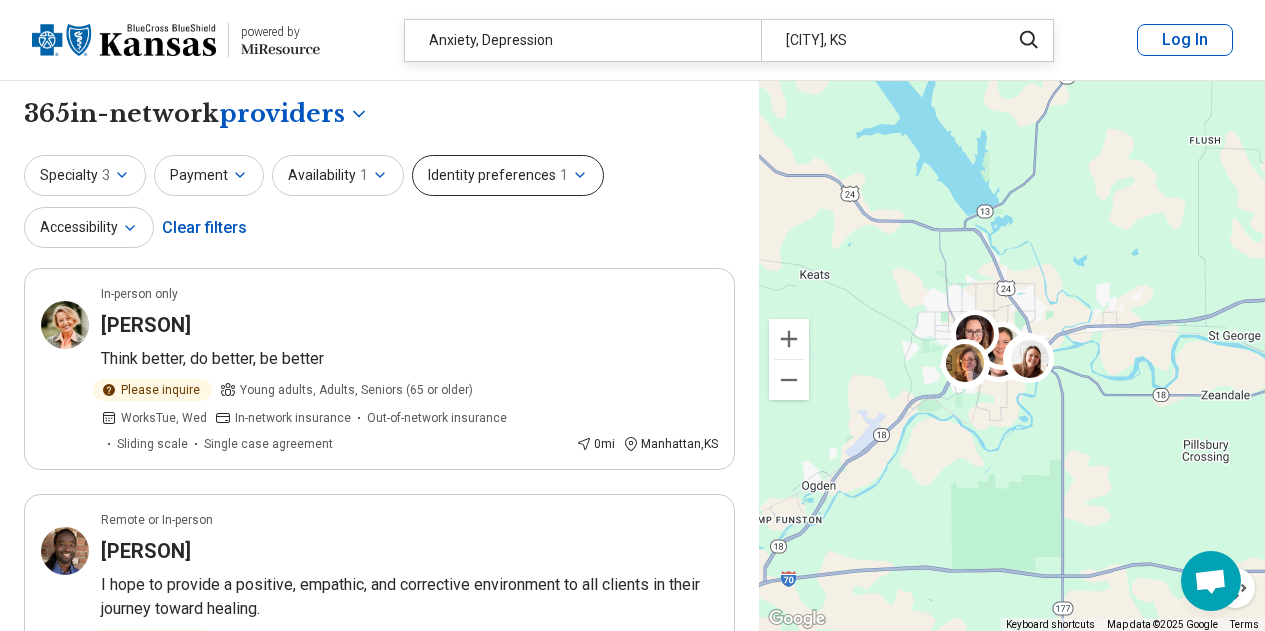 click on "Identity preferences 1" at bounding box center [508, 175] 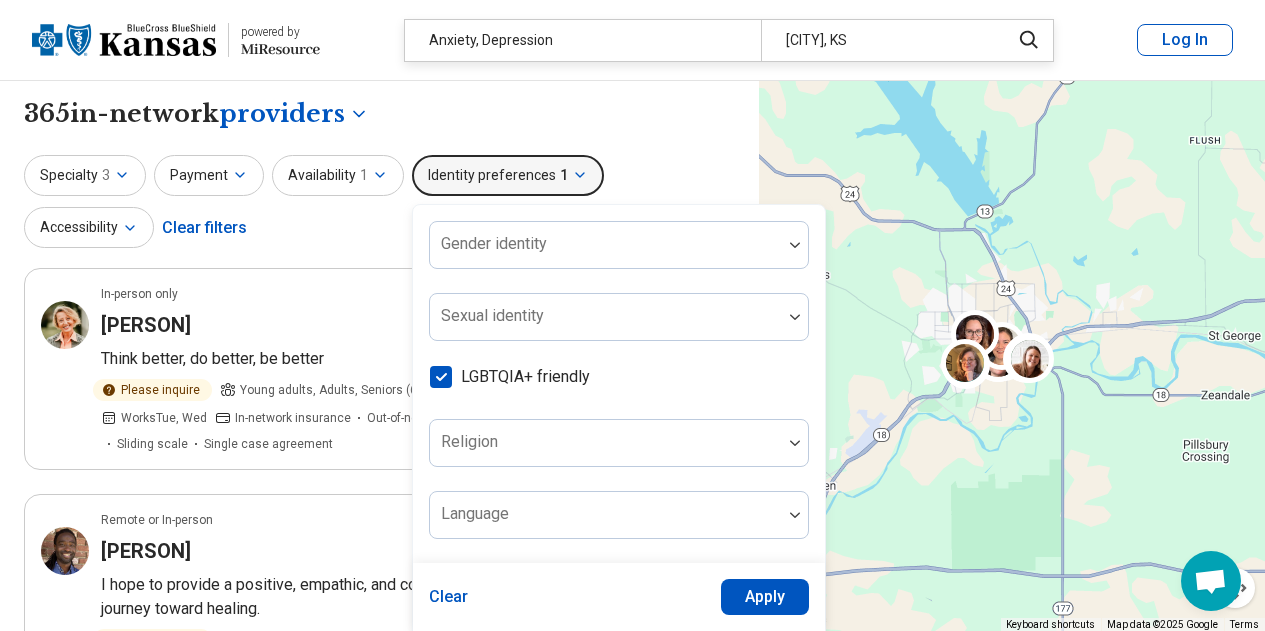 click on "LGBTQIA+ friendly" at bounding box center [525, 377] 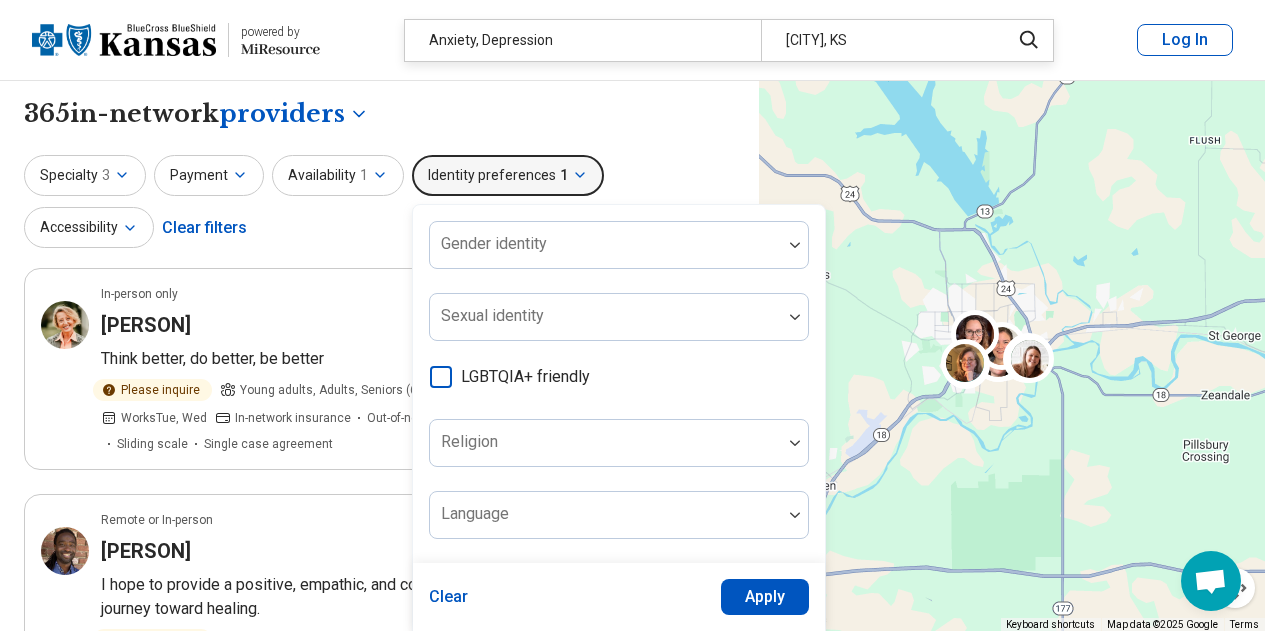 click on "Apply" at bounding box center [765, 597] 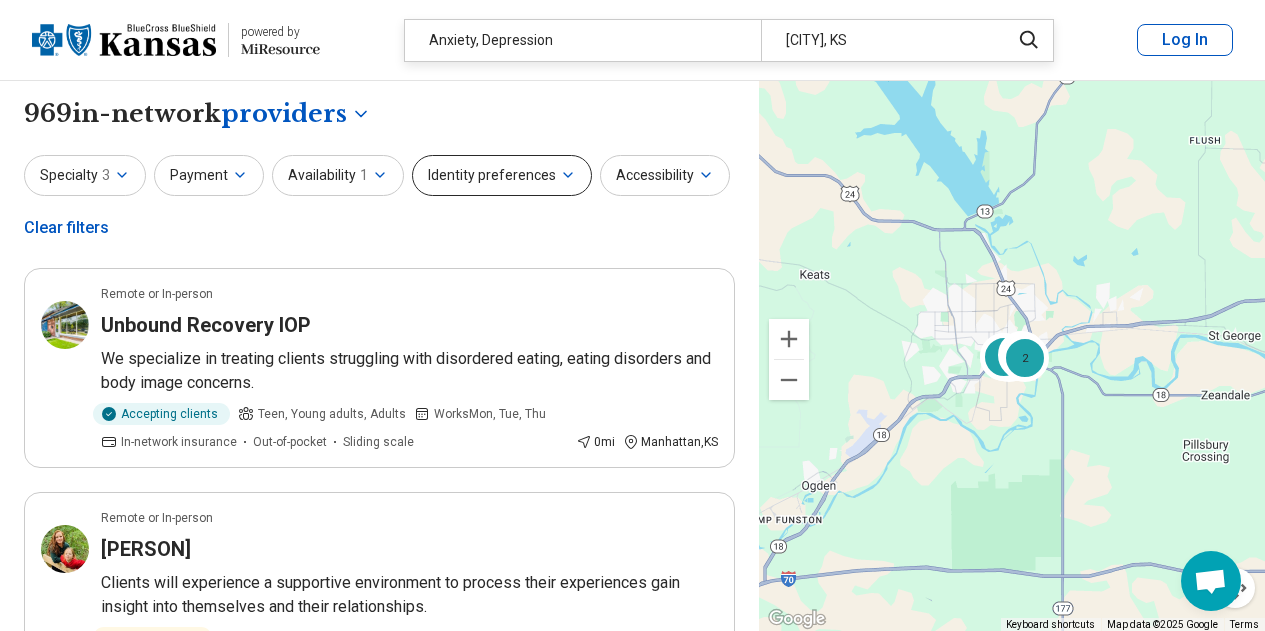 click on "Identity preferences" at bounding box center [502, 175] 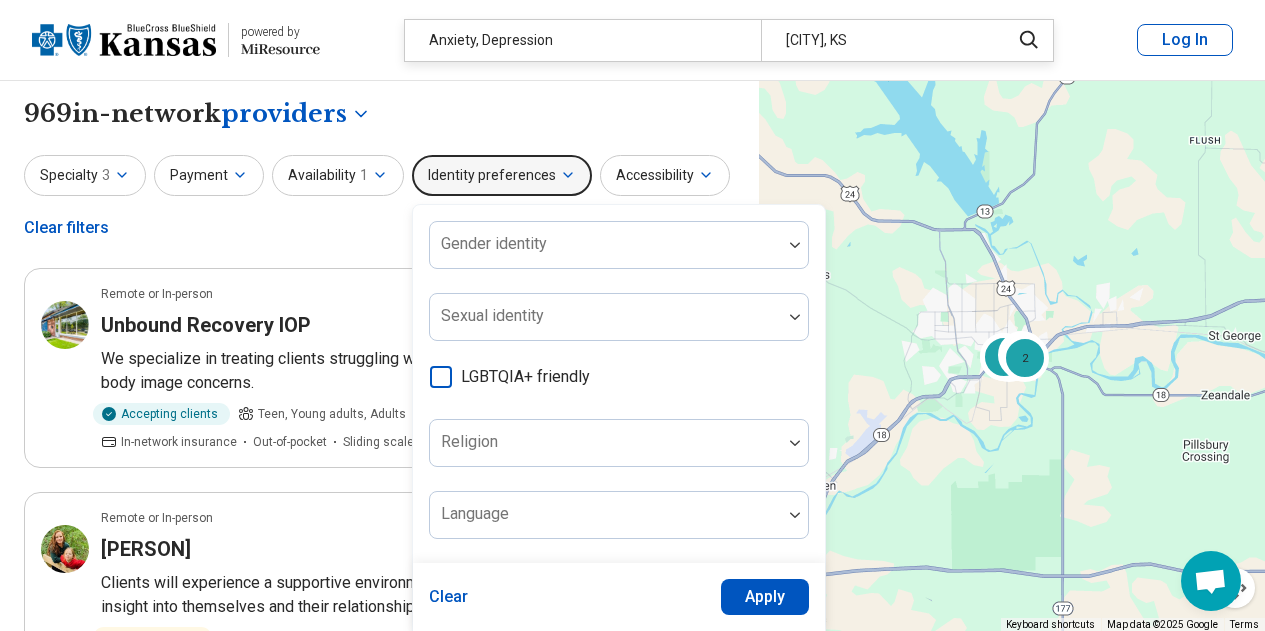 click on "LGBTQIA+ friendly" at bounding box center (525, 377) 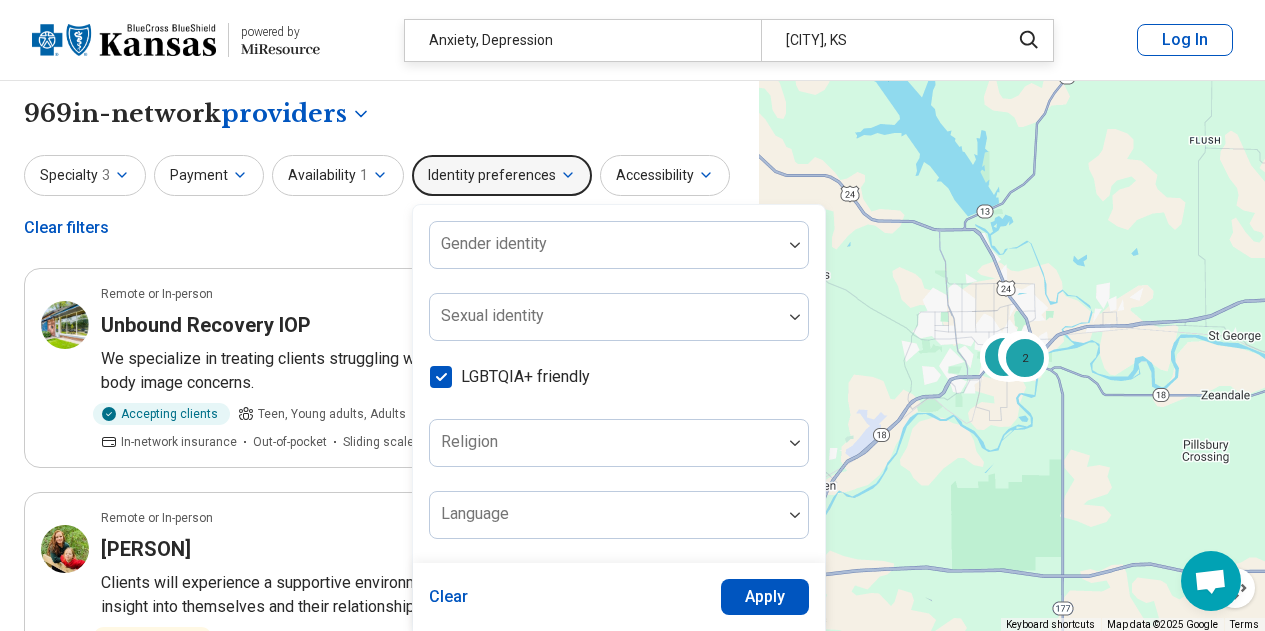 scroll, scrollTop: 9, scrollLeft: 0, axis: vertical 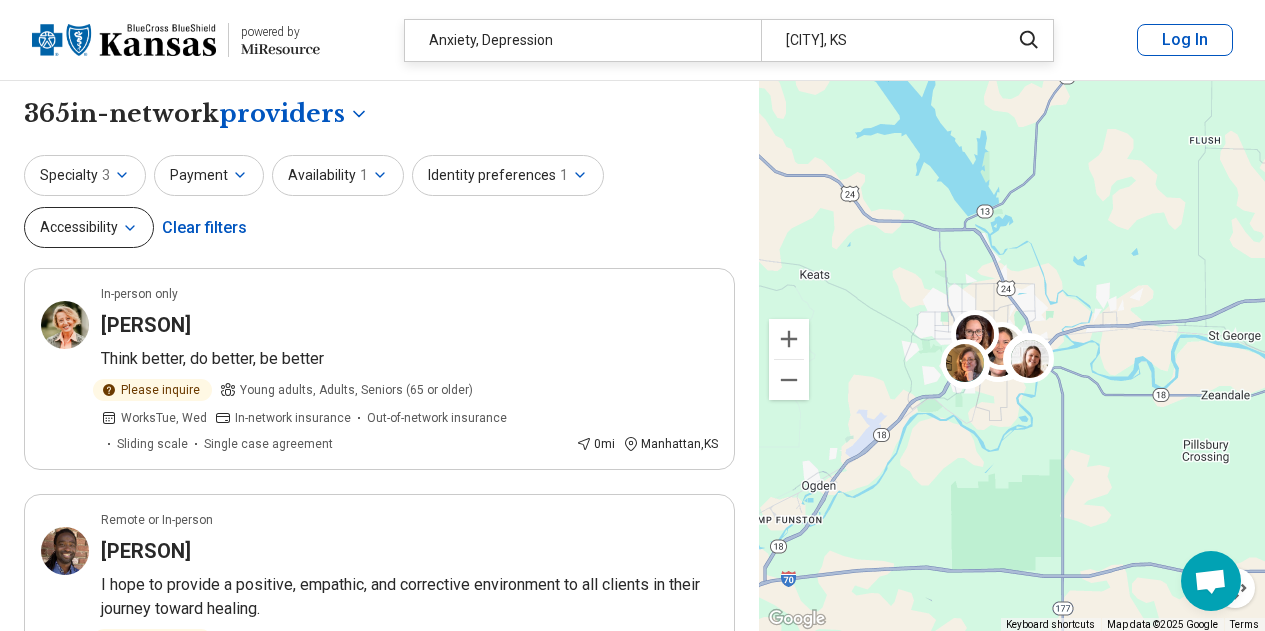 click on "Accessibility" at bounding box center [89, 227] 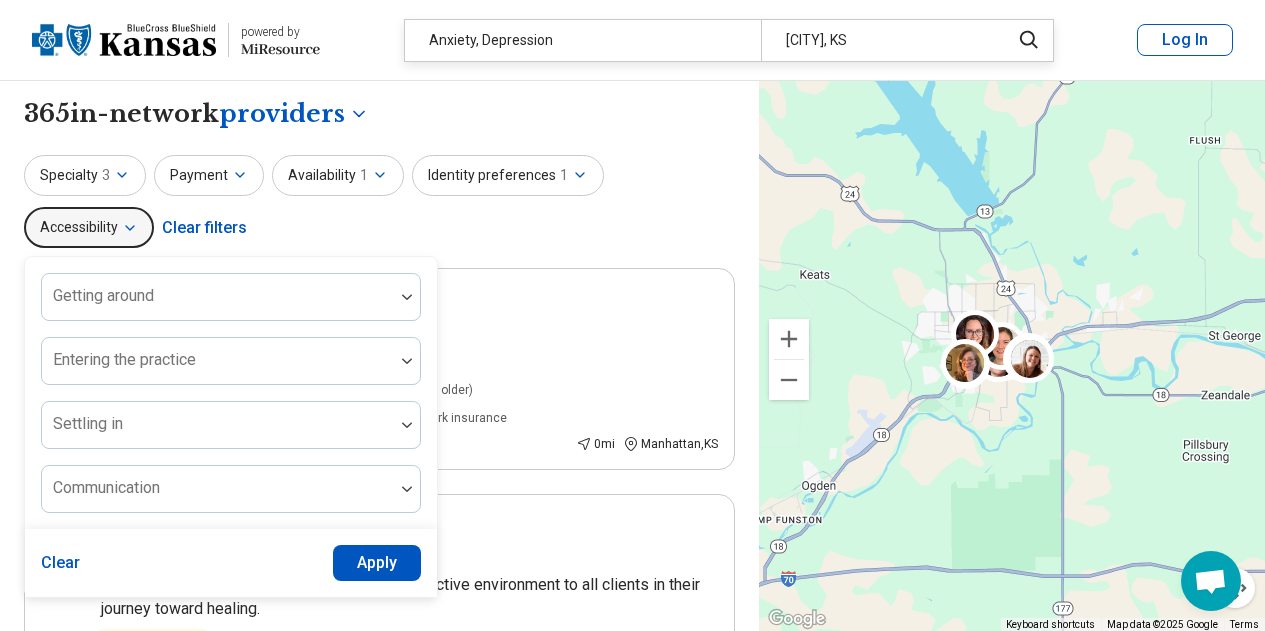 click on "Accessibility" at bounding box center [89, 227] 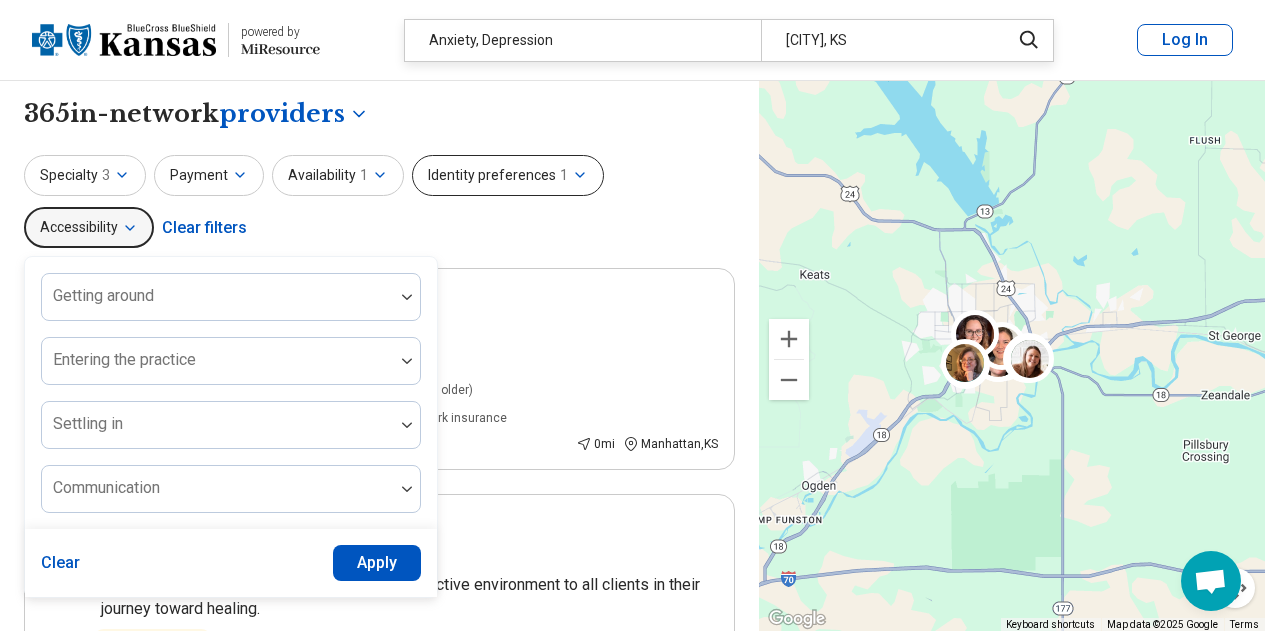 click on "Identity preferences 1" at bounding box center (508, 175) 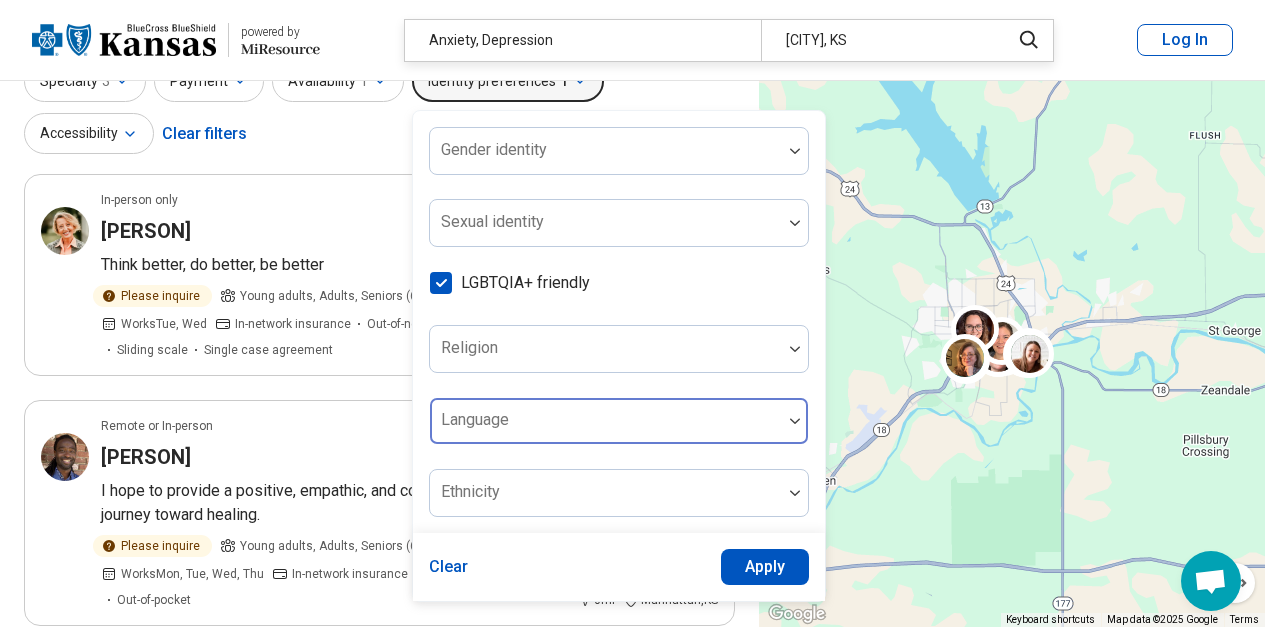 scroll, scrollTop: 100, scrollLeft: 0, axis: vertical 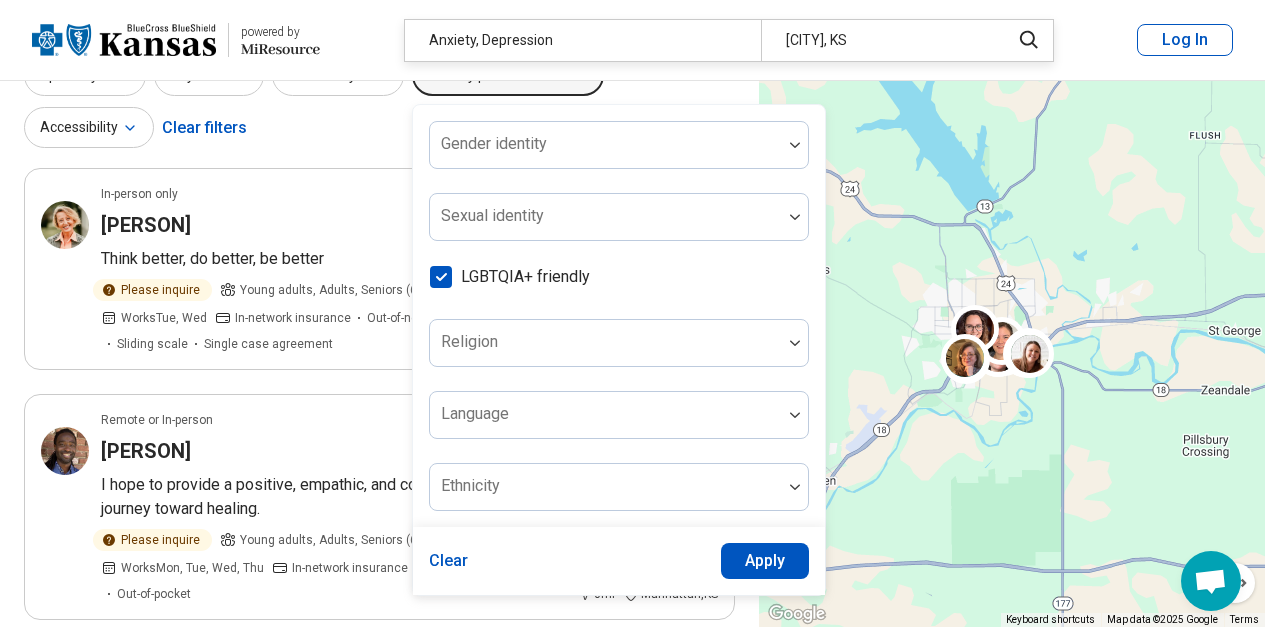 click on "Apply" at bounding box center (765, 561) 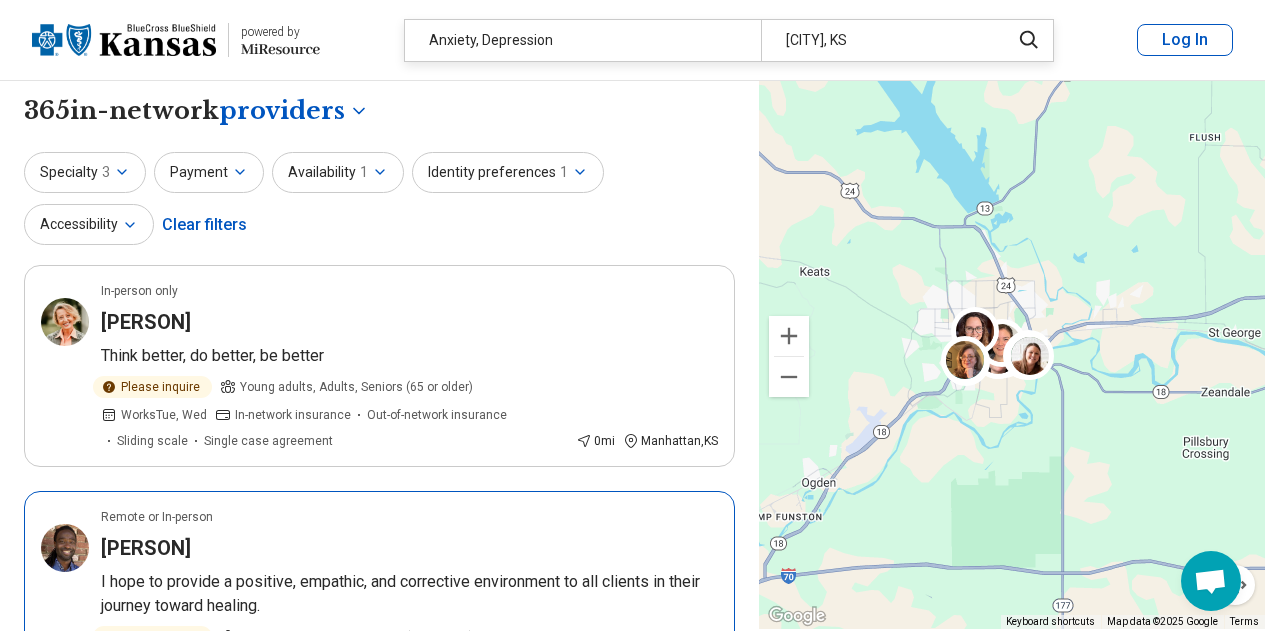 scroll, scrollTop: 0, scrollLeft: 0, axis: both 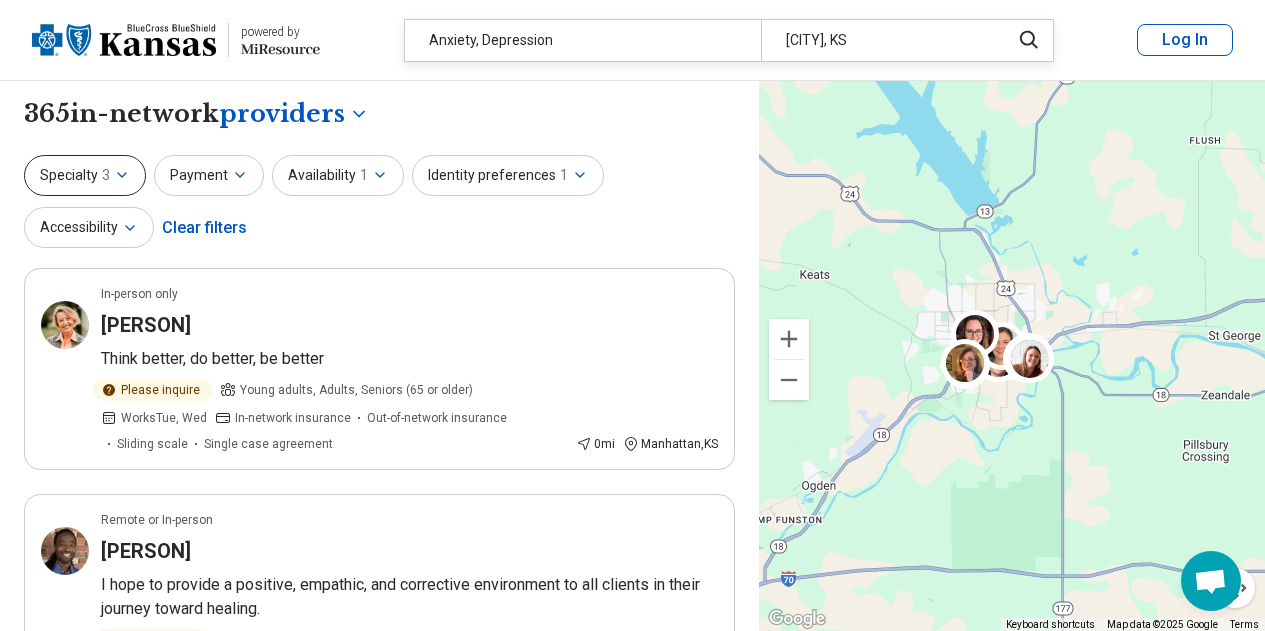 click on "3" at bounding box center [106, 175] 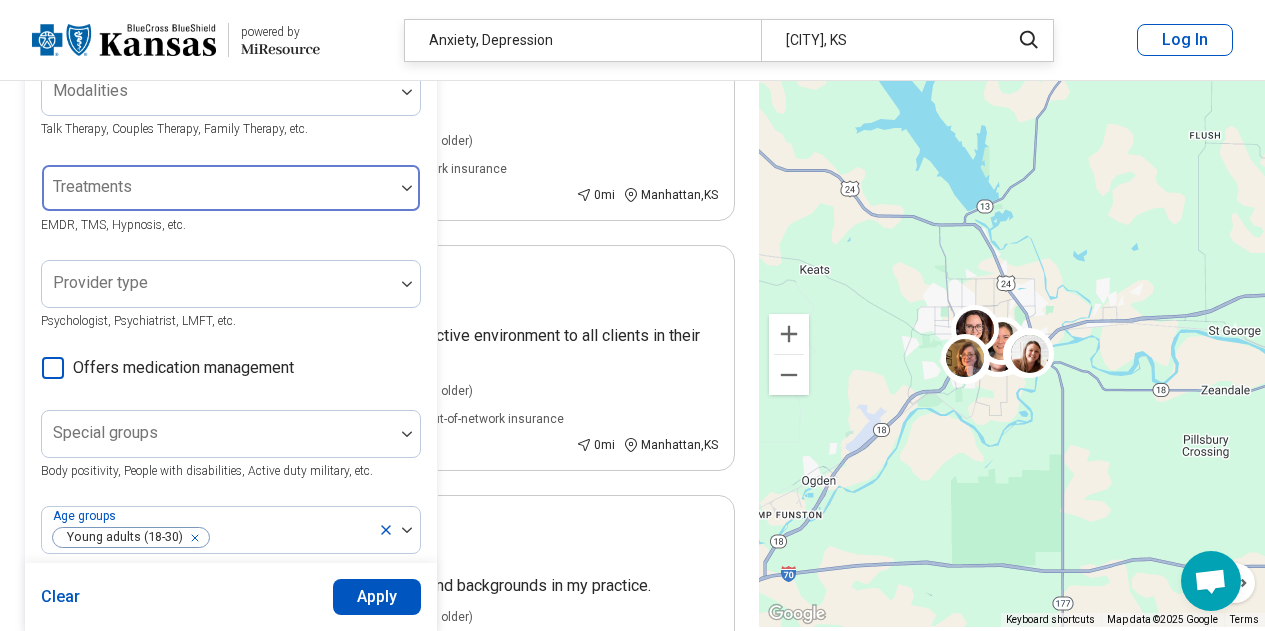 scroll, scrollTop: 248, scrollLeft: 0, axis: vertical 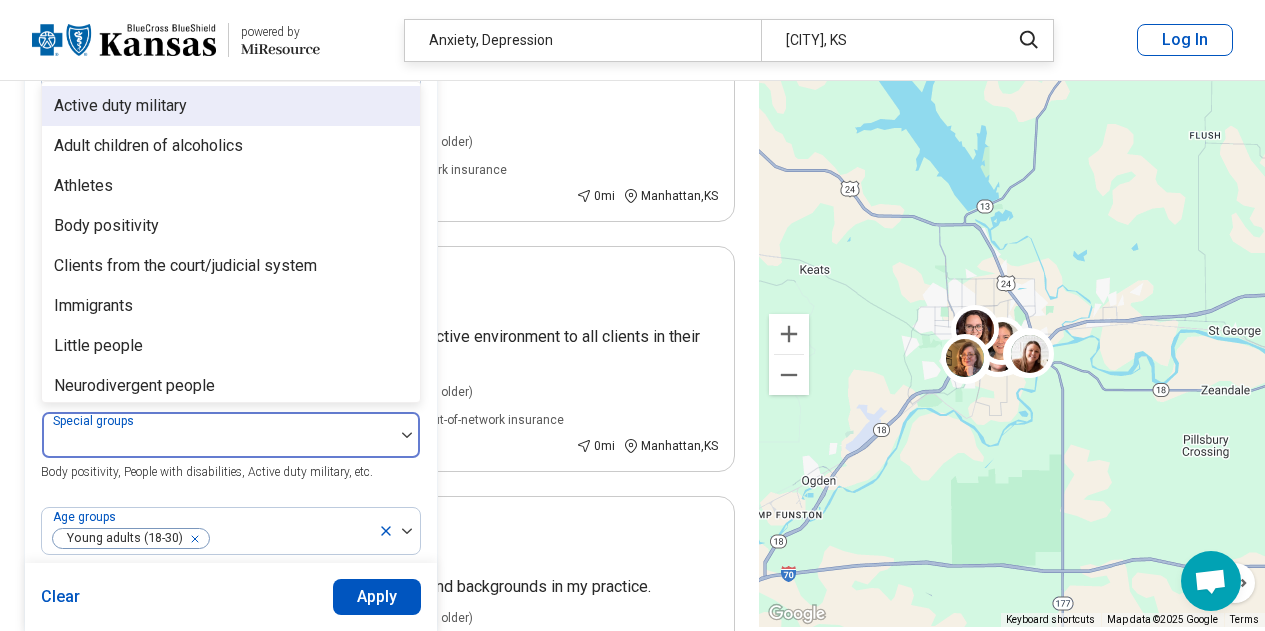 click at bounding box center (218, 443) 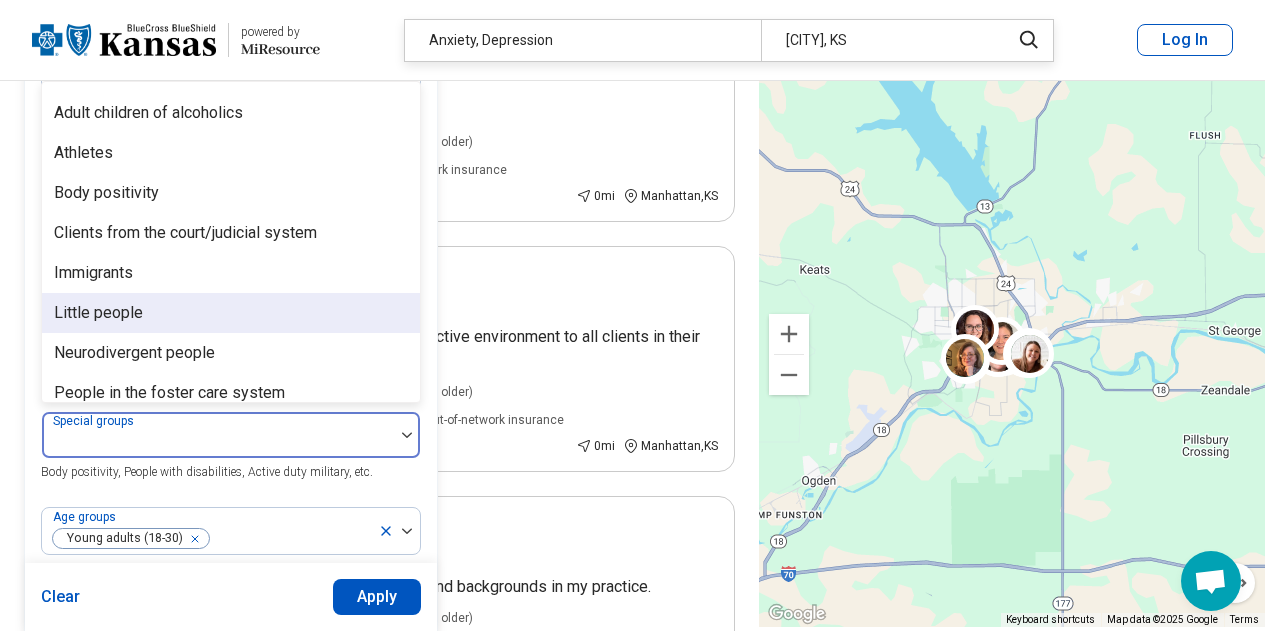 scroll, scrollTop: 0, scrollLeft: 0, axis: both 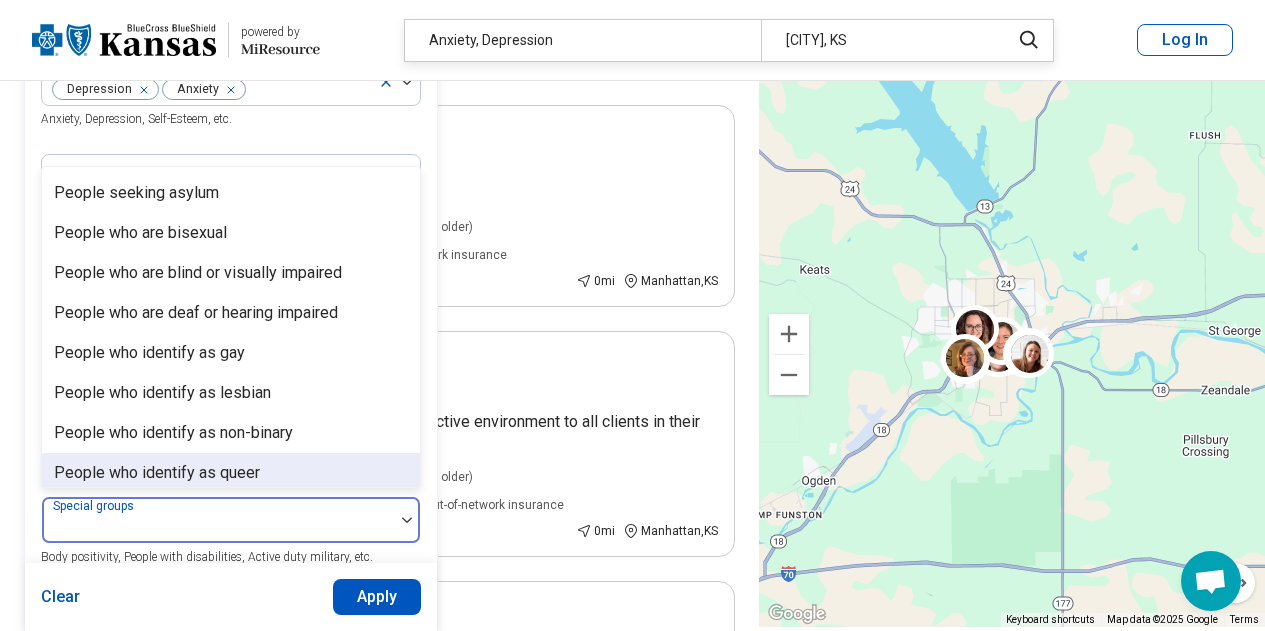 click on "People who identify as queer" at bounding box center (157, 473) 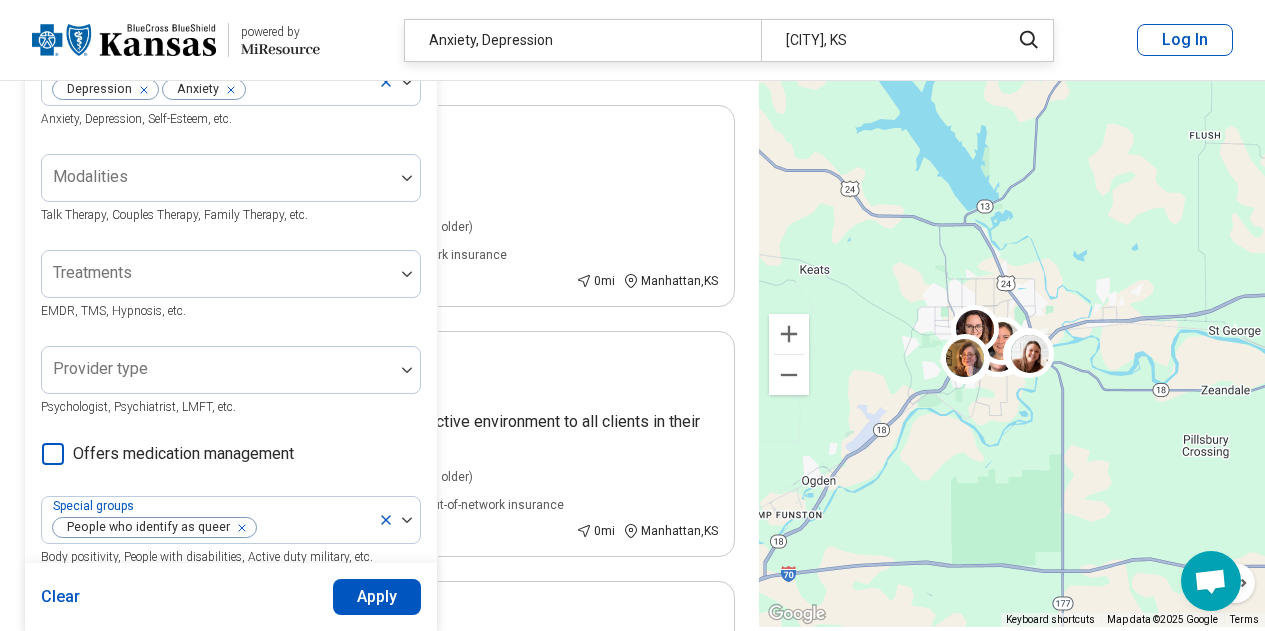 click on "Apply" at bounding box center [377, 597] 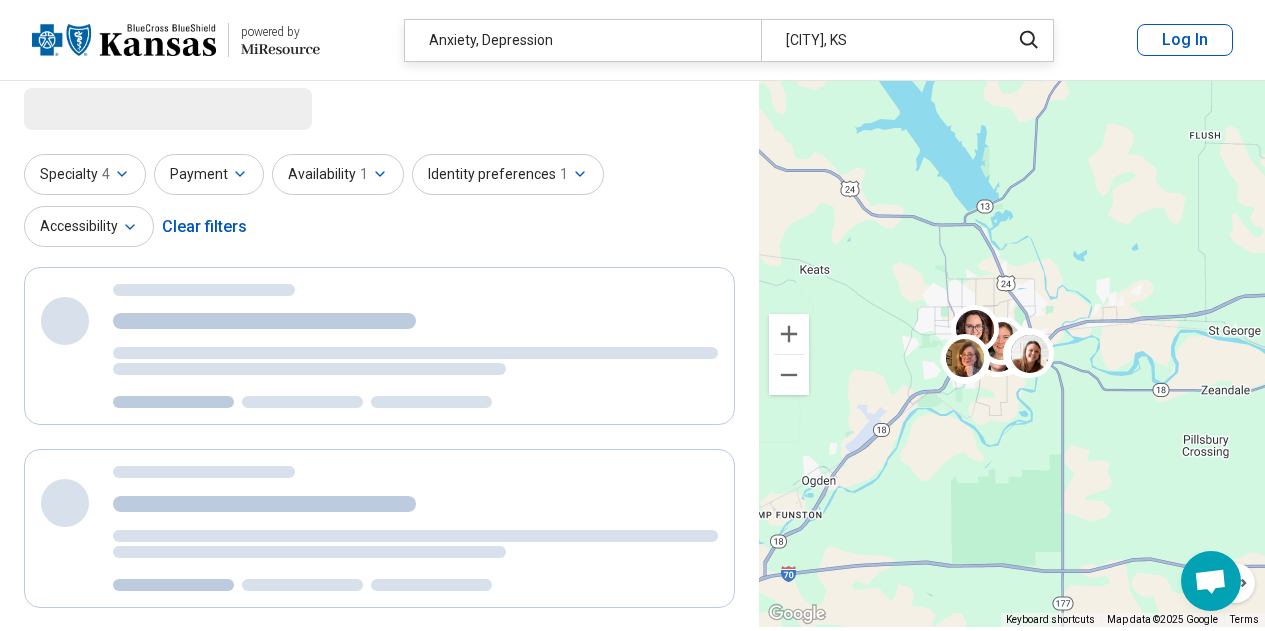 scroll, scrollTop: 0, scrollLeft: 0, axis: both 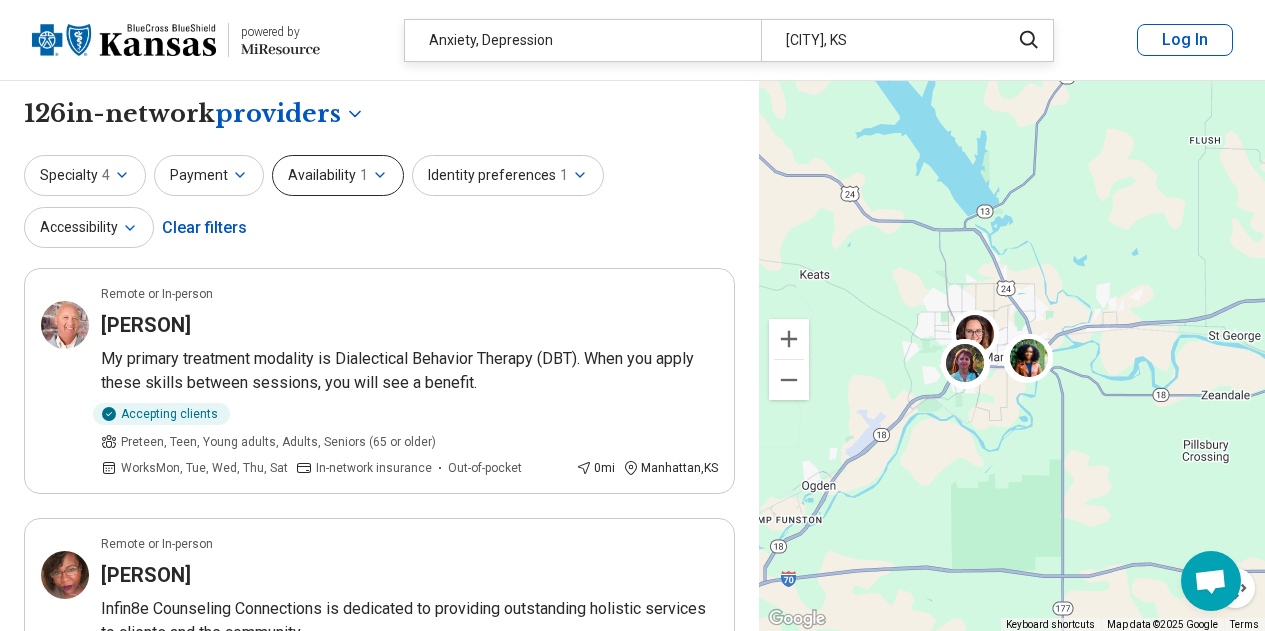 click on "Availability 1" at bounding box center (338, 175) 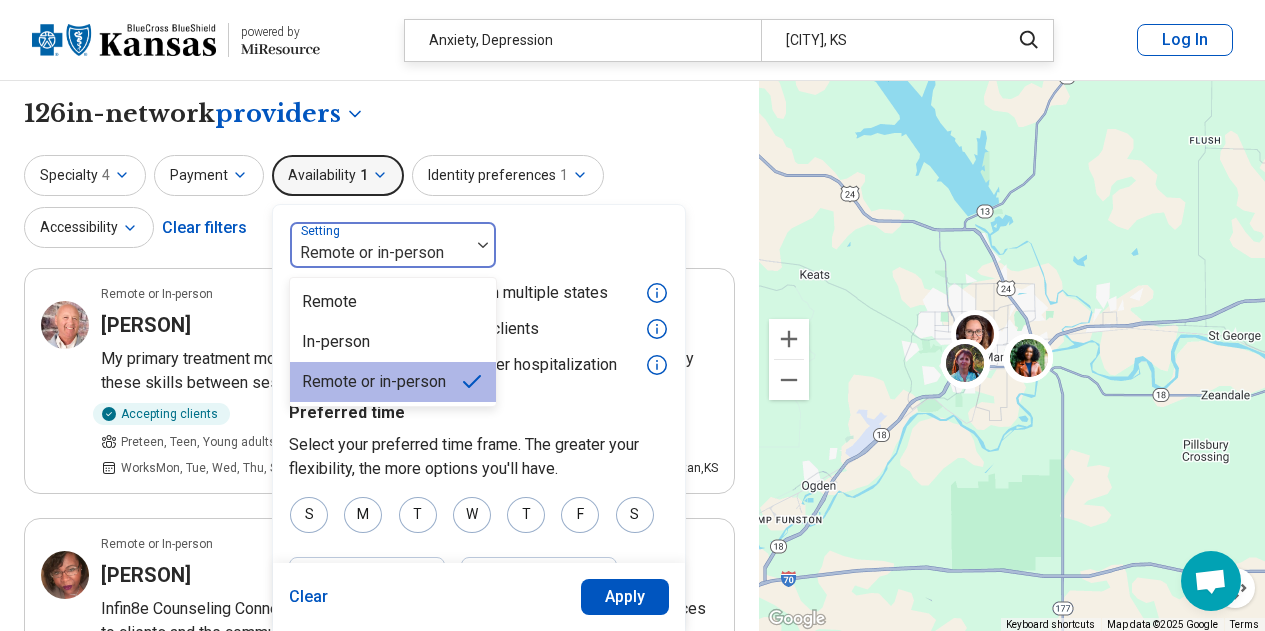 click at bounding box center [380, 253] 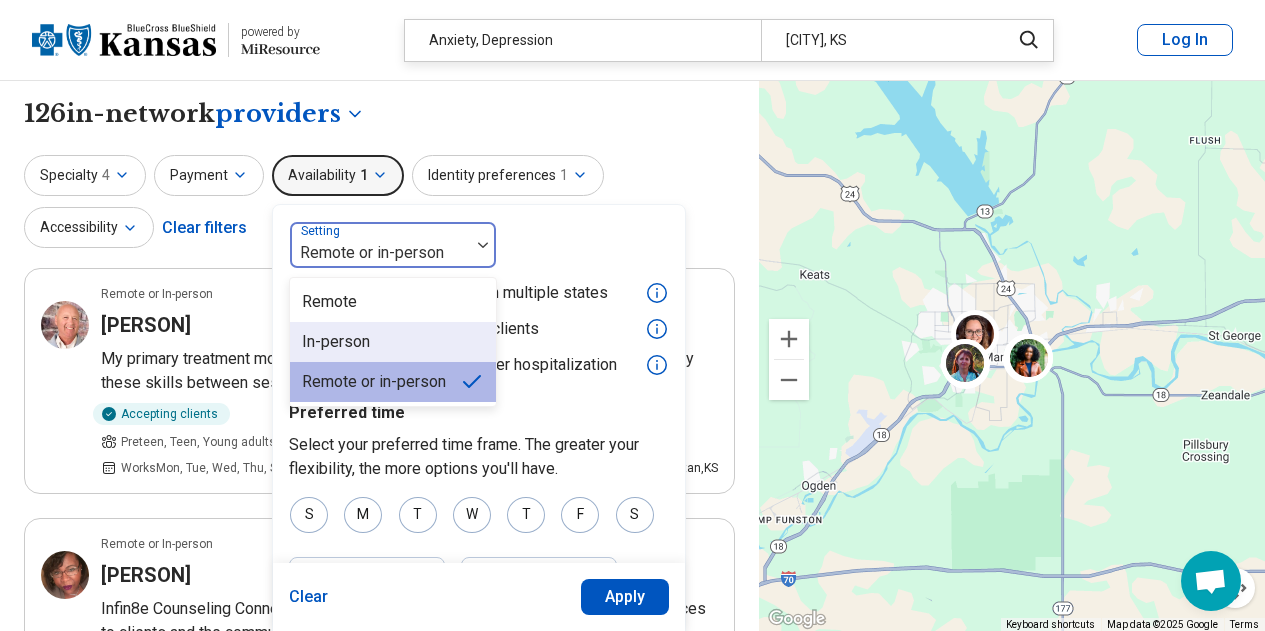 click on "In-person" at bounding box center [393, 342] 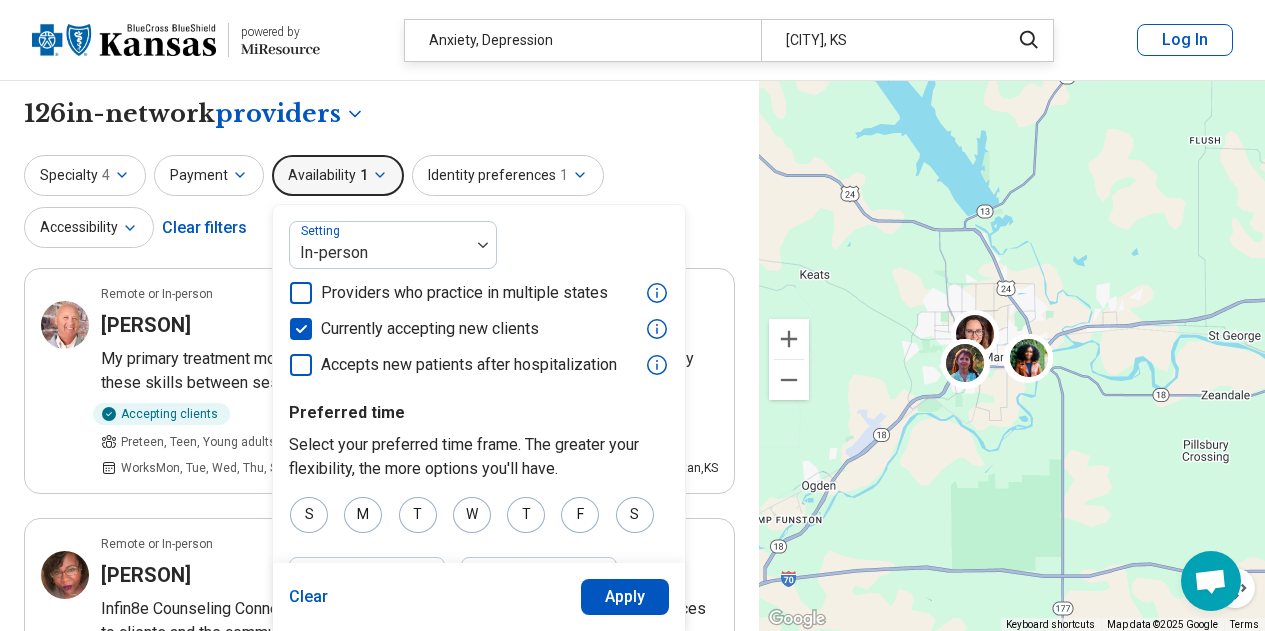 click on "Apply" at bounding box center (625, 597) 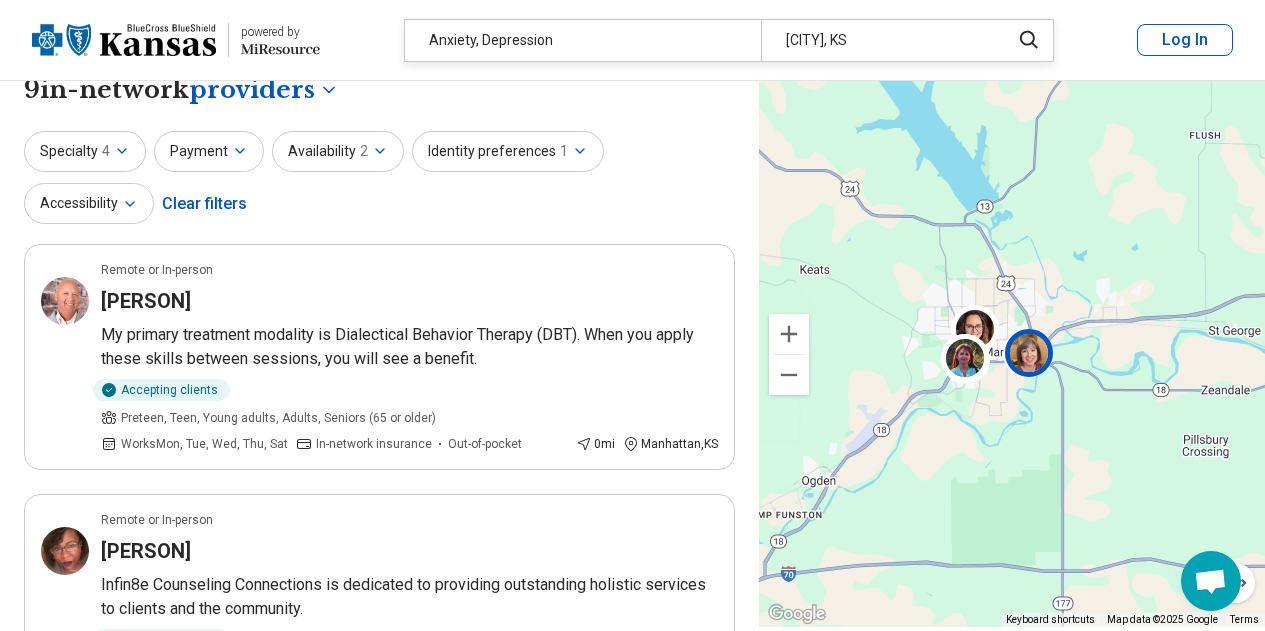 scroll, scrollTop: 0, scrollLeft: 0, axis: both 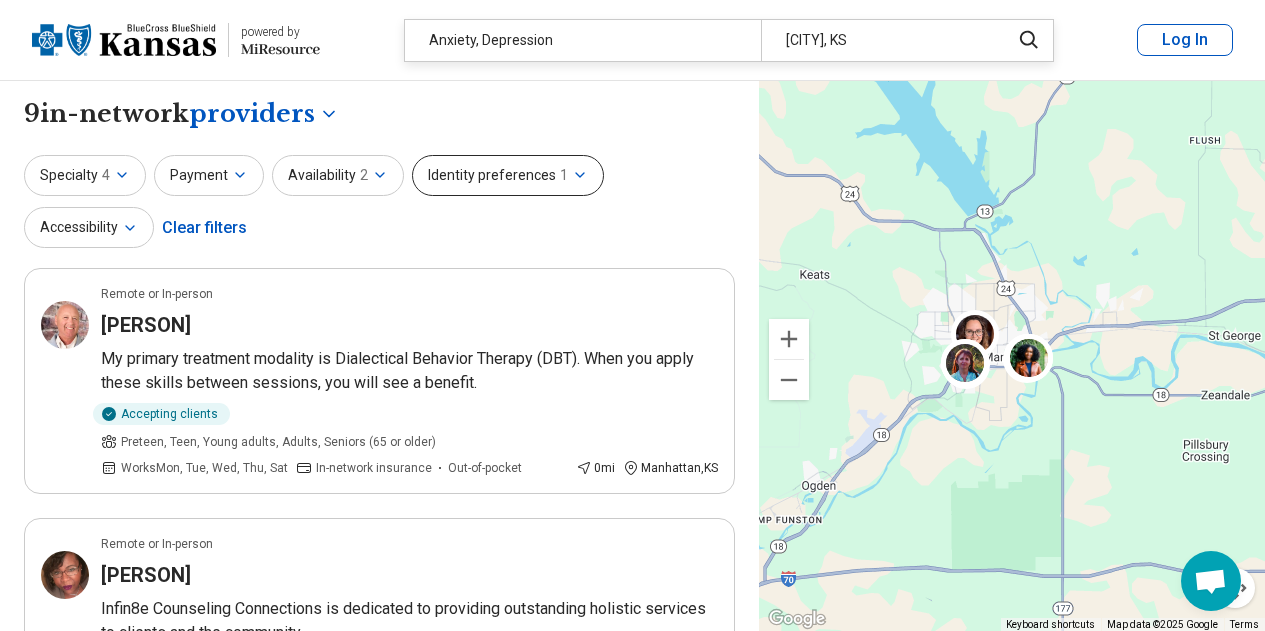 click on "Identity preferences 1" at bounding box center (508, 175) 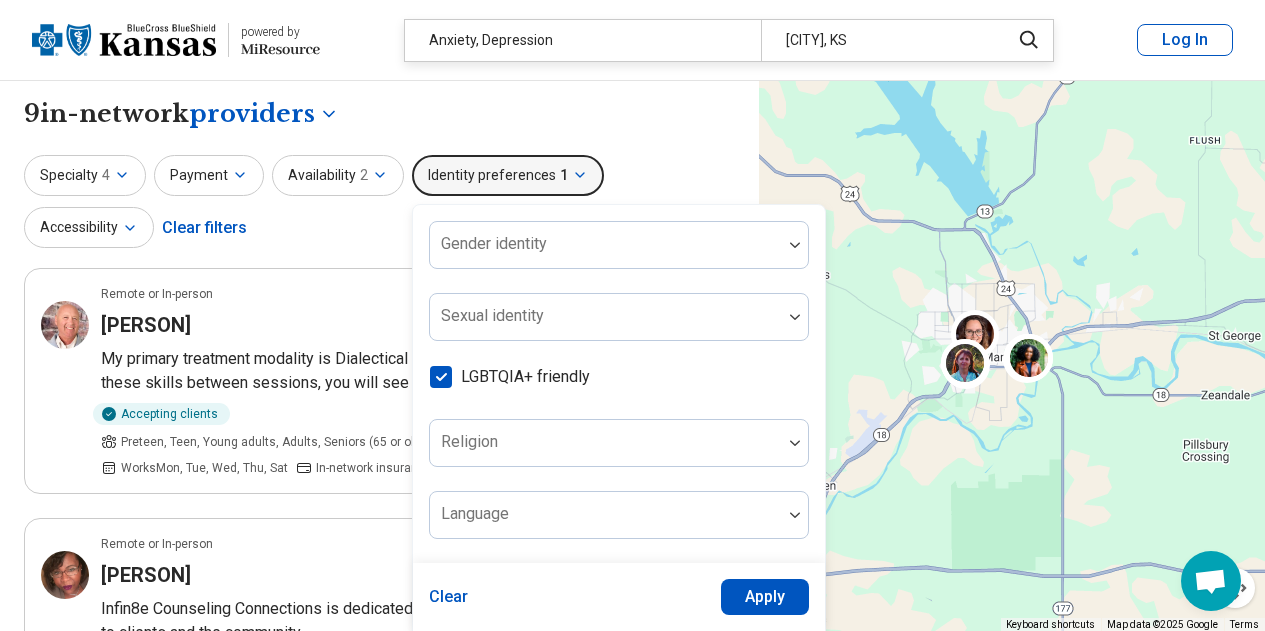 click 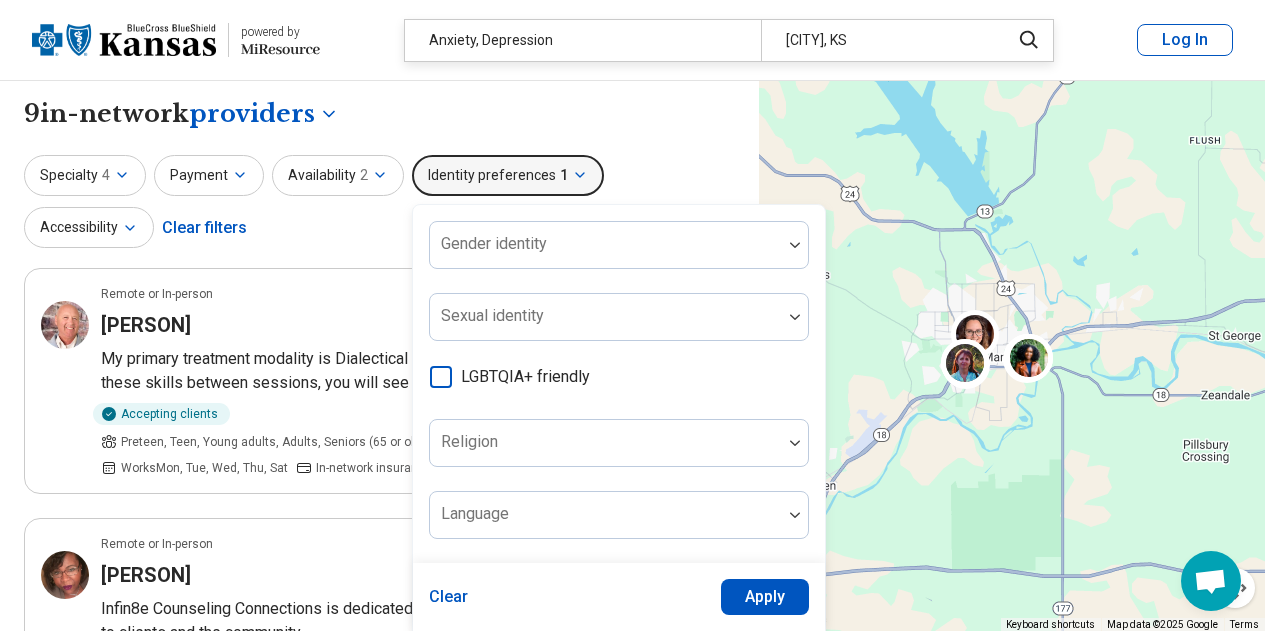 click on "Apply" at bounding box center (765, 597) 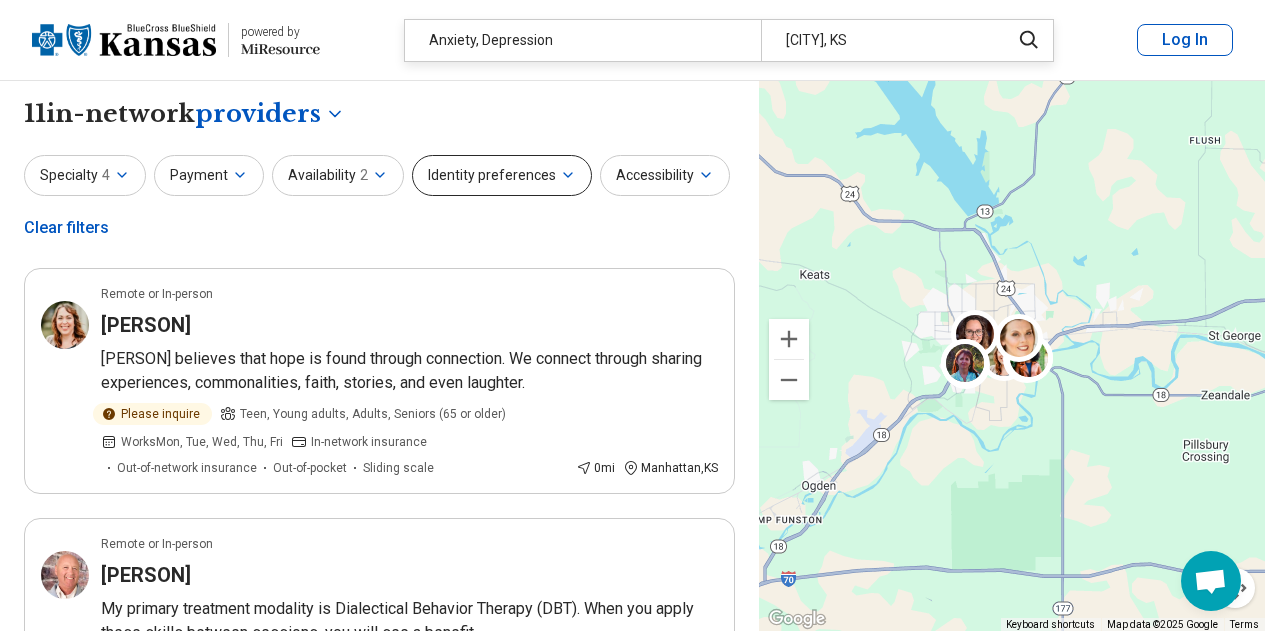 click on "Identity preferences" at bounding box center [502, 175] 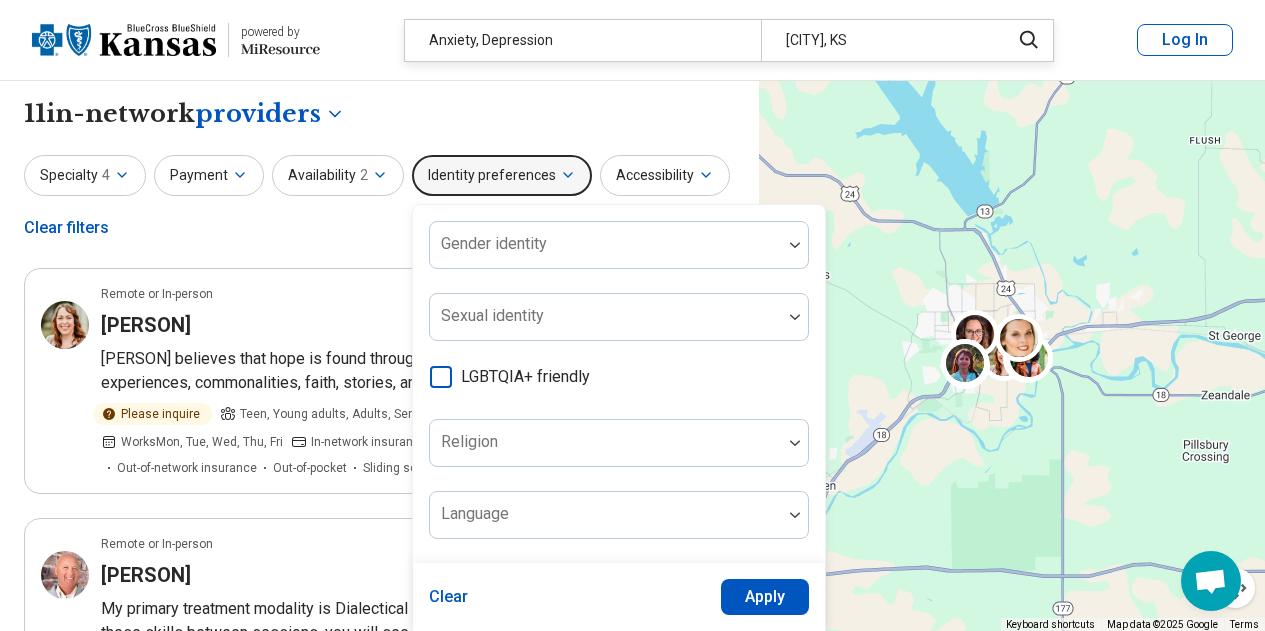 click on "LGBTQIA+ friendly" at bounding box center [525, 377] 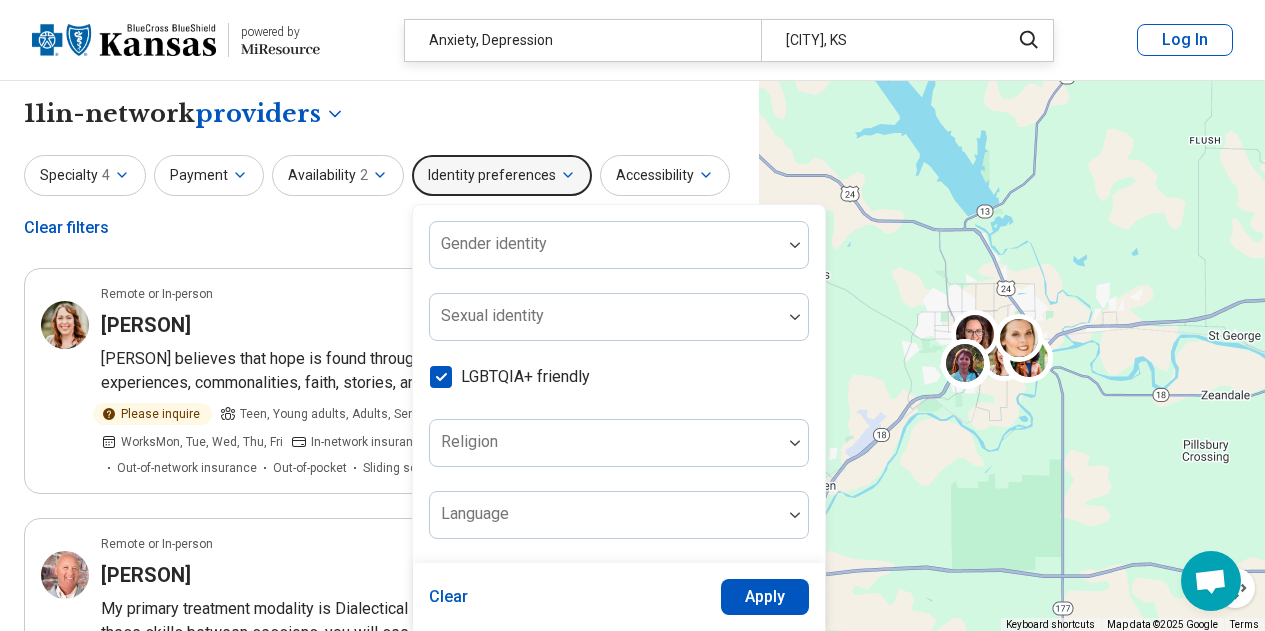 click on "Apply" at bounding box center (765, 597) 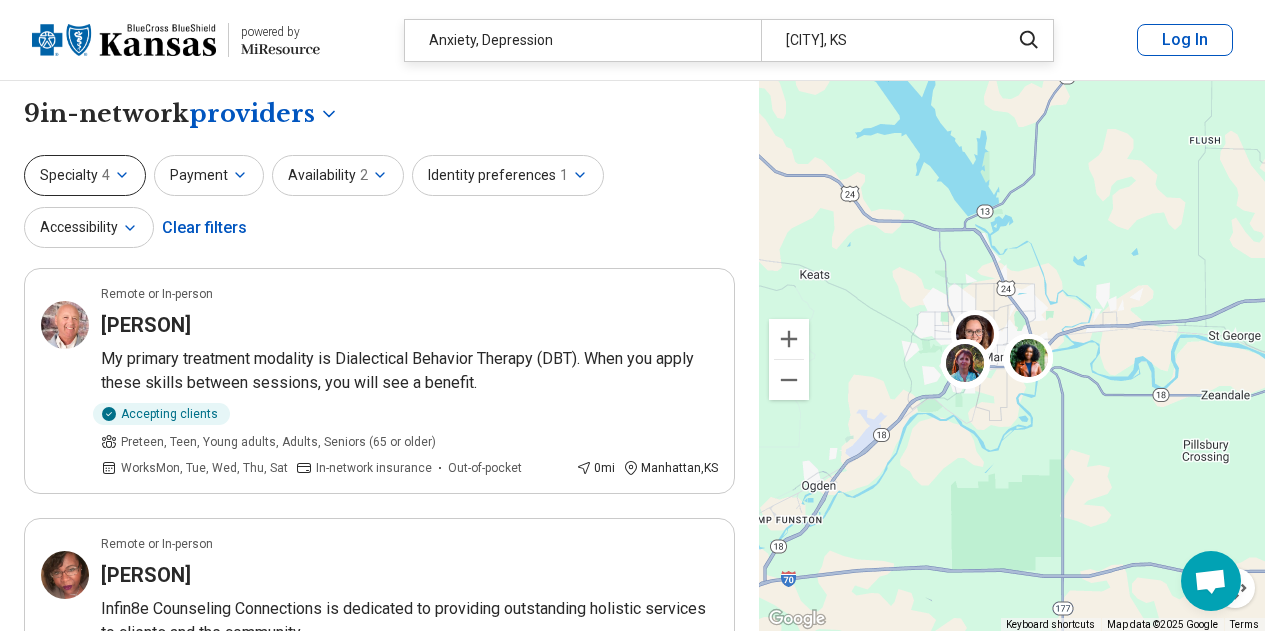 click on "Specialty 4" at bounding box center [85, 175] 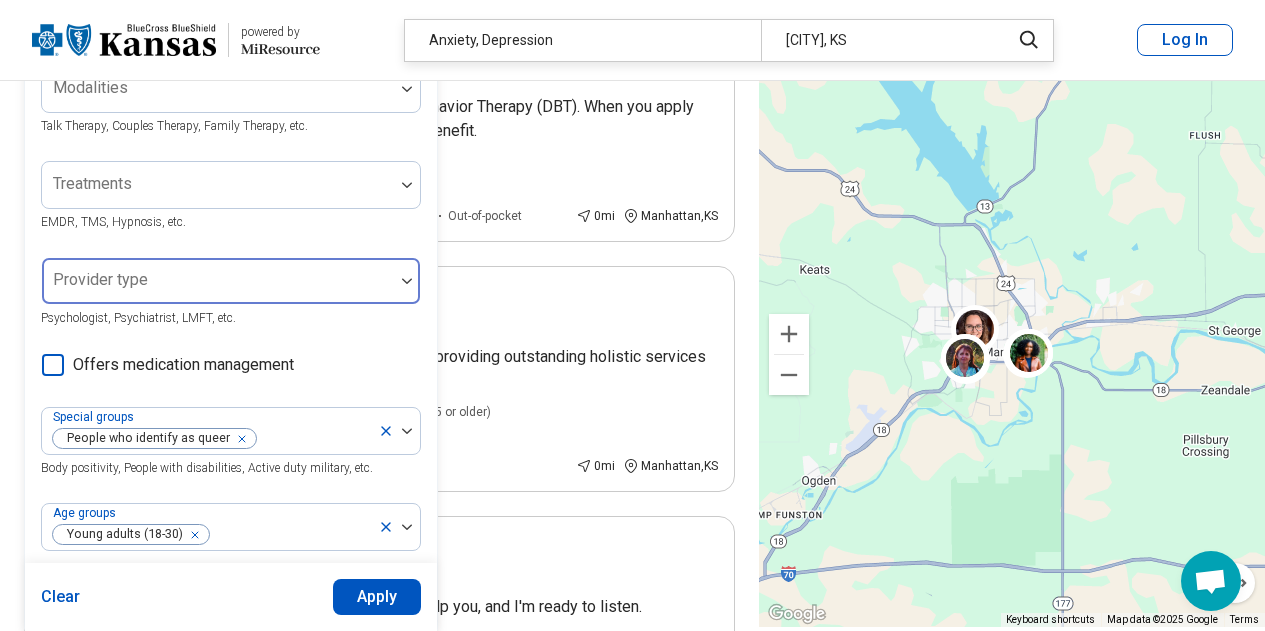 scroll, scrollTop: 265, scrollLeft: 0, axis: vertical 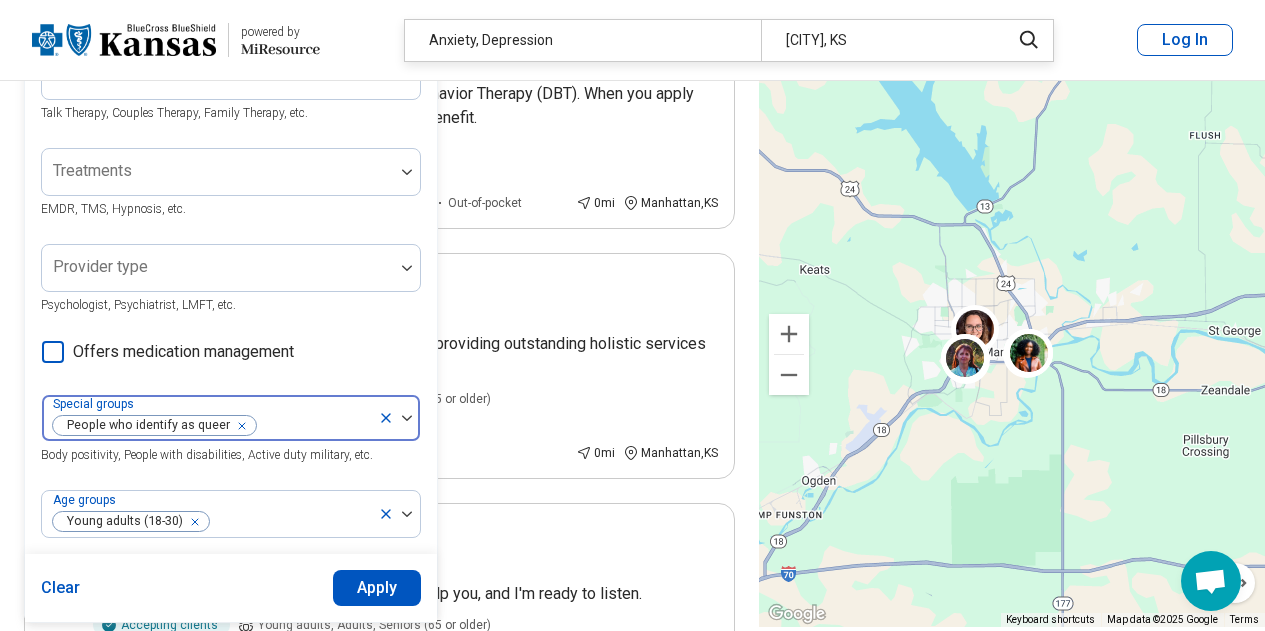 click 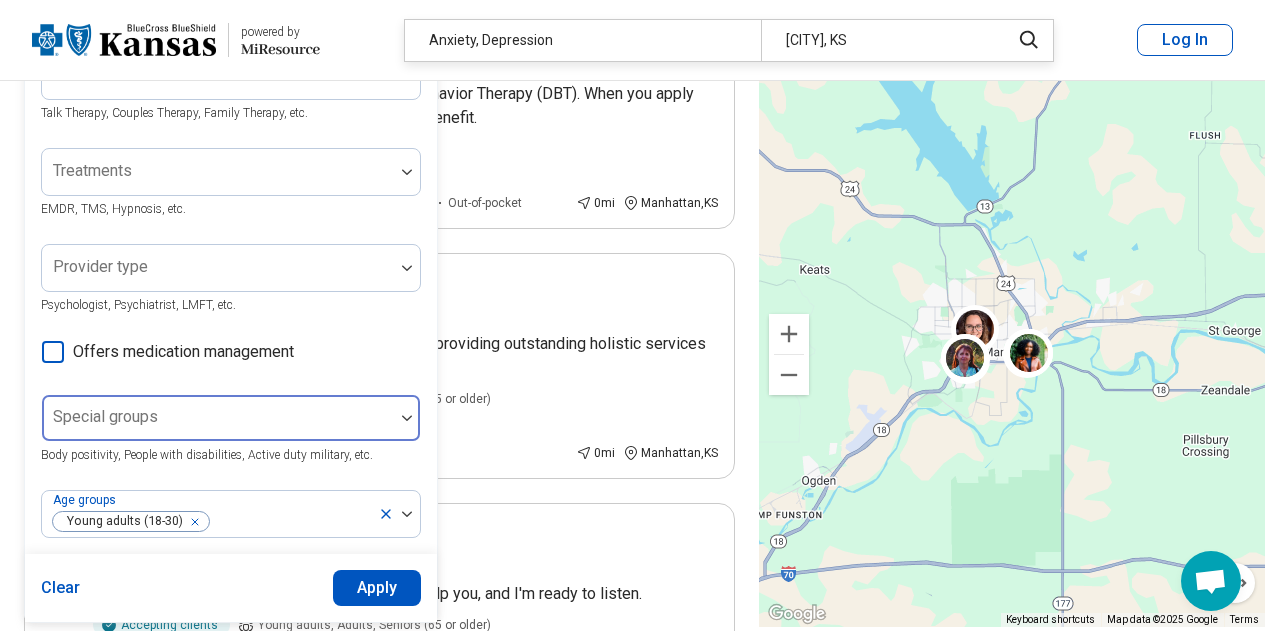 click on "Apply" at bounding box center [377, 588] 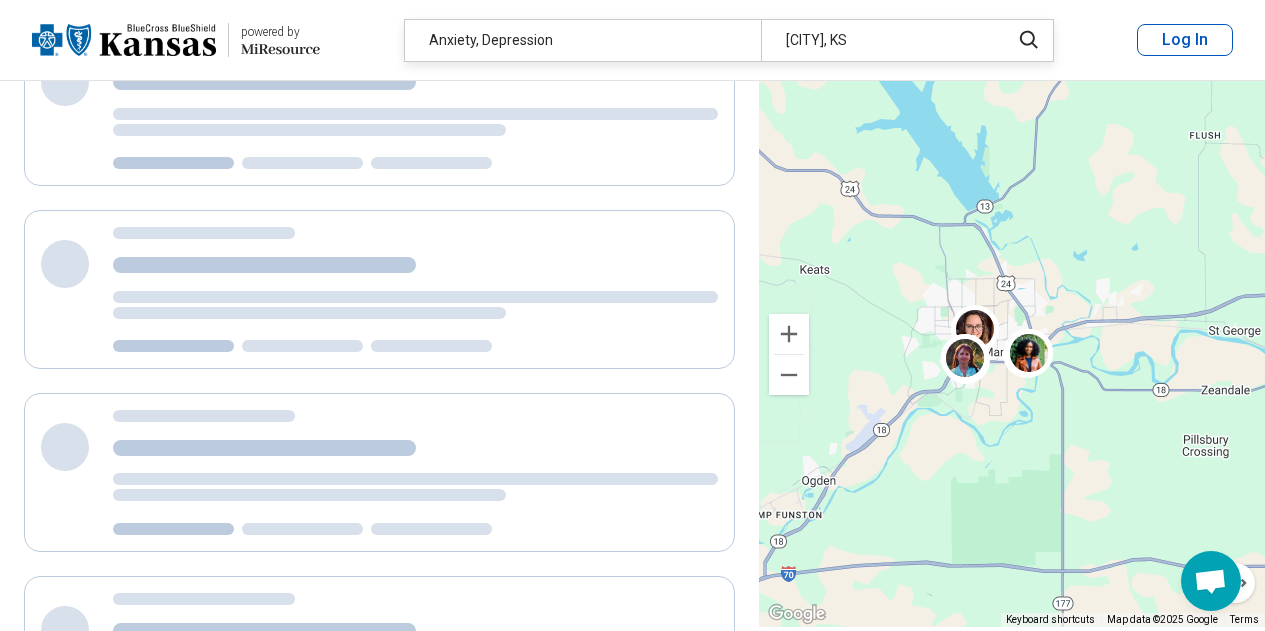 scroll, scrollTop: 0, scrollLeft: 0, axis: both 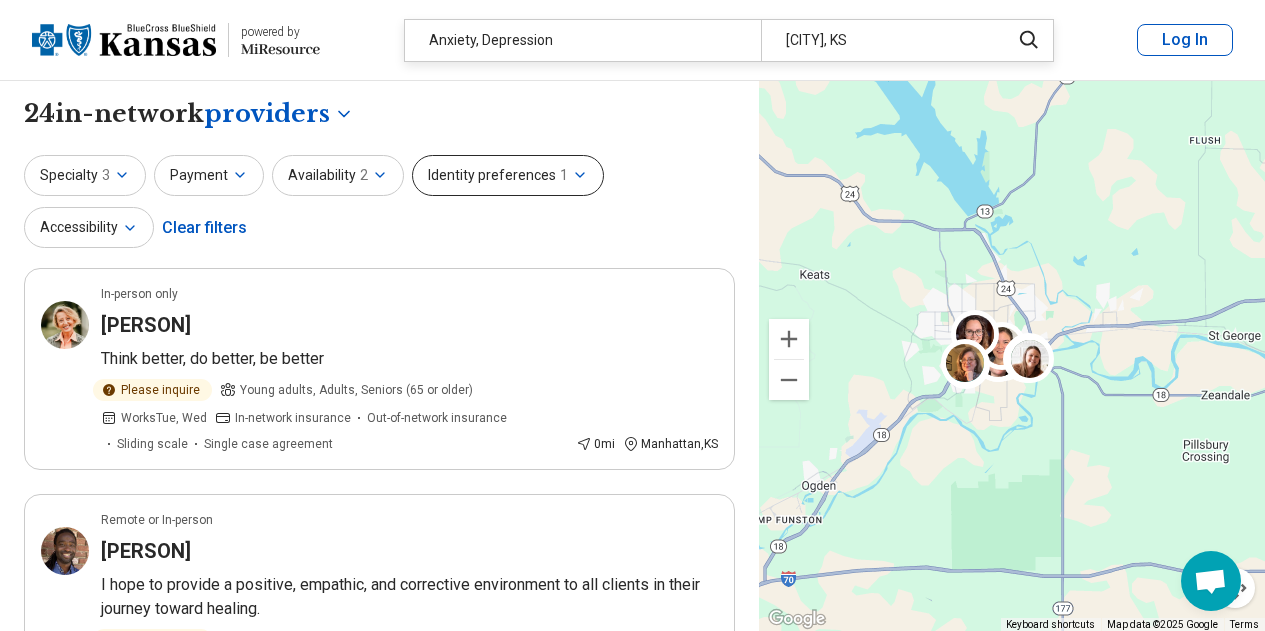 click on "Identity preferences 1" at bounding box center [508, 175] 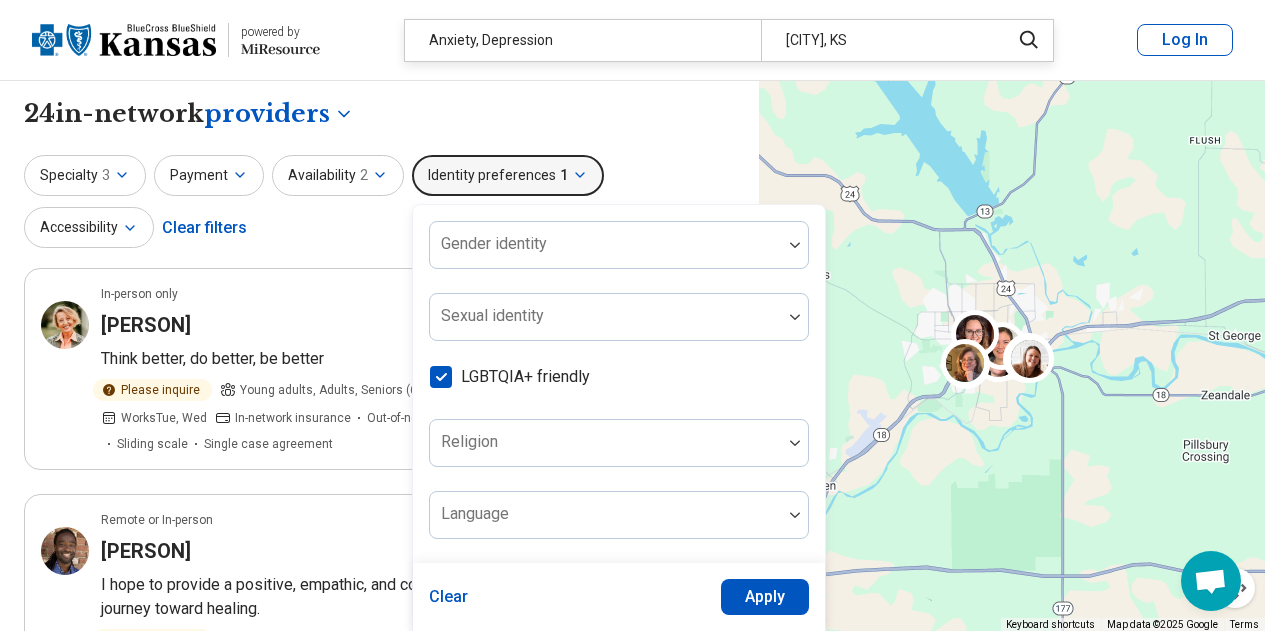 click on "LGBTQIA+ friendly" at bounding box center (525, 377) 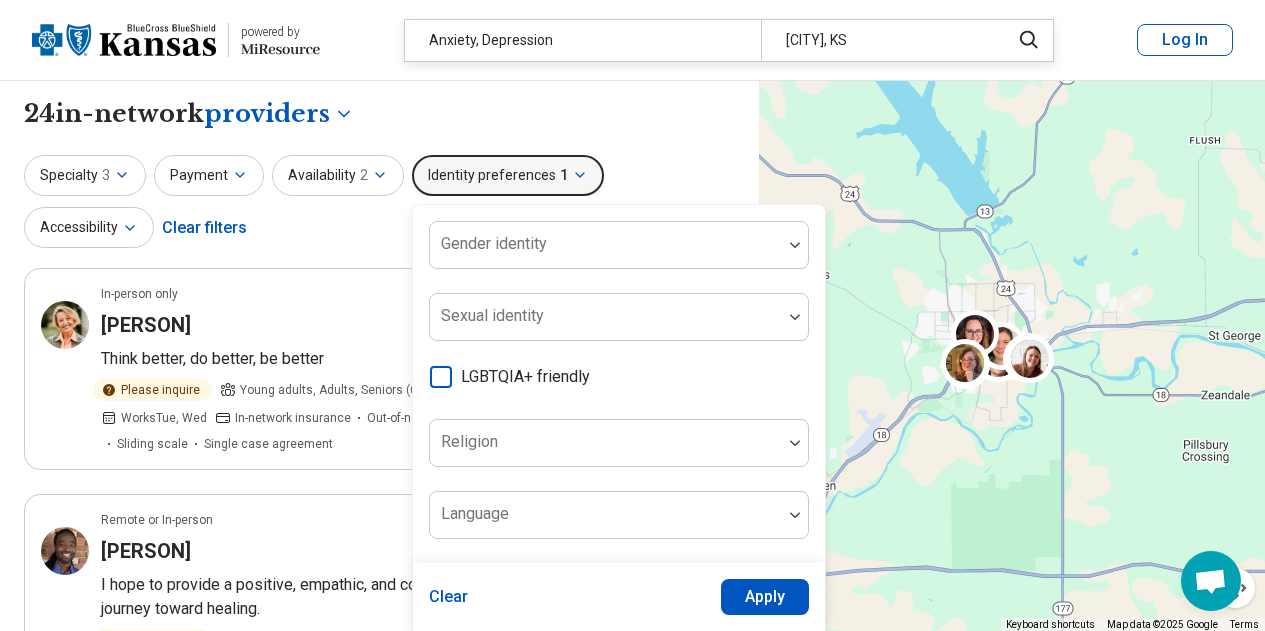 click on "Apply" at bounding box center [765, 597] 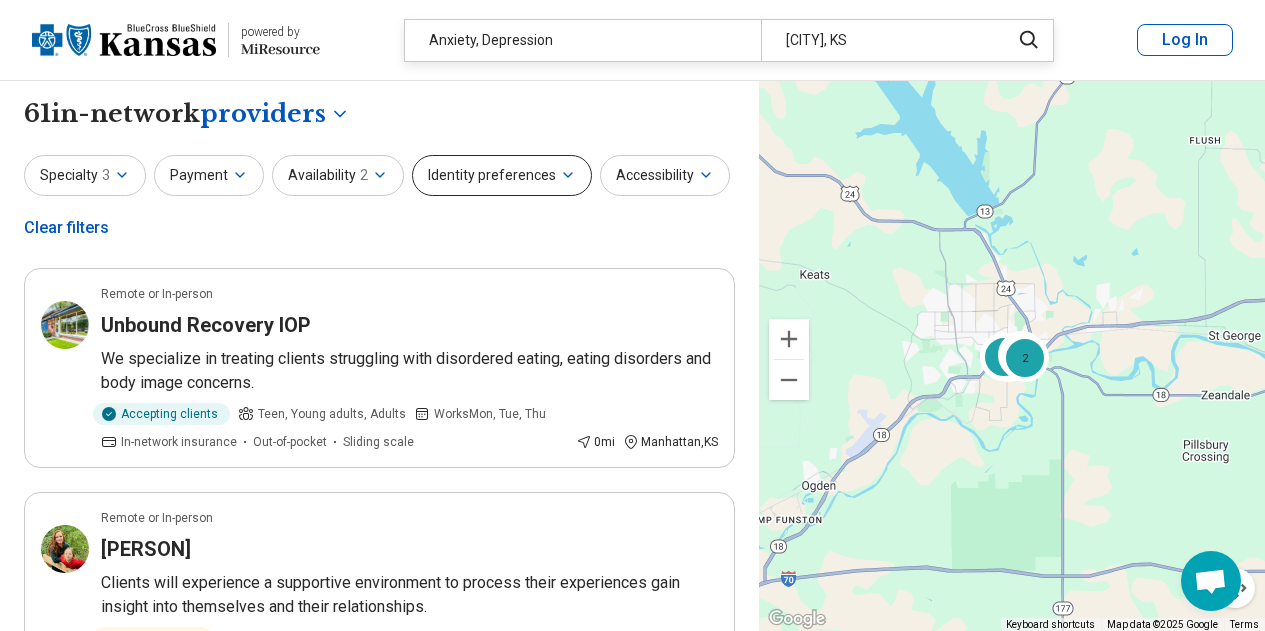 click on "Identity preferences" at bounding box center (502, 175) 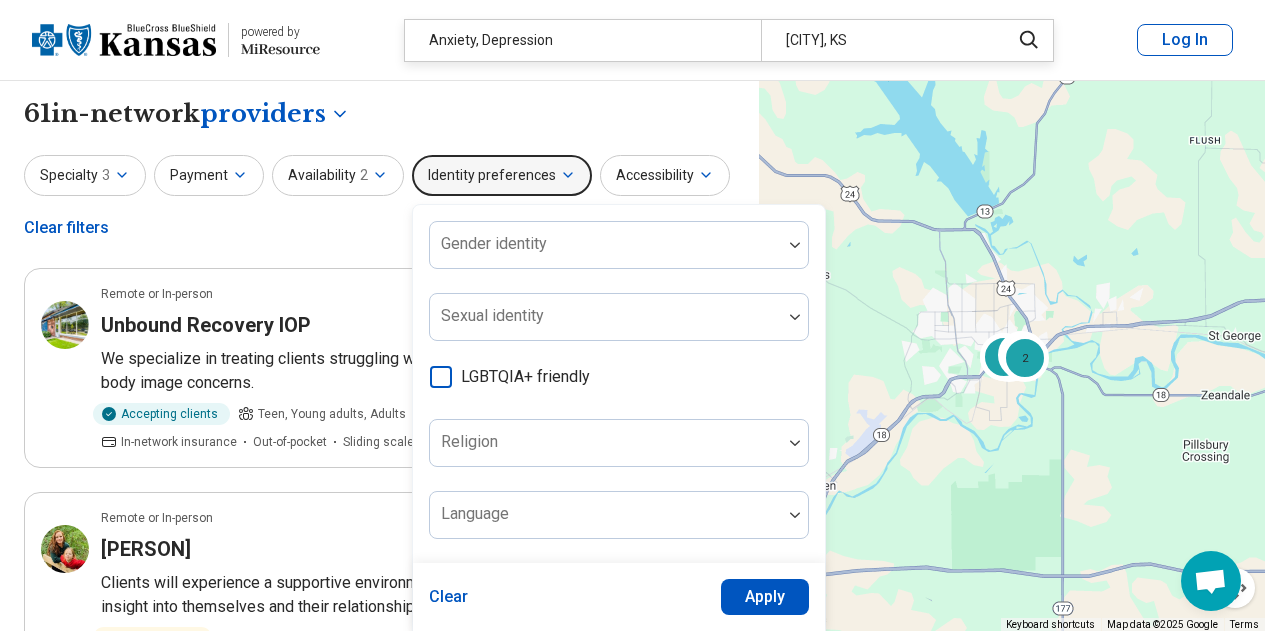 click on "LGBTQIA+ friendly" at bounding box center [525, 377] 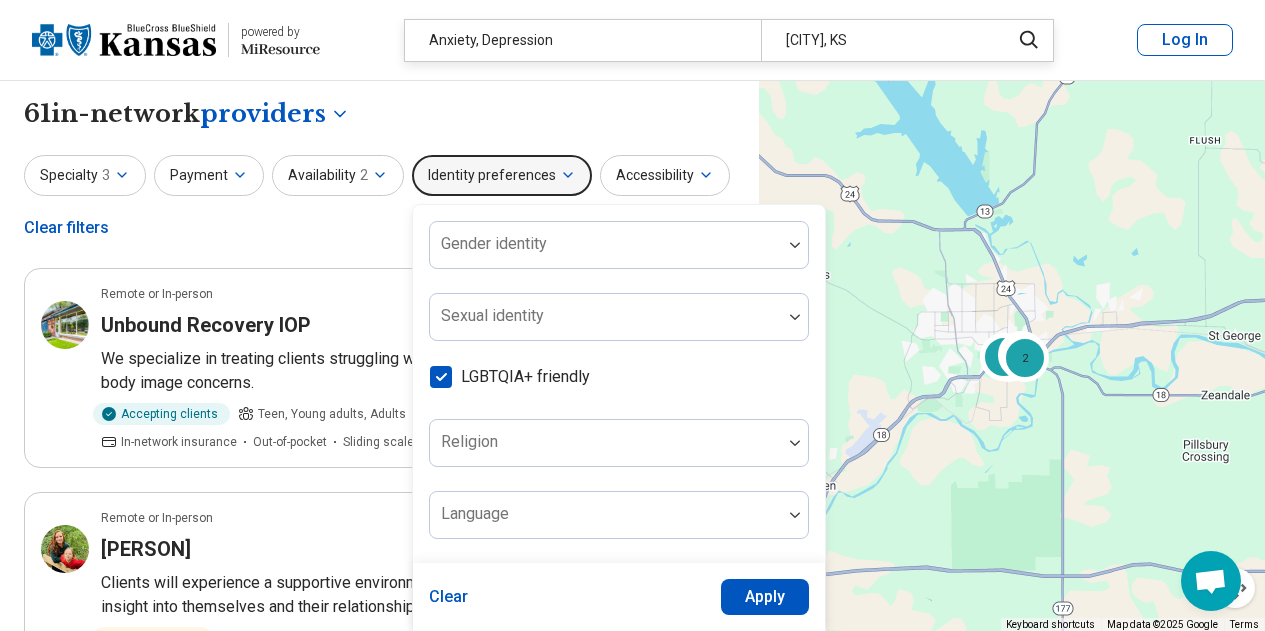 click on "Apply" at bounding box center [765, 597] 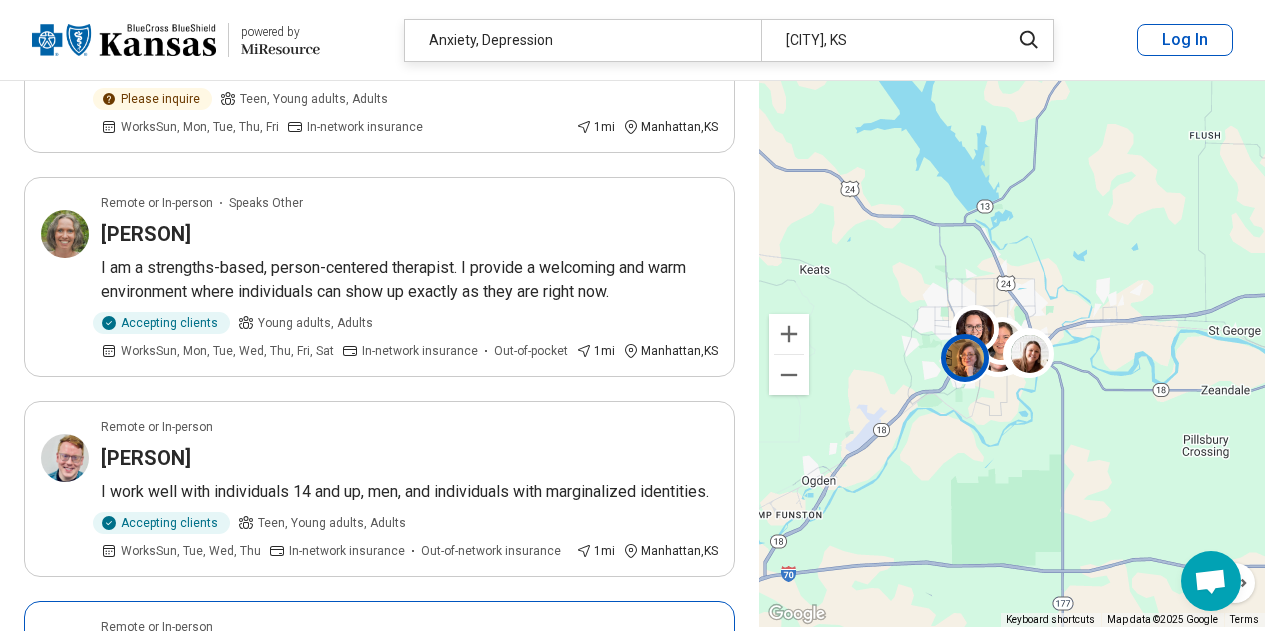 scroll, scrollTop: 3914, scrollLeft: 0, axis: vertical 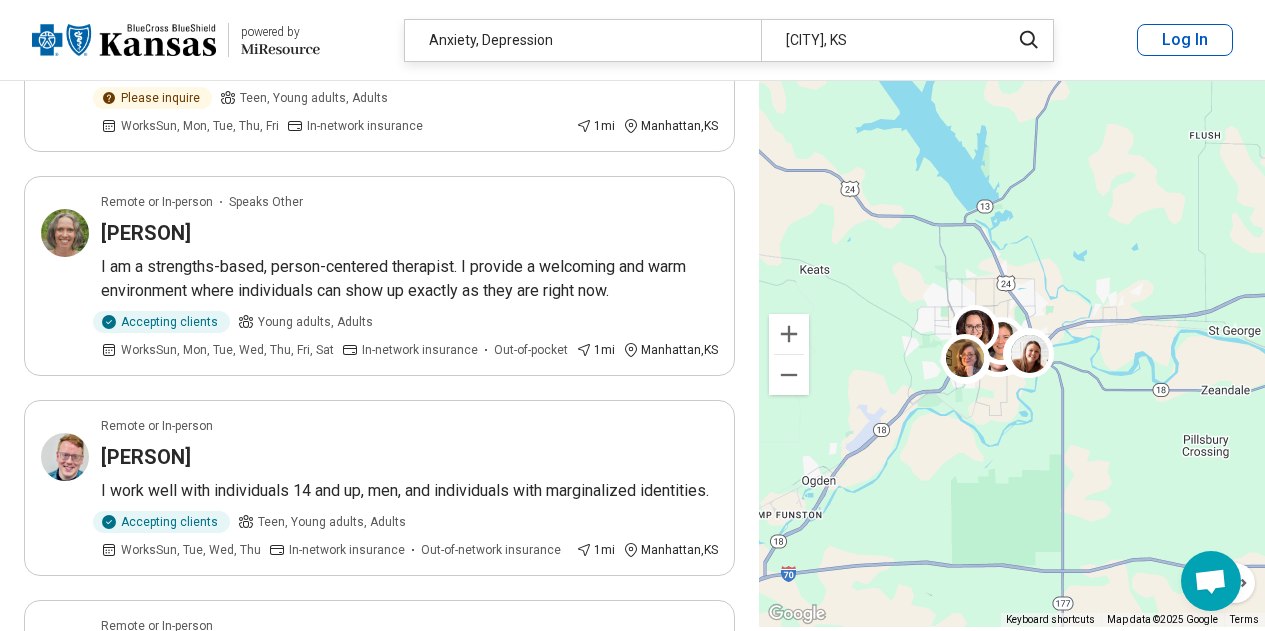 click 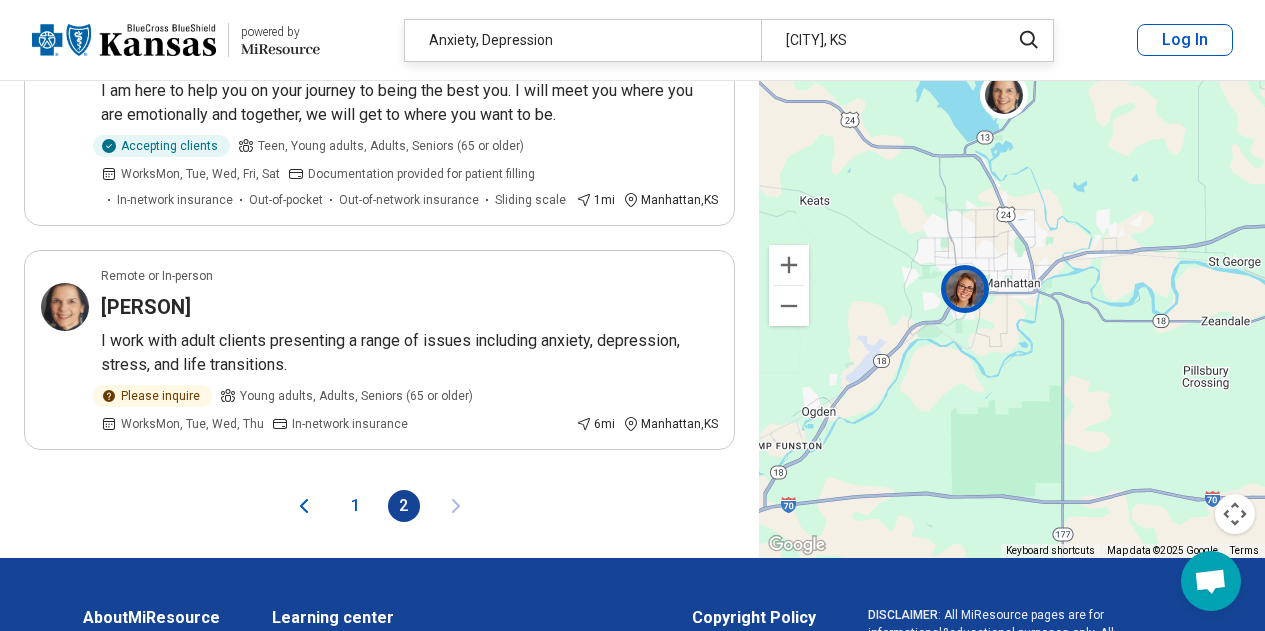 scroll, scrollTop: 770, scrollLeft: 0, axis: vertical 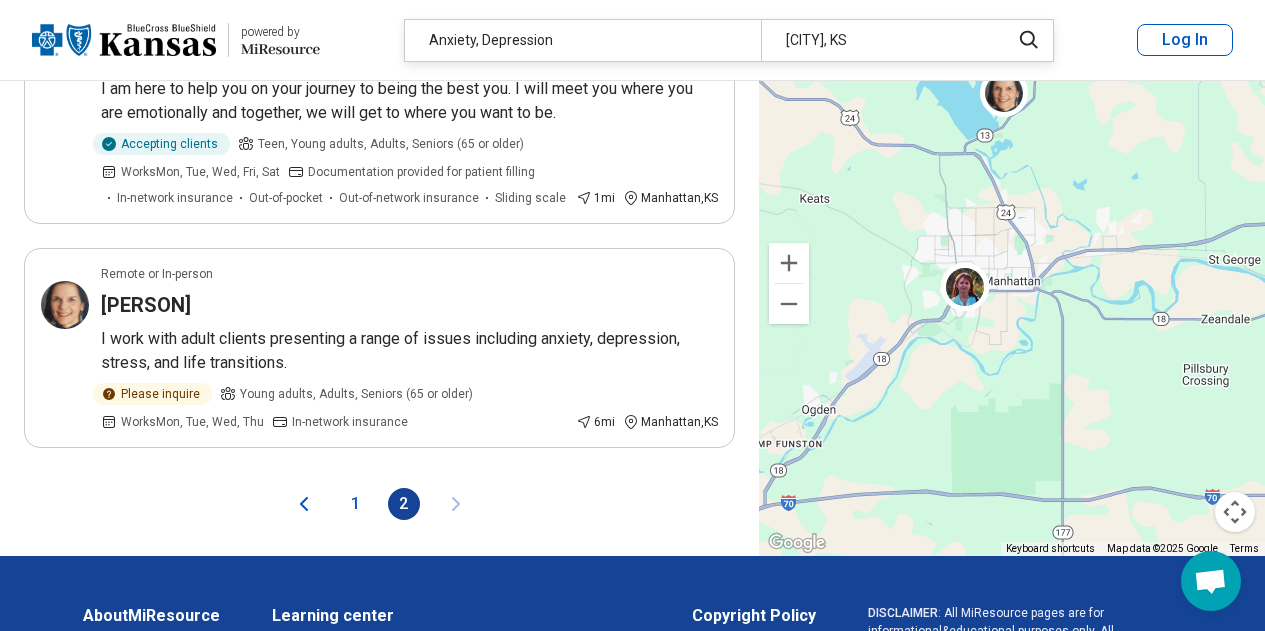 click on "1" at bounding box center (356, 504) 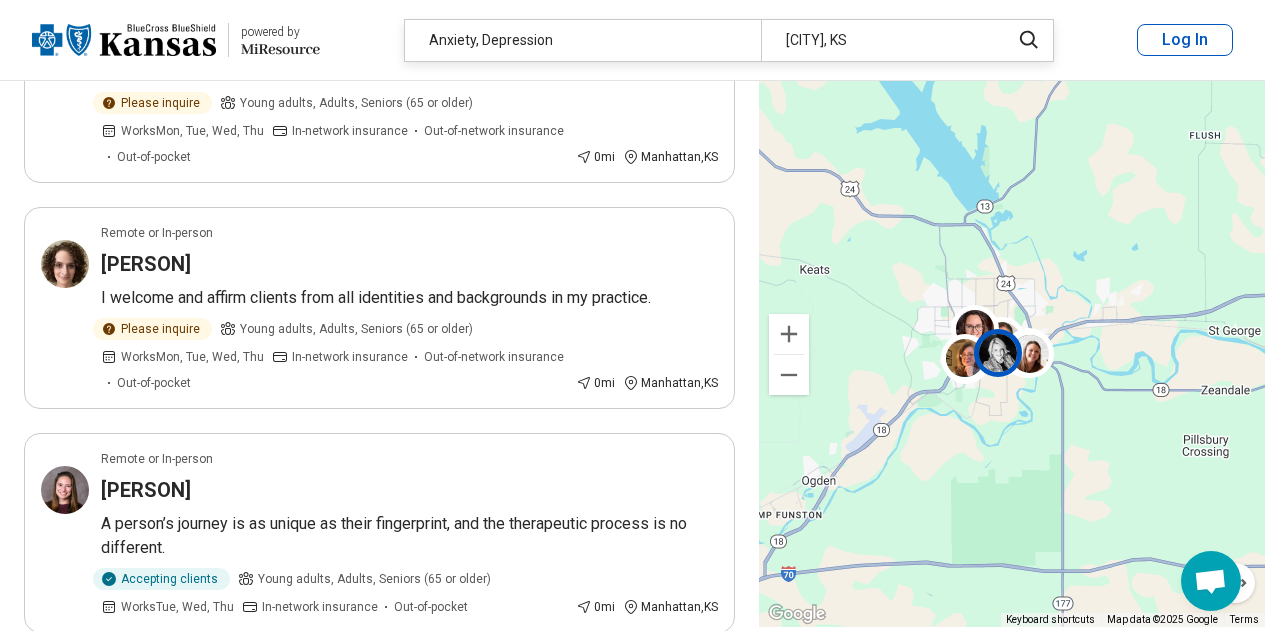 scroll, scrollTop: 0, scrollLeft: 0, axis: both 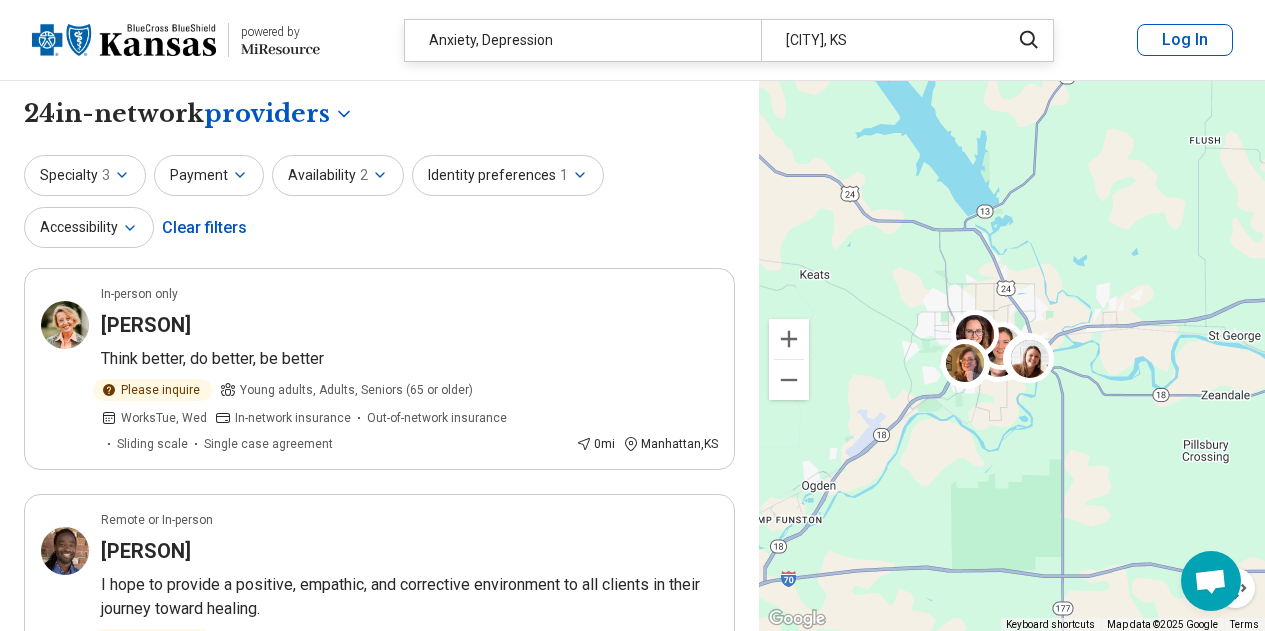 type 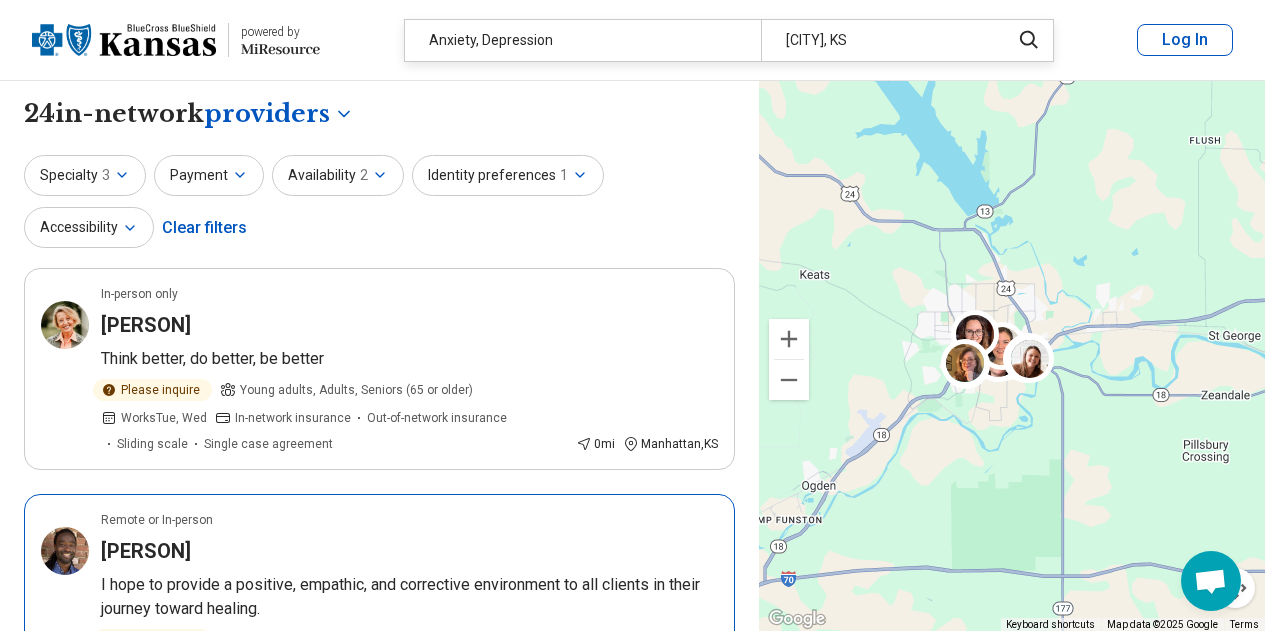 click on "Please inquire Young adults, Adults, Seniors (65 or older) Works  Mon, Tue, Wed, Thu In-network insurance Out-of-network insurance Out-of-pocket 0  mi [CITY] ,  KS" at bounding box center [409, 666] 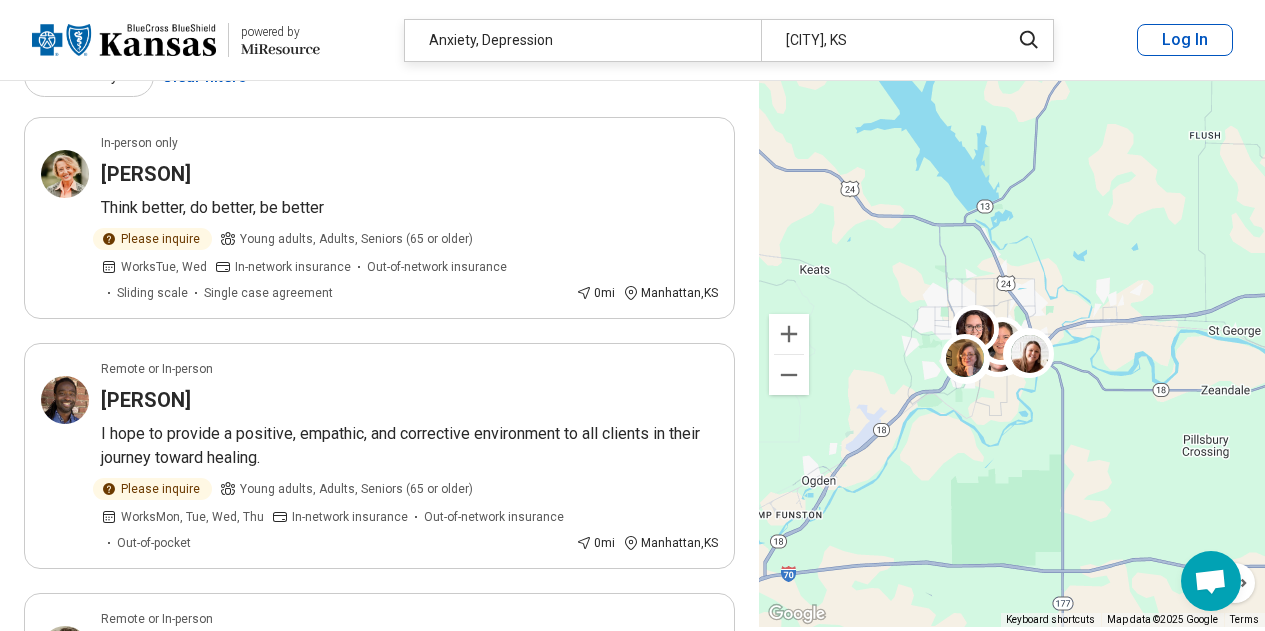 scroll, scrollTop: 0, scrollLeft: 0, axis: both 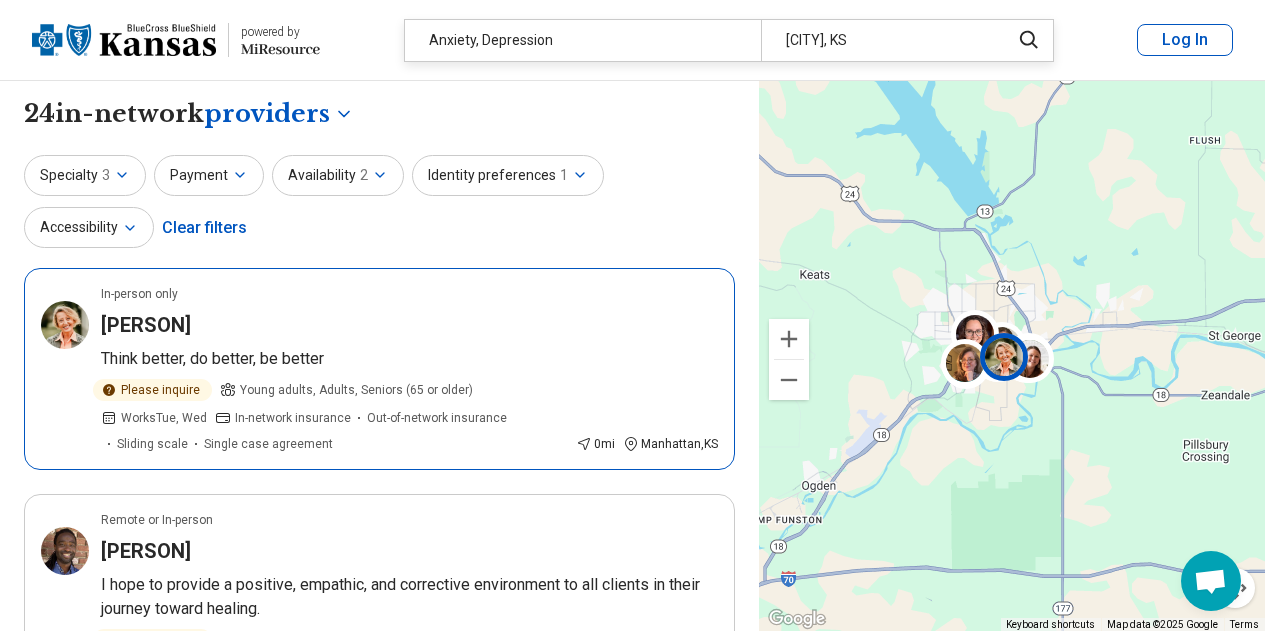 click on "Think better, do better, be better" at bounding box center (409, 359) 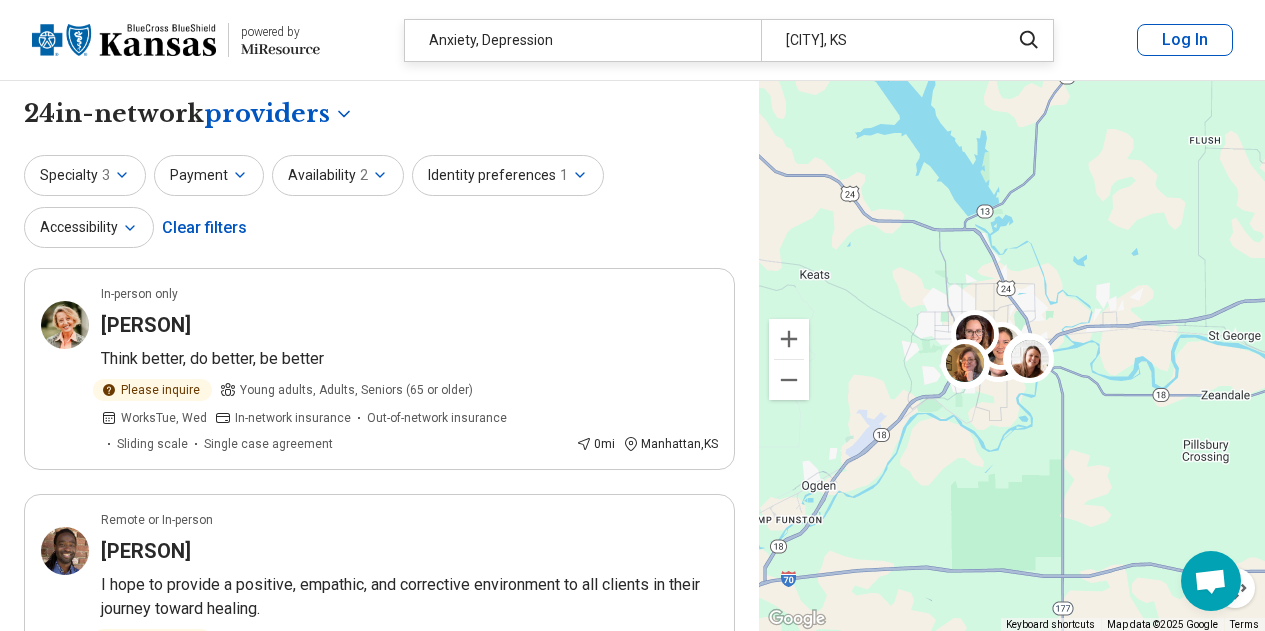 click on "Specialty 3 Payment Availability 2 Identity preferences 1 Accessibility Clear filters" at bounding box center (379, 203) 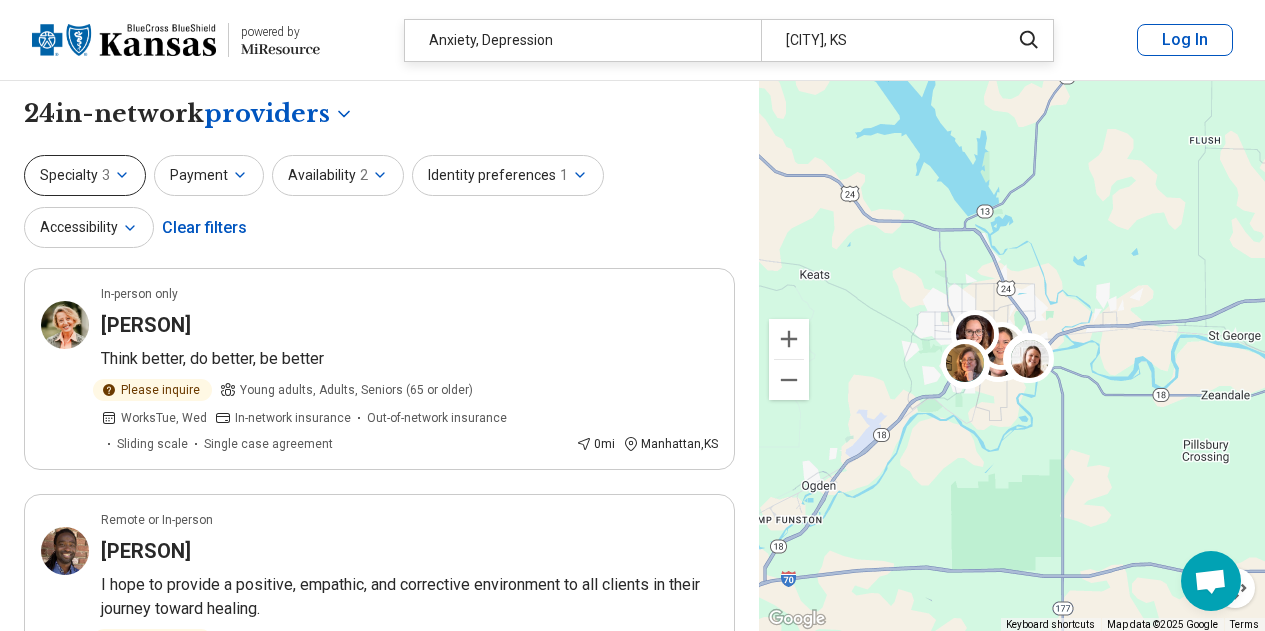 click on "Specialty 3" at bounding box center (85, 175) 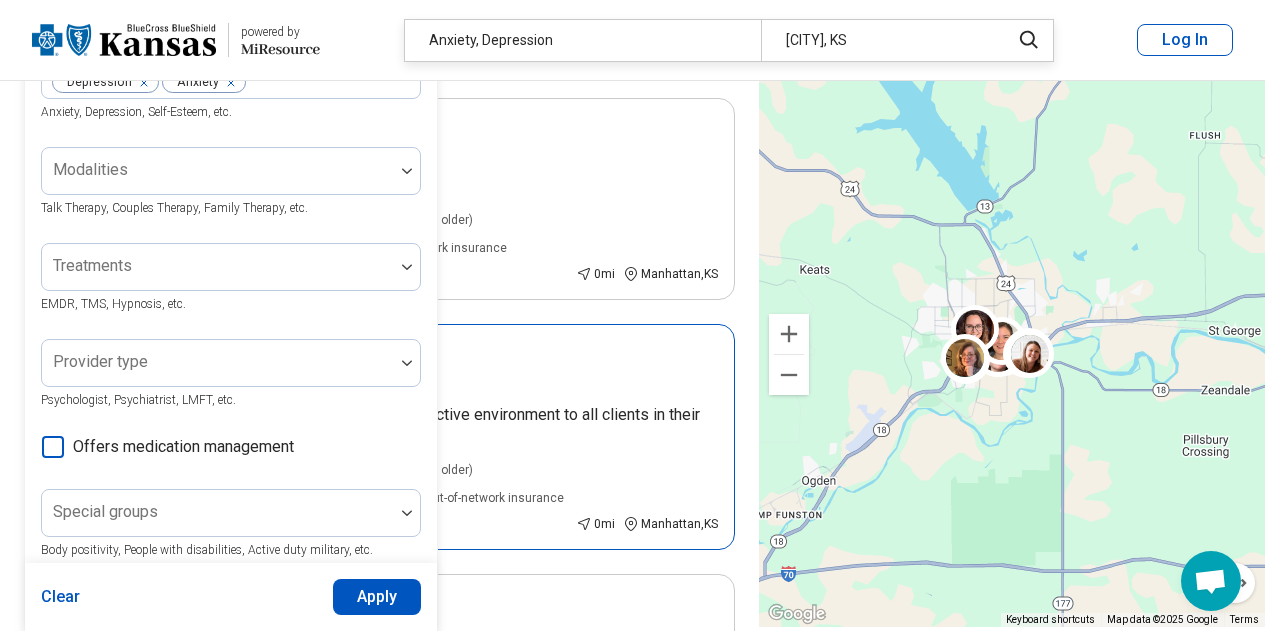 scroll, scrollTop: 0, scrollLeft: 0, axis: both 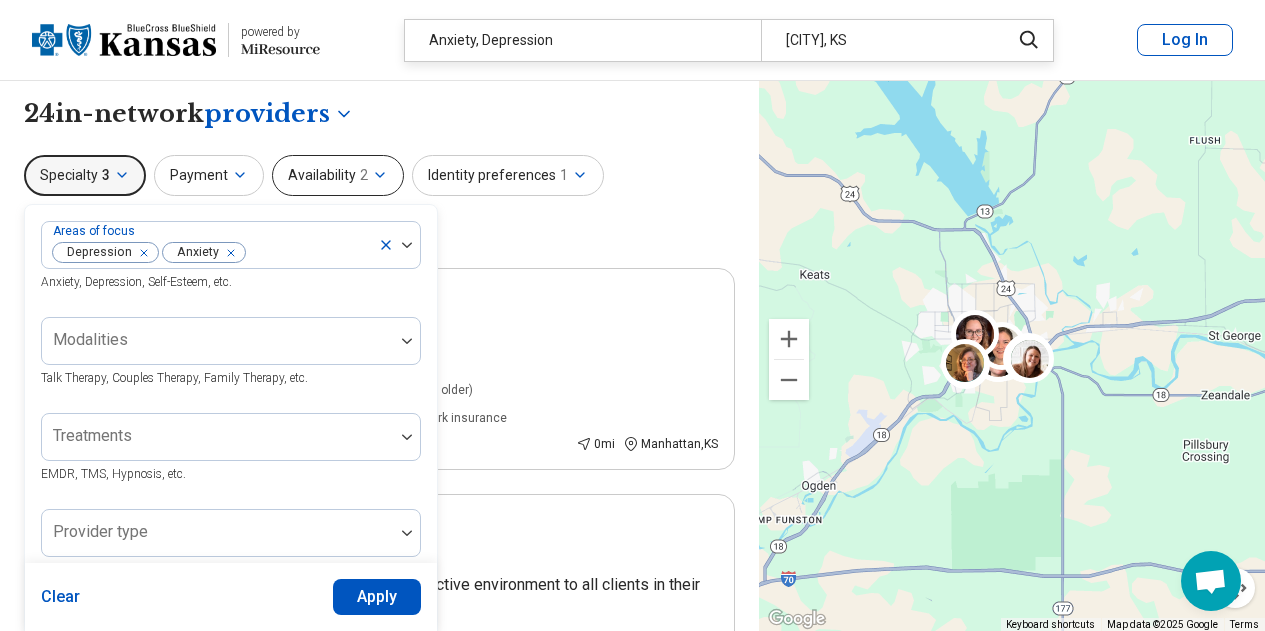 click on "Availability 2" at bounding box center [338, 175] 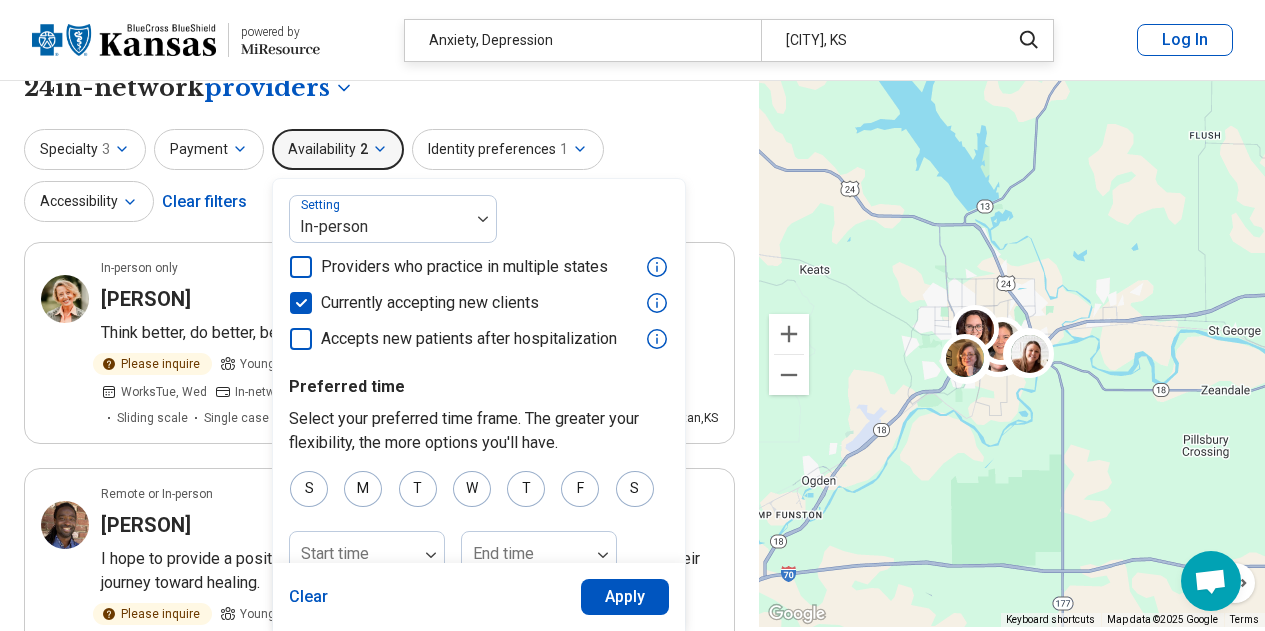 scroll, scrollTop: 25, scrollLeft: 0, axis: vertical 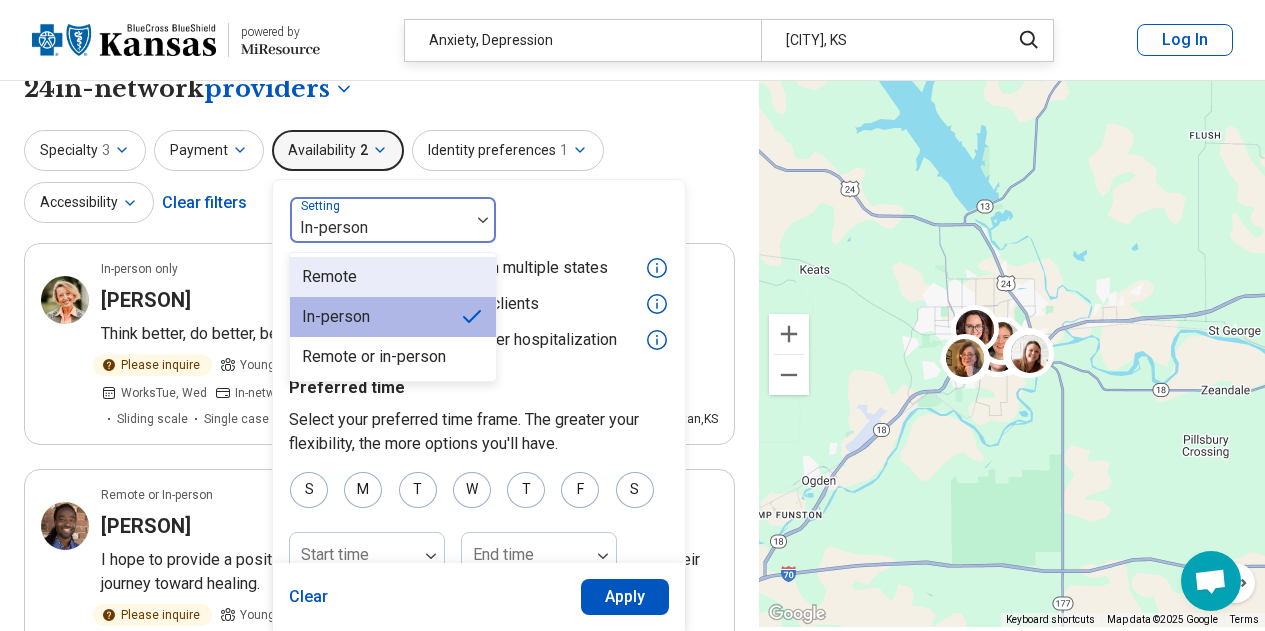 click at bounding box center [380, 228] 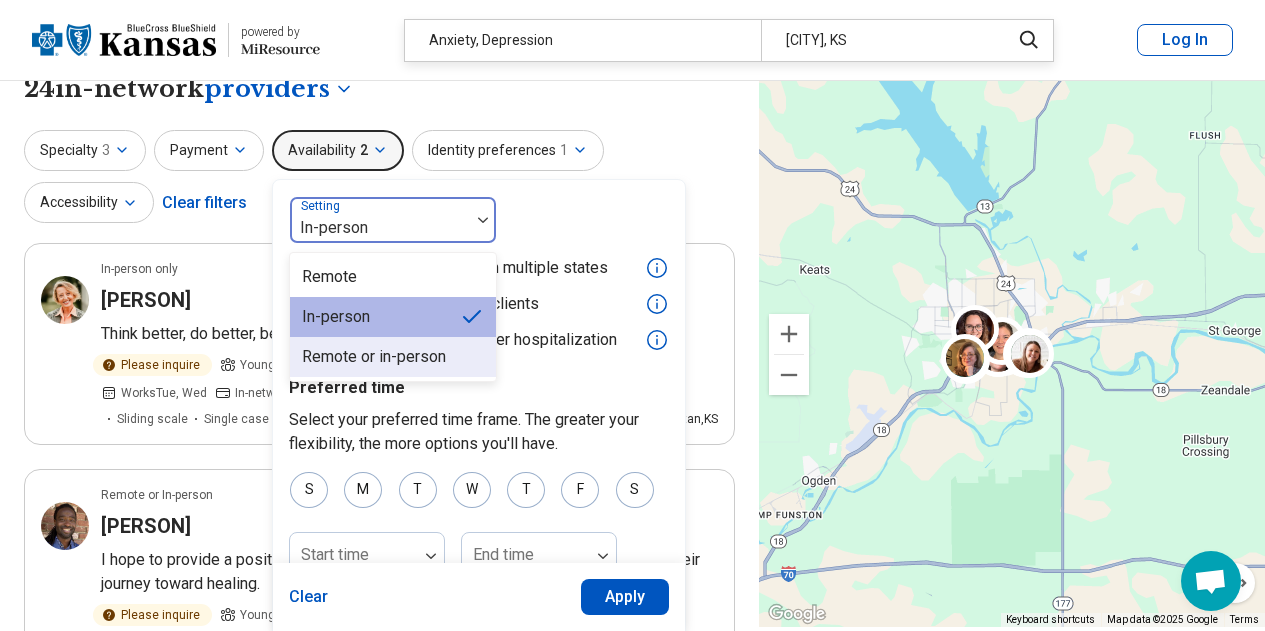 click on "Remote or in-person" at bounding box center [374, 357] 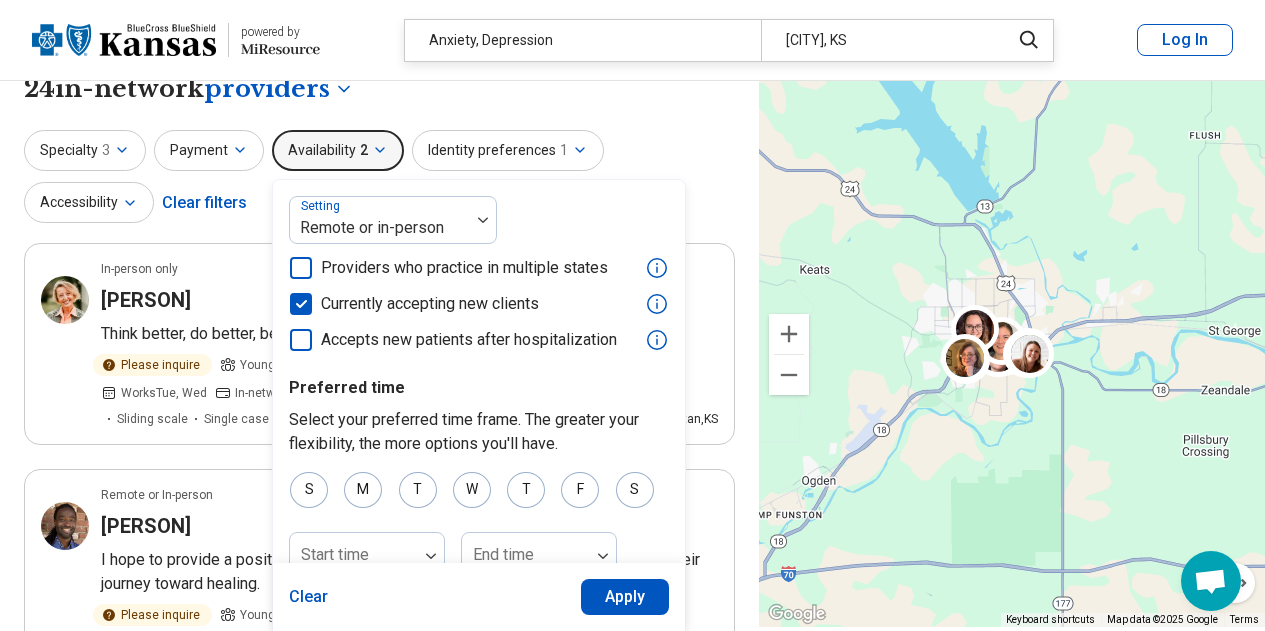 click on "Apply" at bounding box center (625, 597) 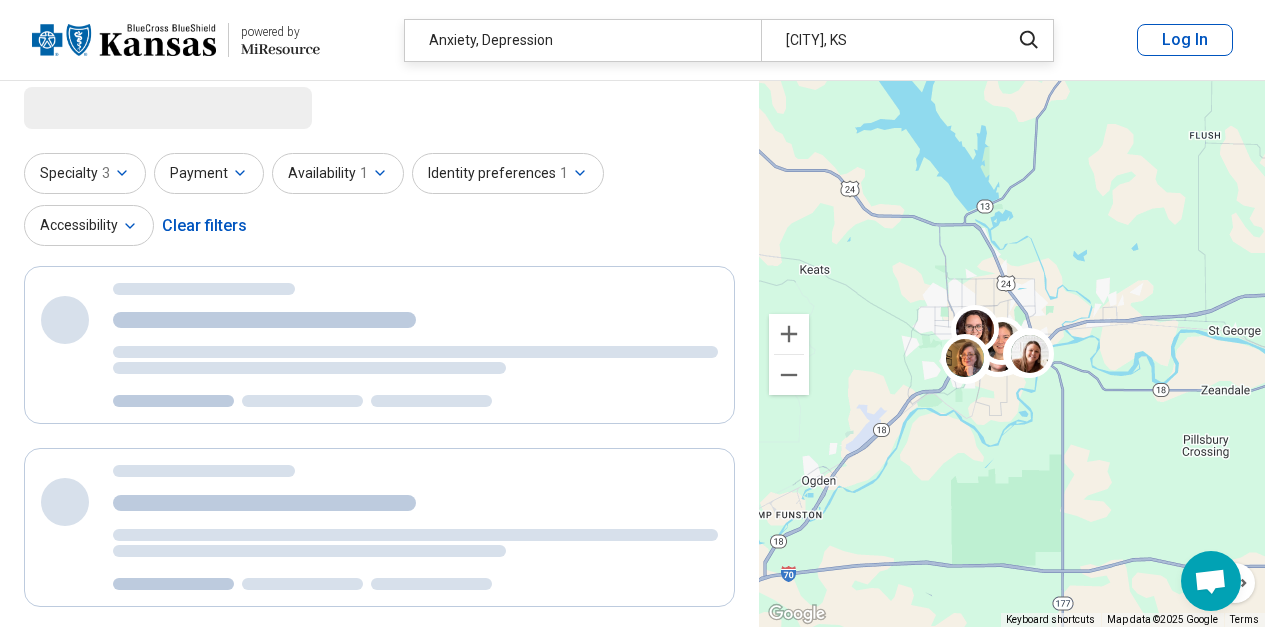 scroll, scrollTop: 0, scrollLeft: 0, axis: both 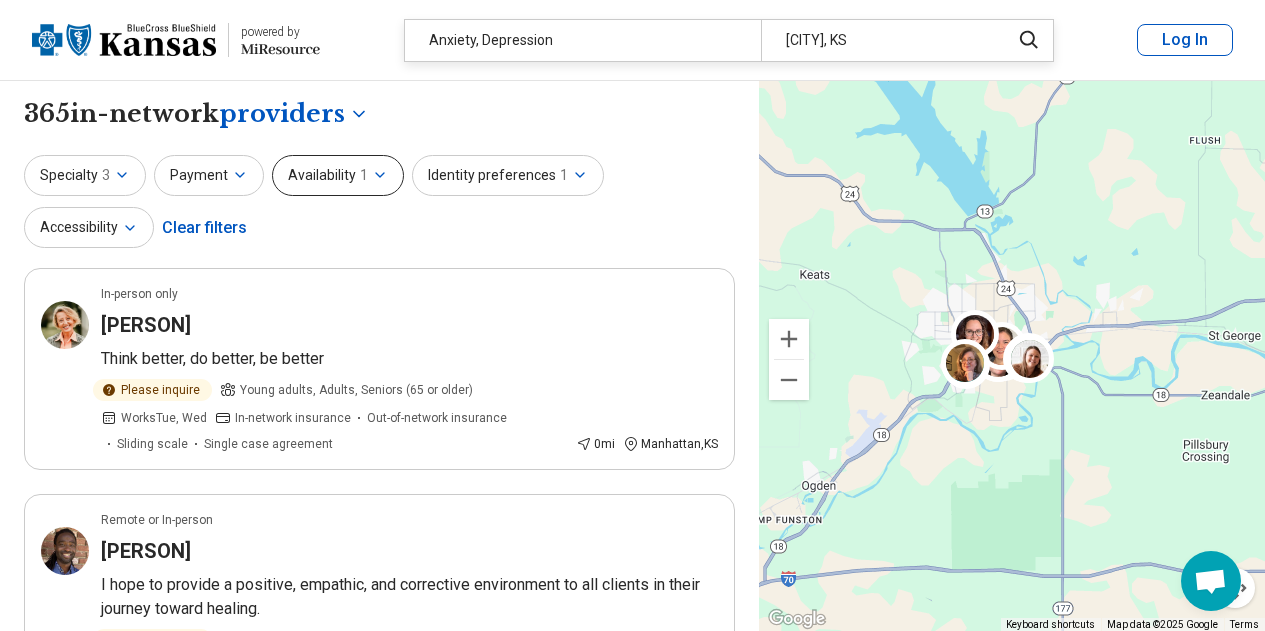 click on "Availability 1" at bounding box center (338, 175) 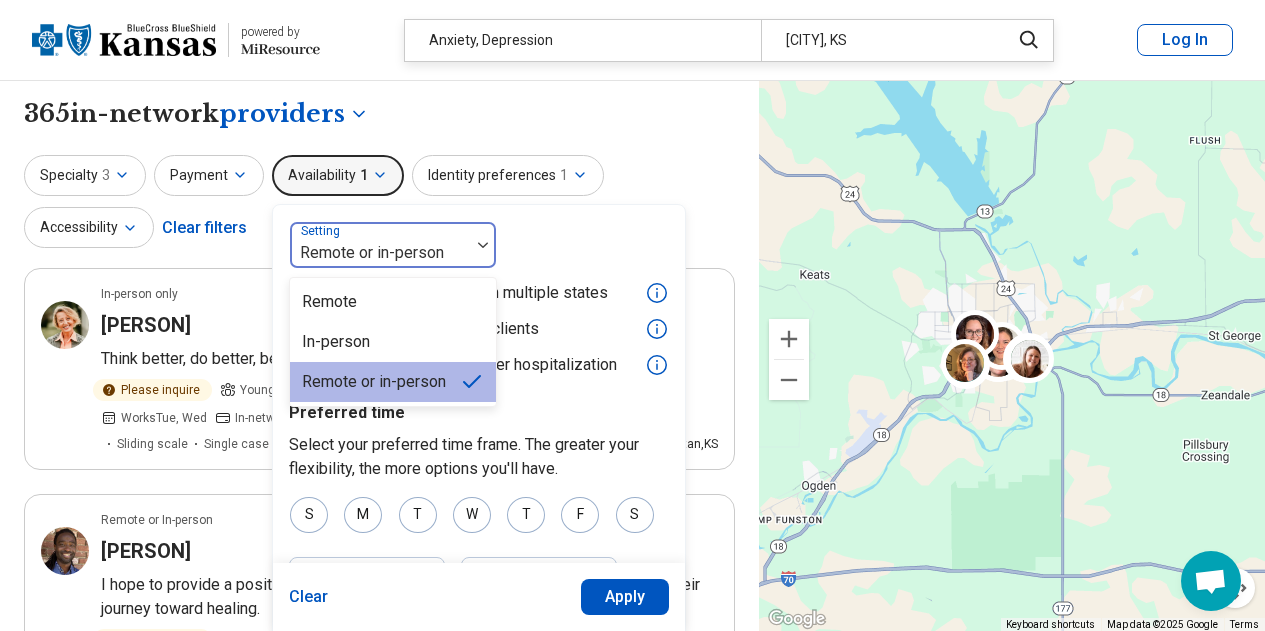 click at bounding box center (380, 253) 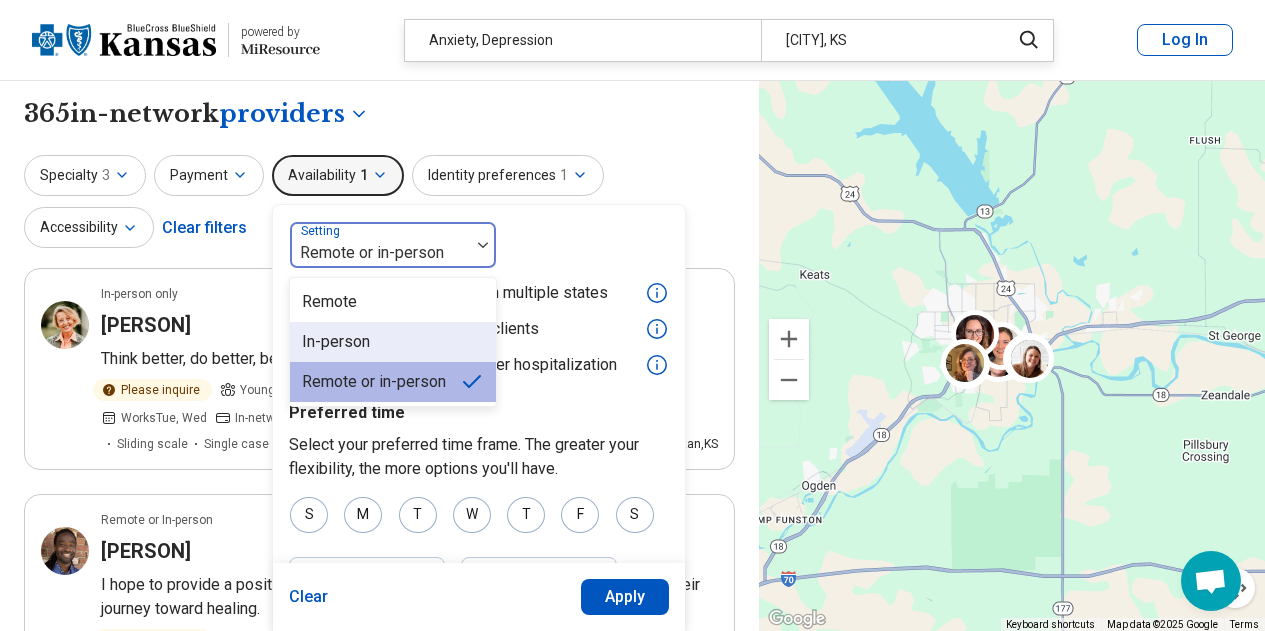 click on "In-person" at bounding box center [393, 342] 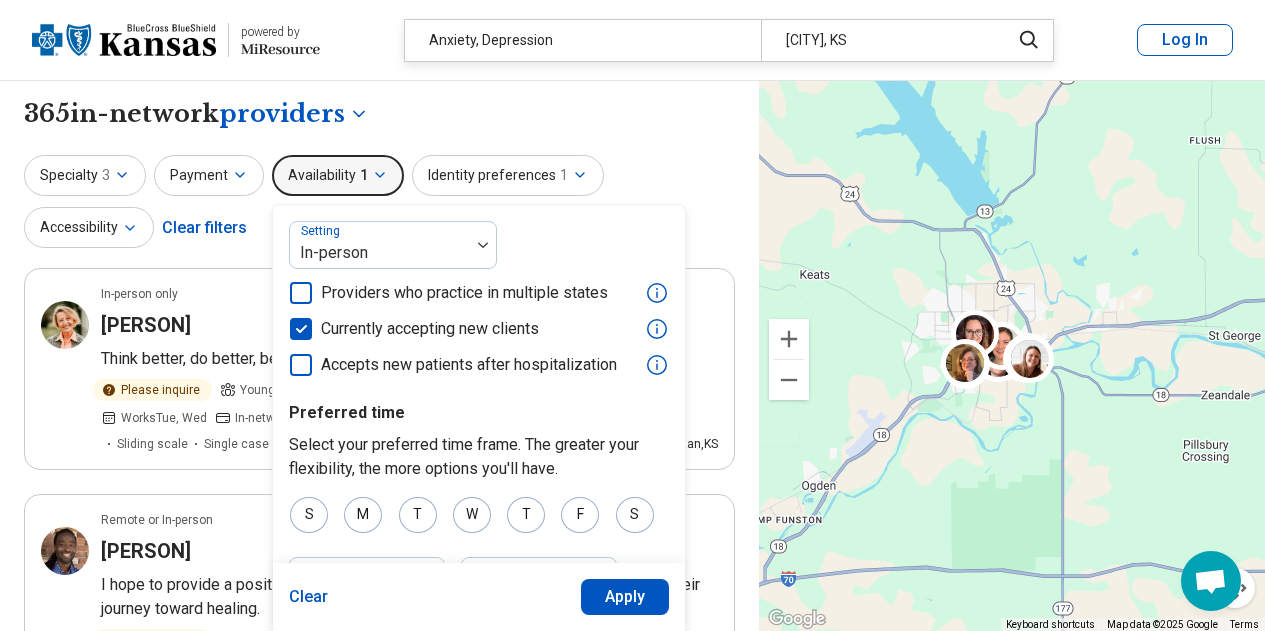 click on "Apply" at bounding box center (625, 597) 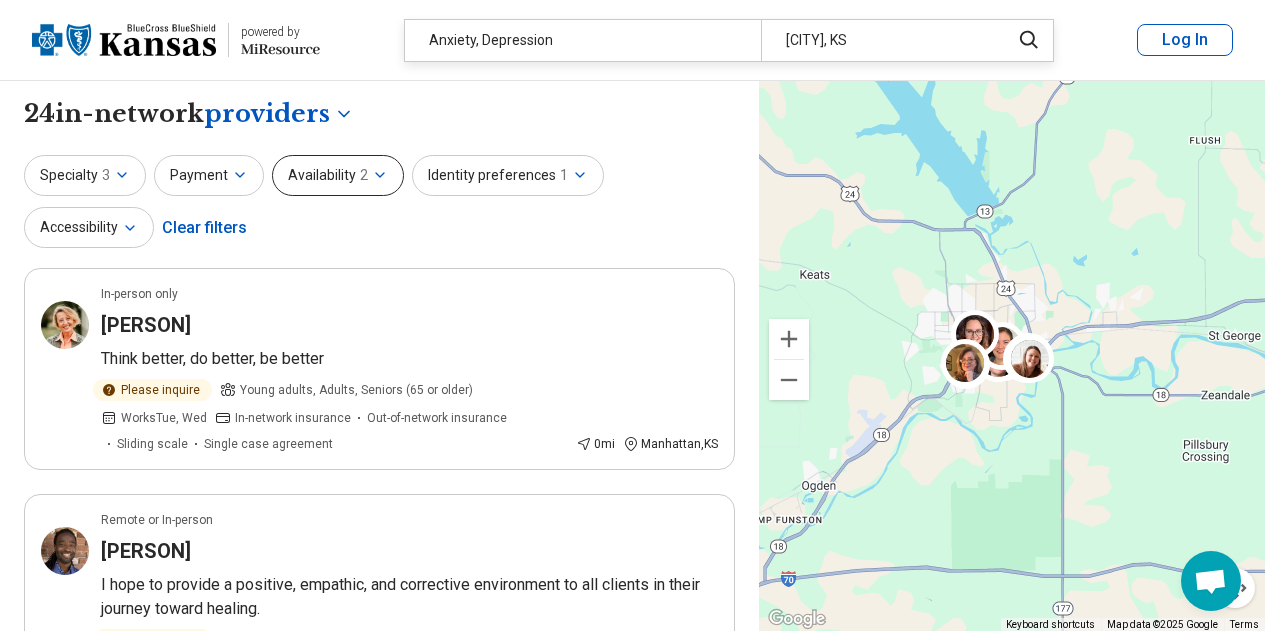 click on "Availability 2" at bounding box center (338, 175) 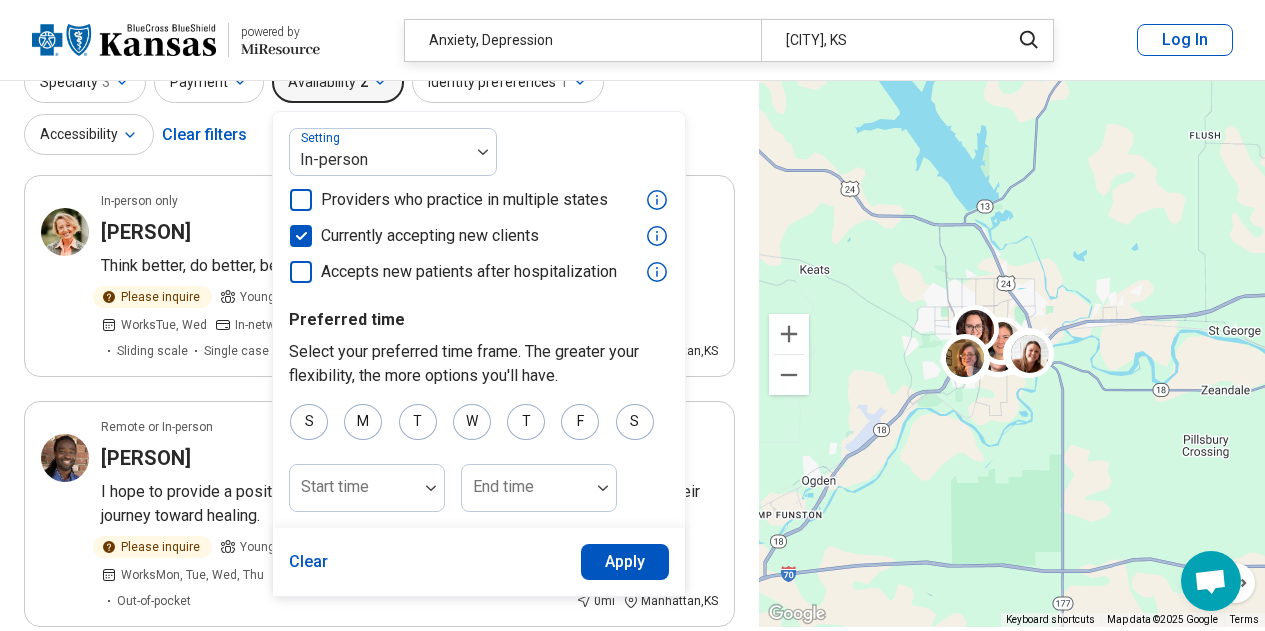 scroll, scrollTop: 94, scrollLeft: 0, axis: vertical 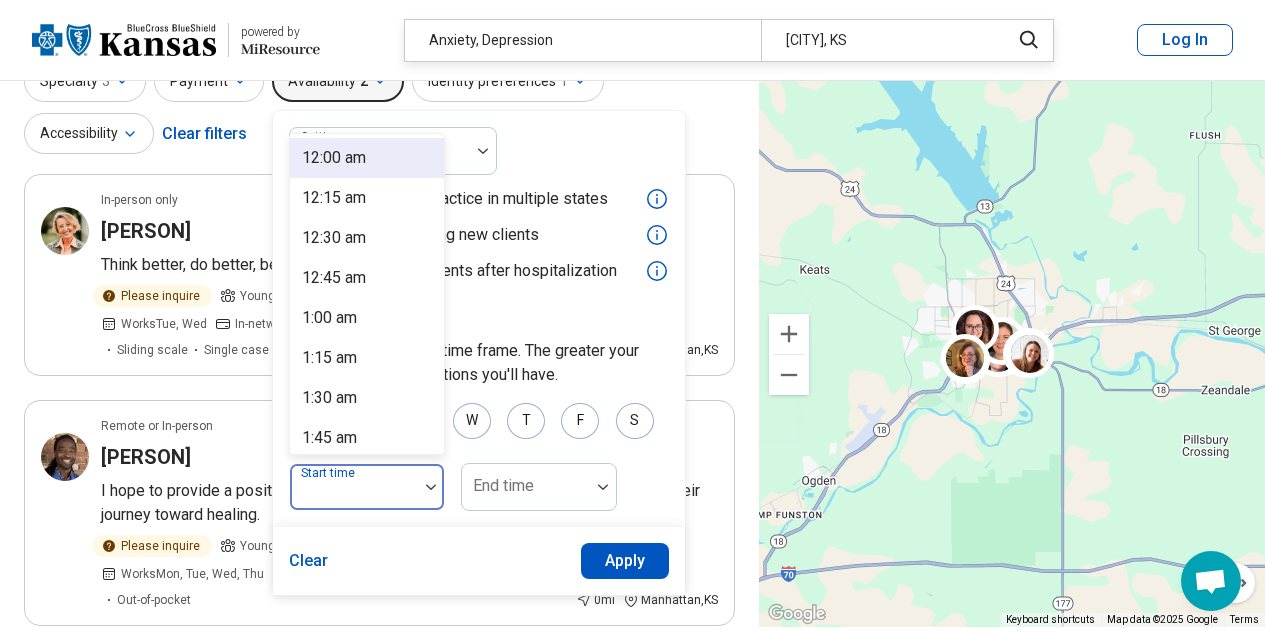 click at bounding box center [354, 487] 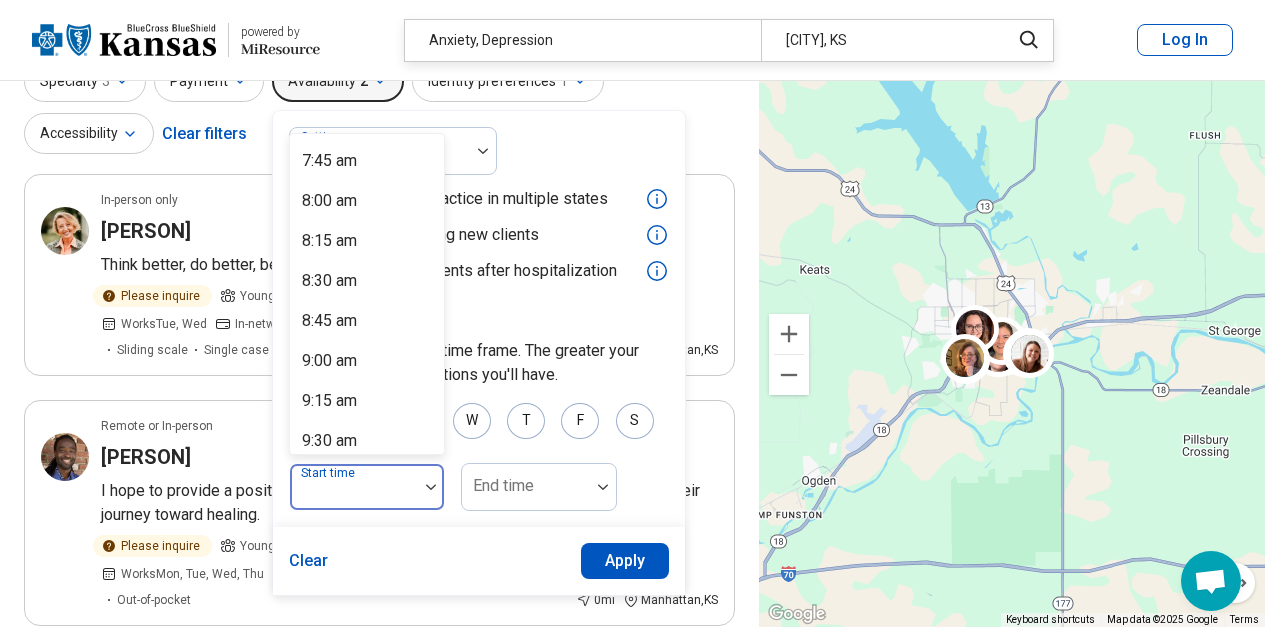scroll, scrollTop: 1236, scrollLeft: 0, axis: vertical 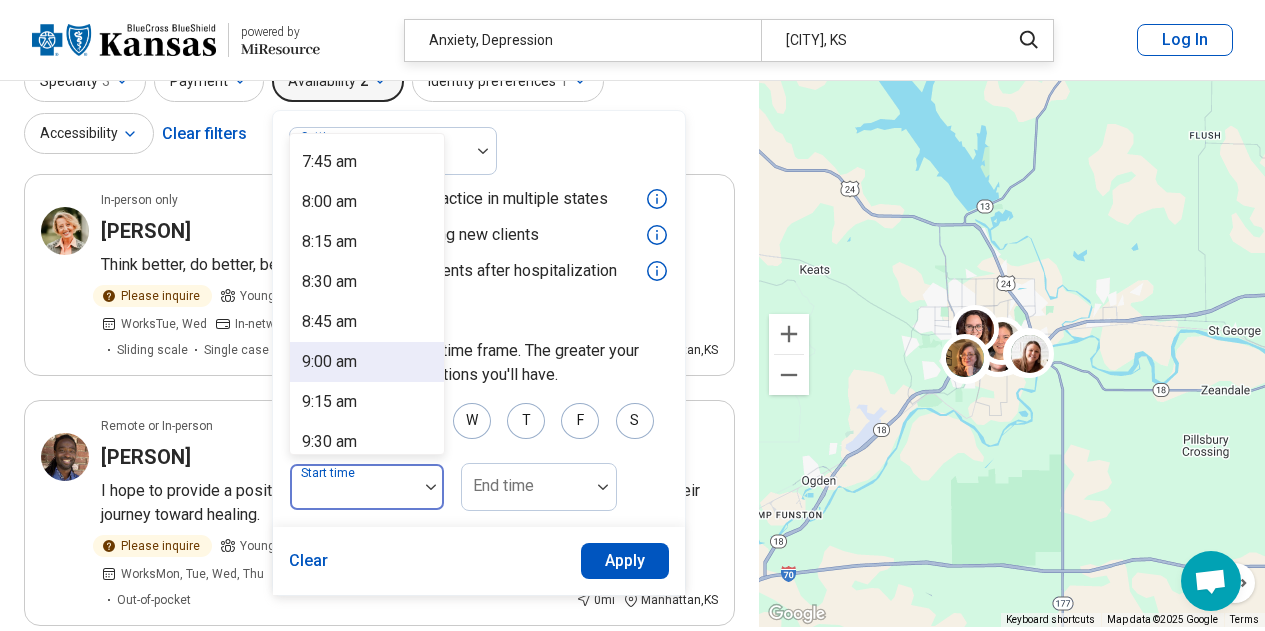click on "9:00 am" at bounding box center [329, 362] 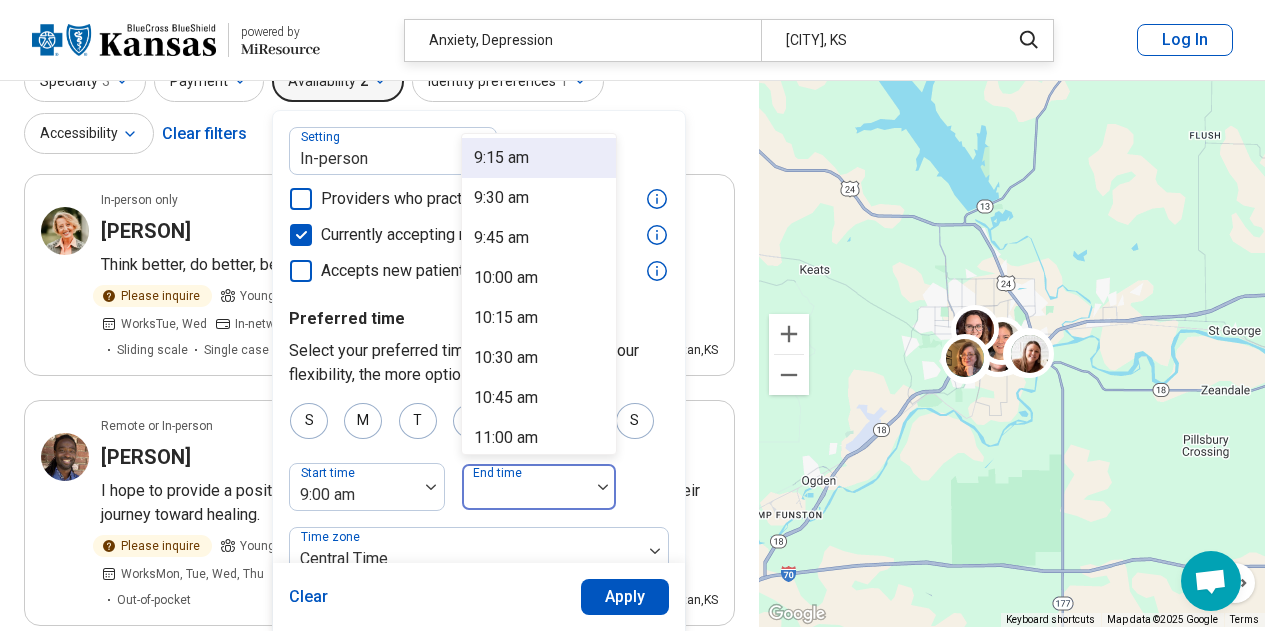 click at bounding box center (526, 495) 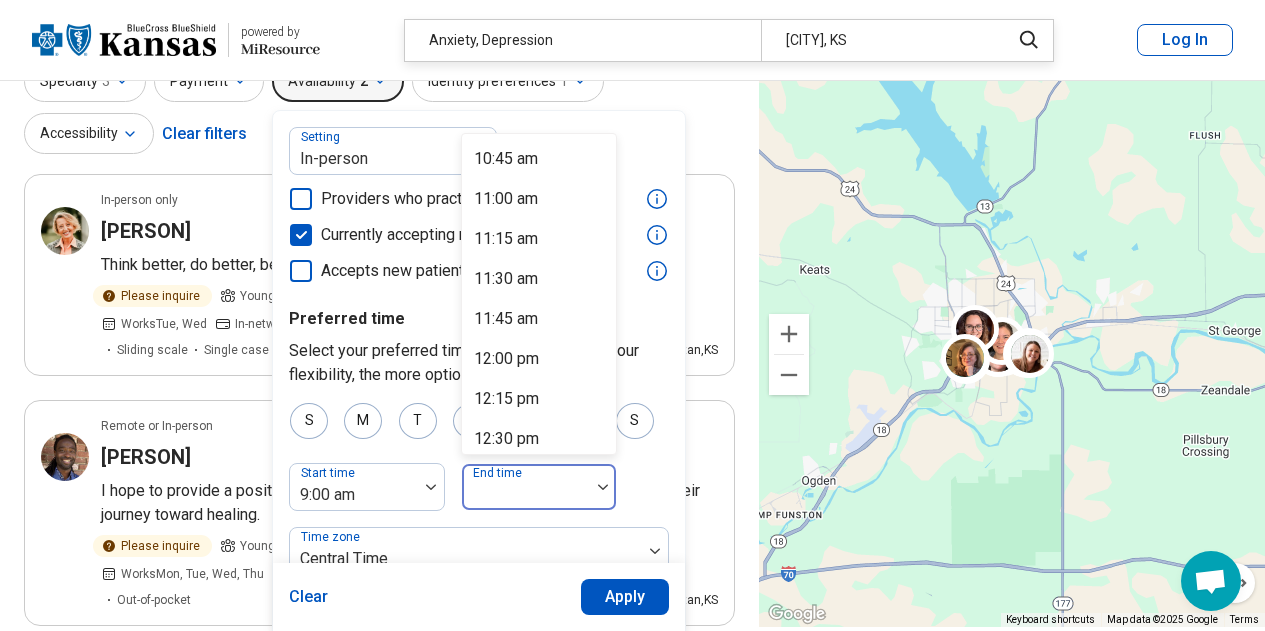 scroll, scrollTop: 238, scrollLeft: 0, axis: vertical 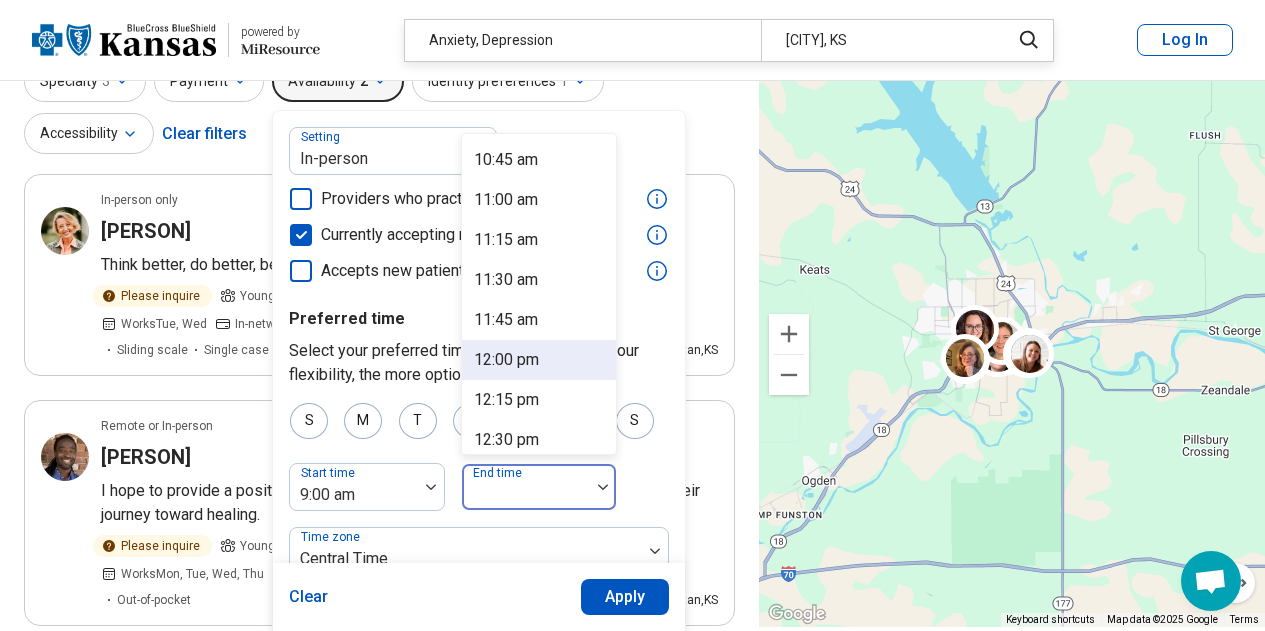 click on "12:00 pm" at bounding box center [539, 360] 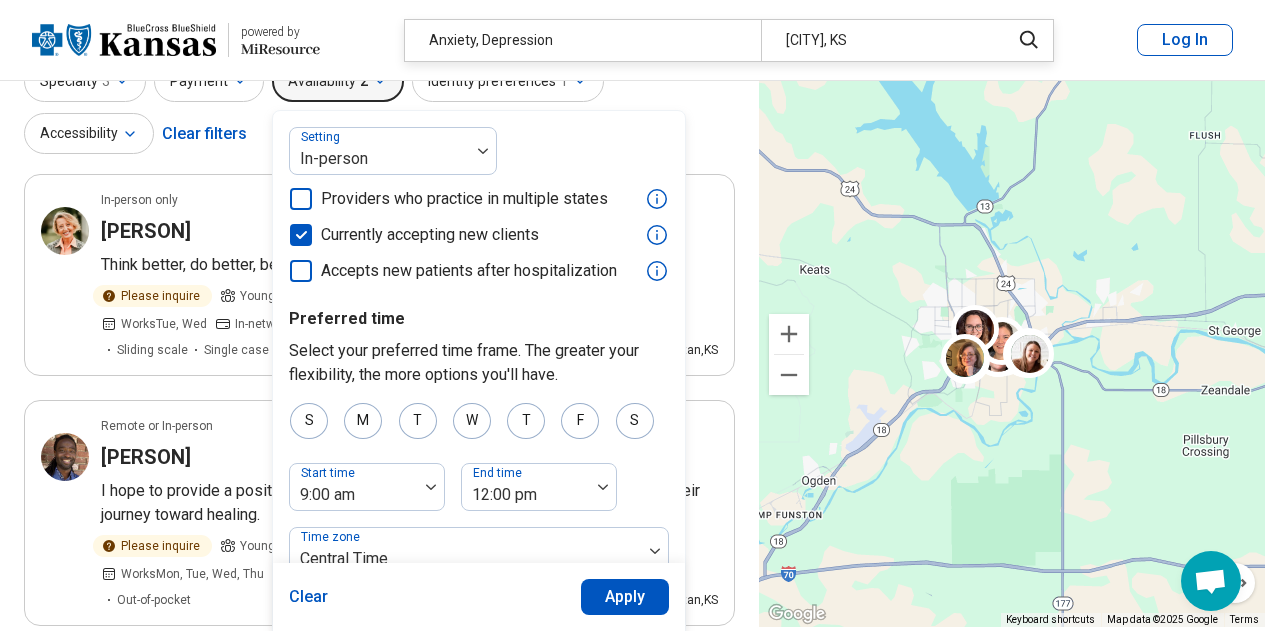 click on "Apply" at bounding box center [625, 597] 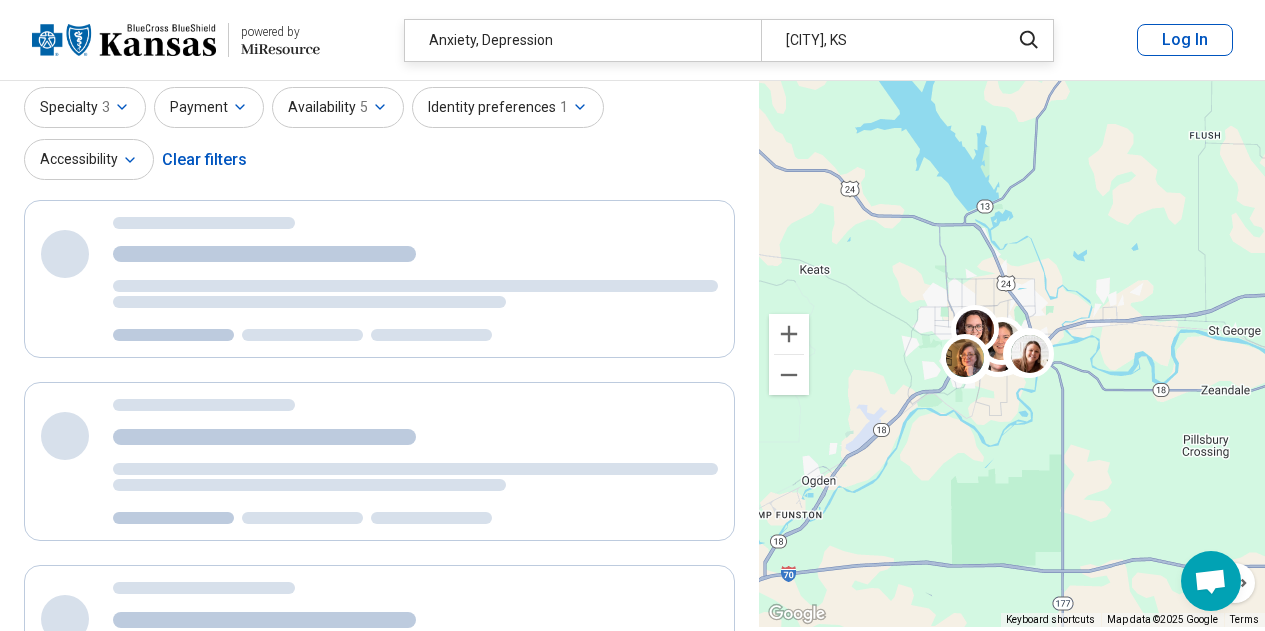 scroll, scrollTop: 29, scrollLeft: 0, axis: vertical 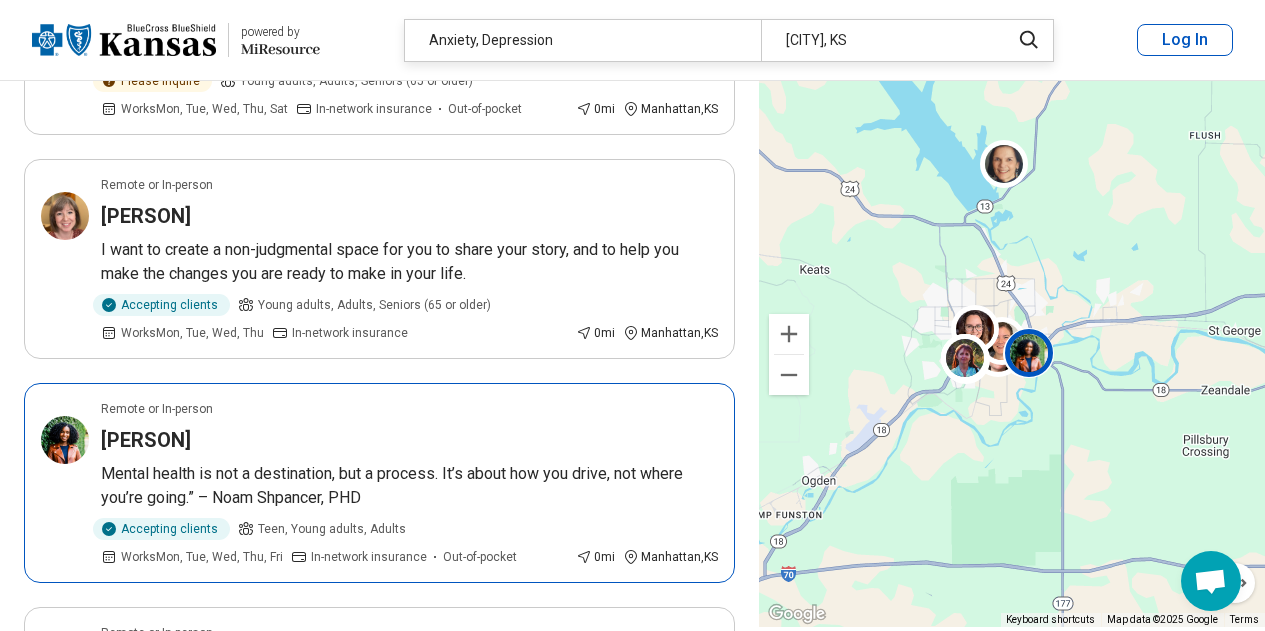 click on "Mental health is not a destination, but a process. It’s about how you drive, not where you’re going.” – Noam Shpancer, PHD" at bounding box center [409, 486] 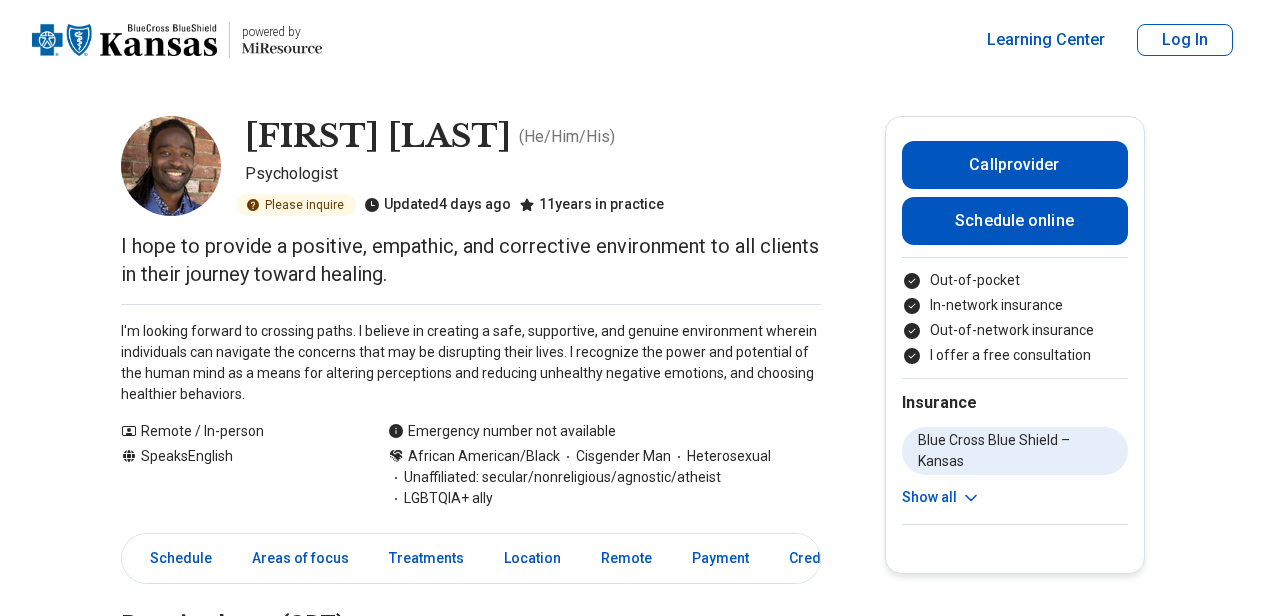 scroll, scrollTop: 0, scrollLeft: 0, axis: both 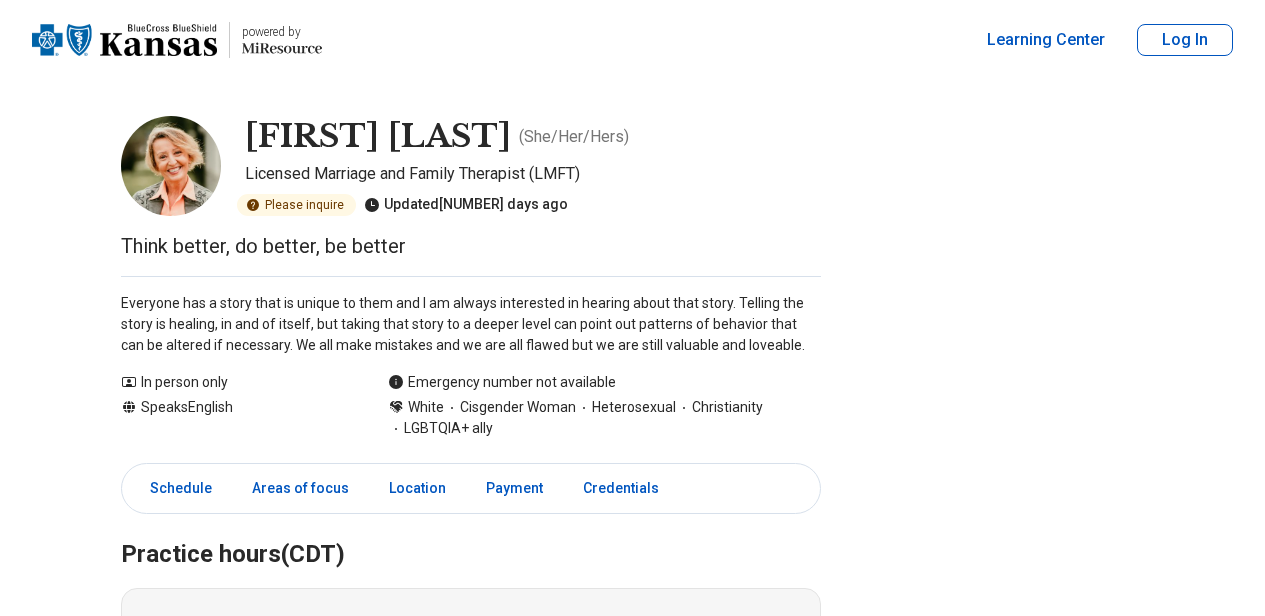 click at bounding box center (171, 166) 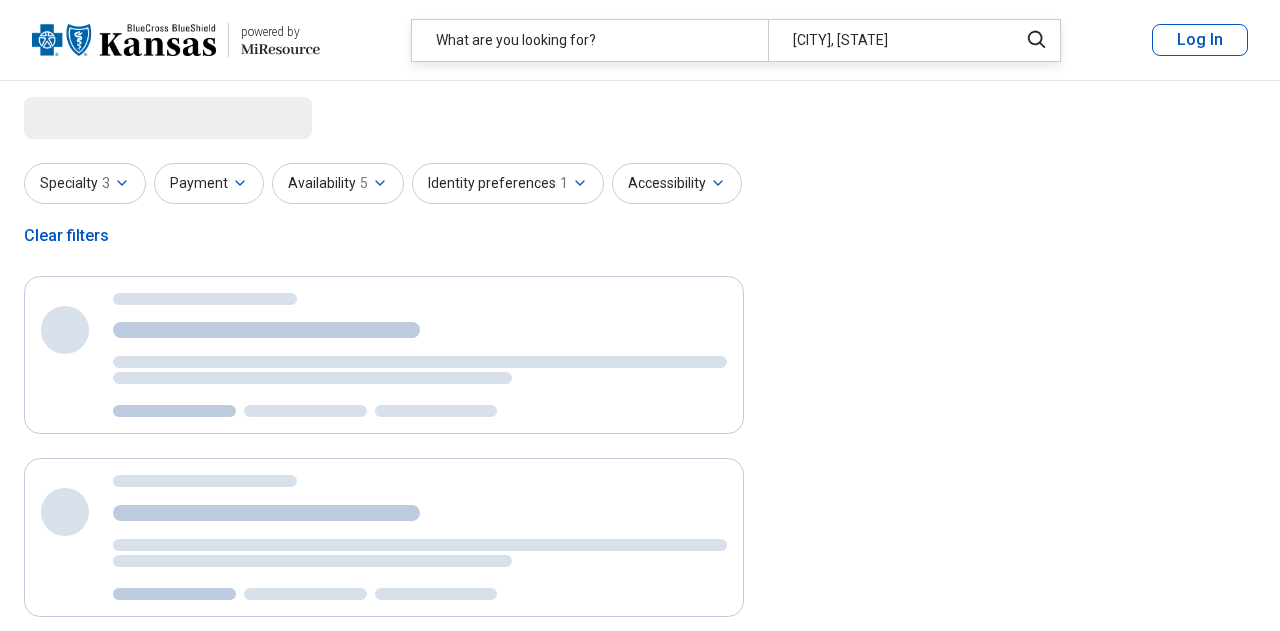 select on "********" 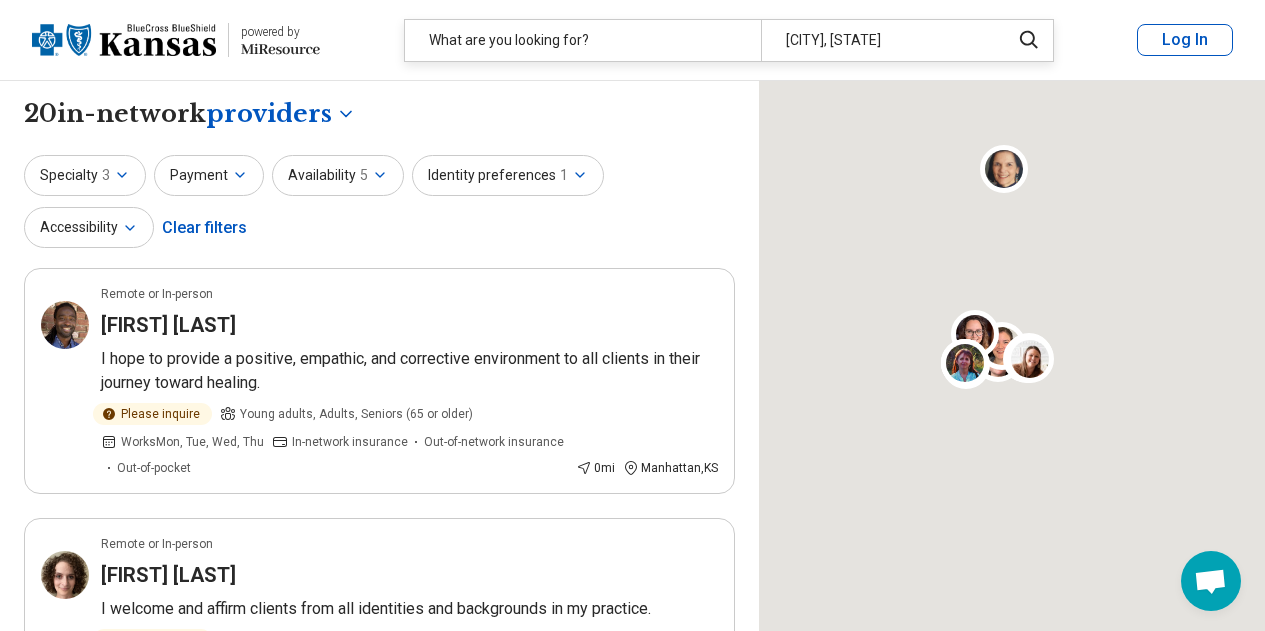scroll, scrollTop: 0, scrollLeft: 0, axis: both 